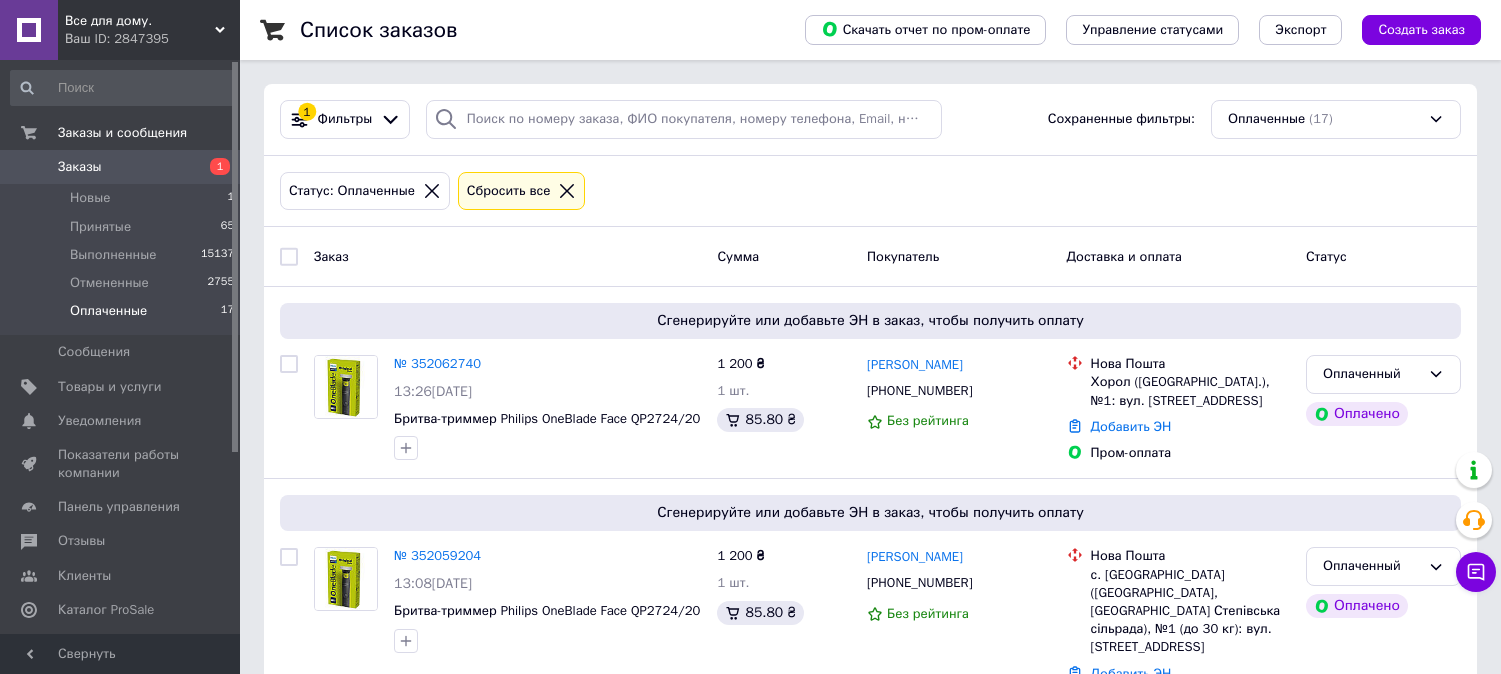 scroll, scrollTop: 0, scrollLeft: 0, axis: both 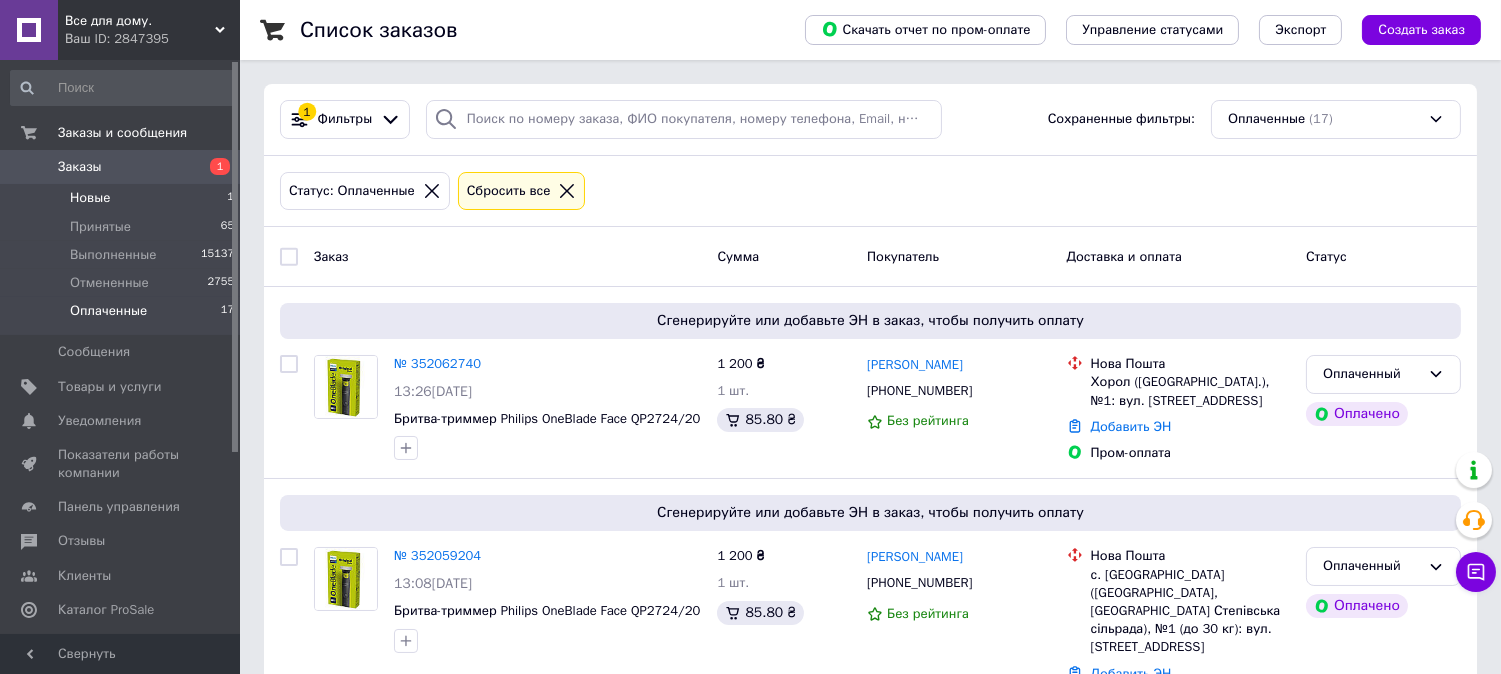 click on "Новые" at bounding box center [90, 198] 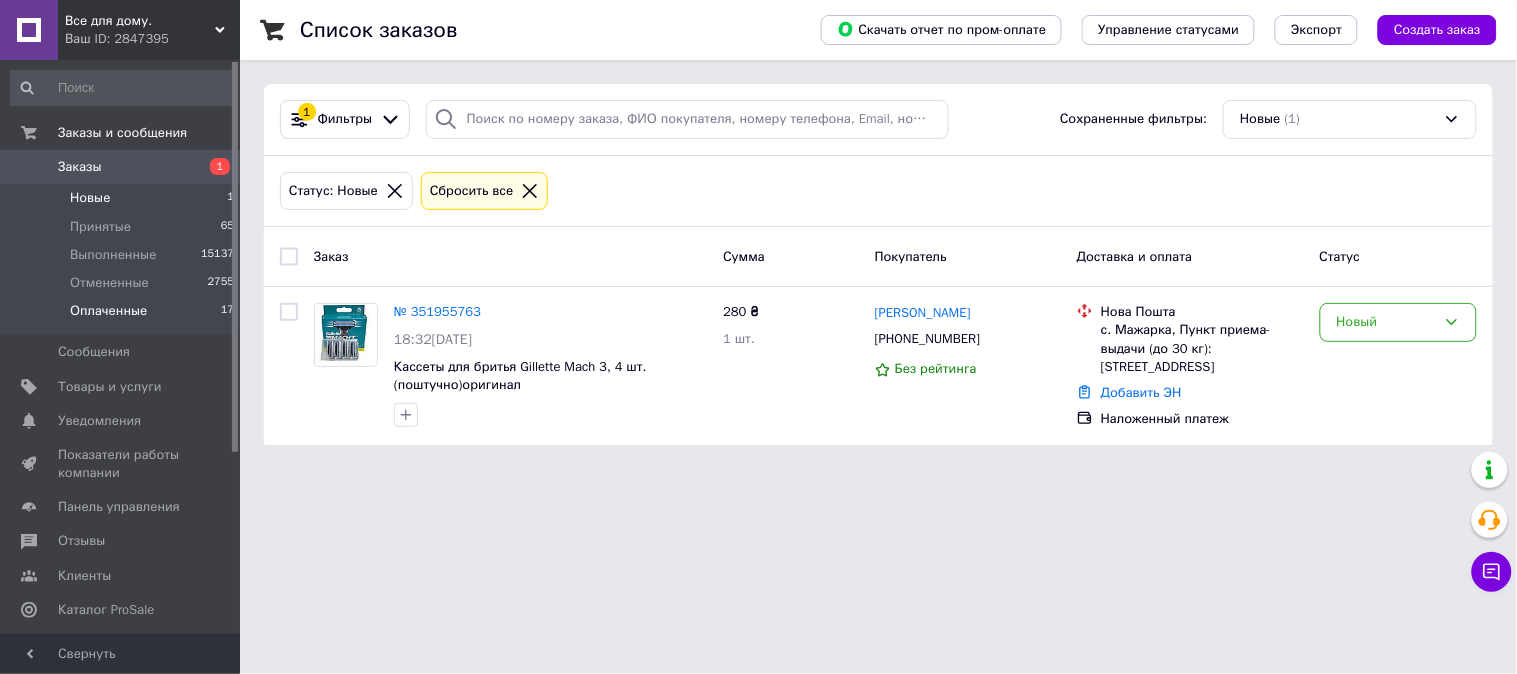 click on "Оплаченные" at bounding box center [108, 311] 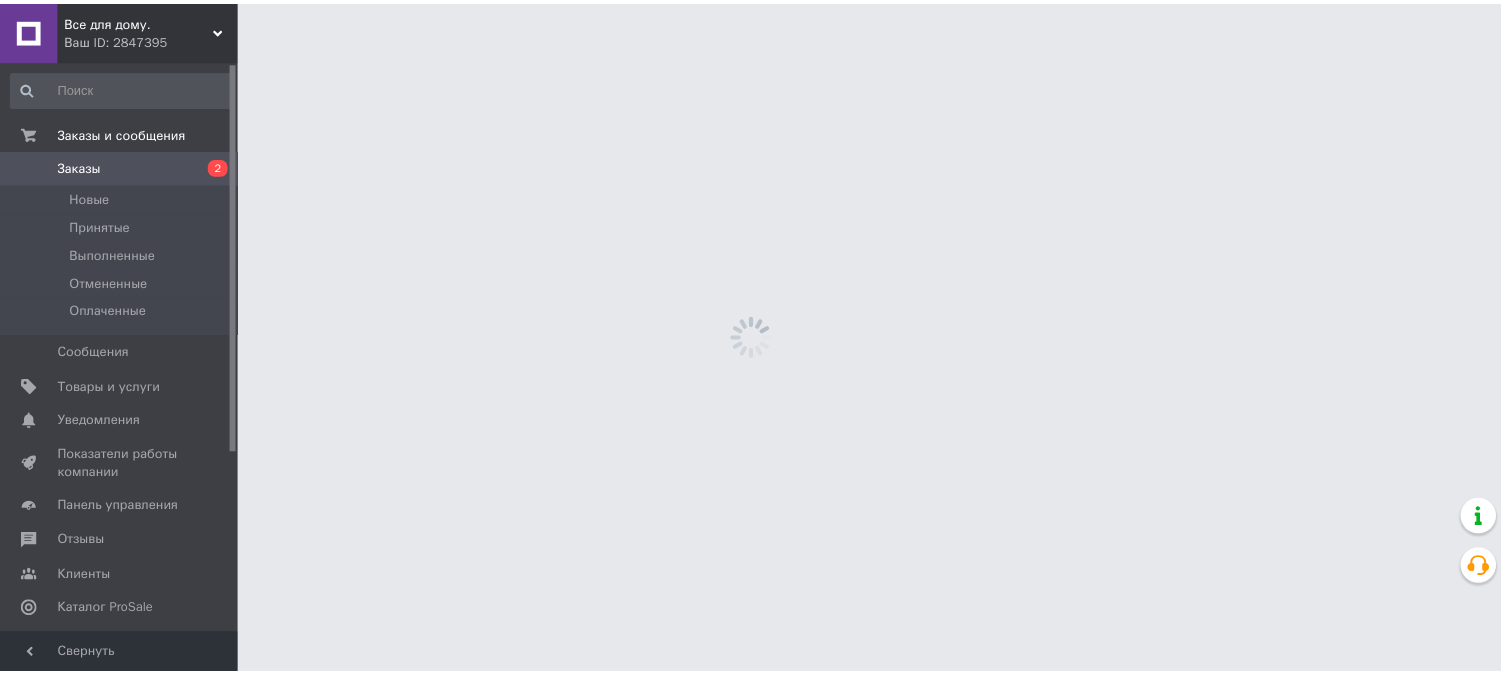 scroll, scrollTop: 0, scrollLeft: 0, axis: both 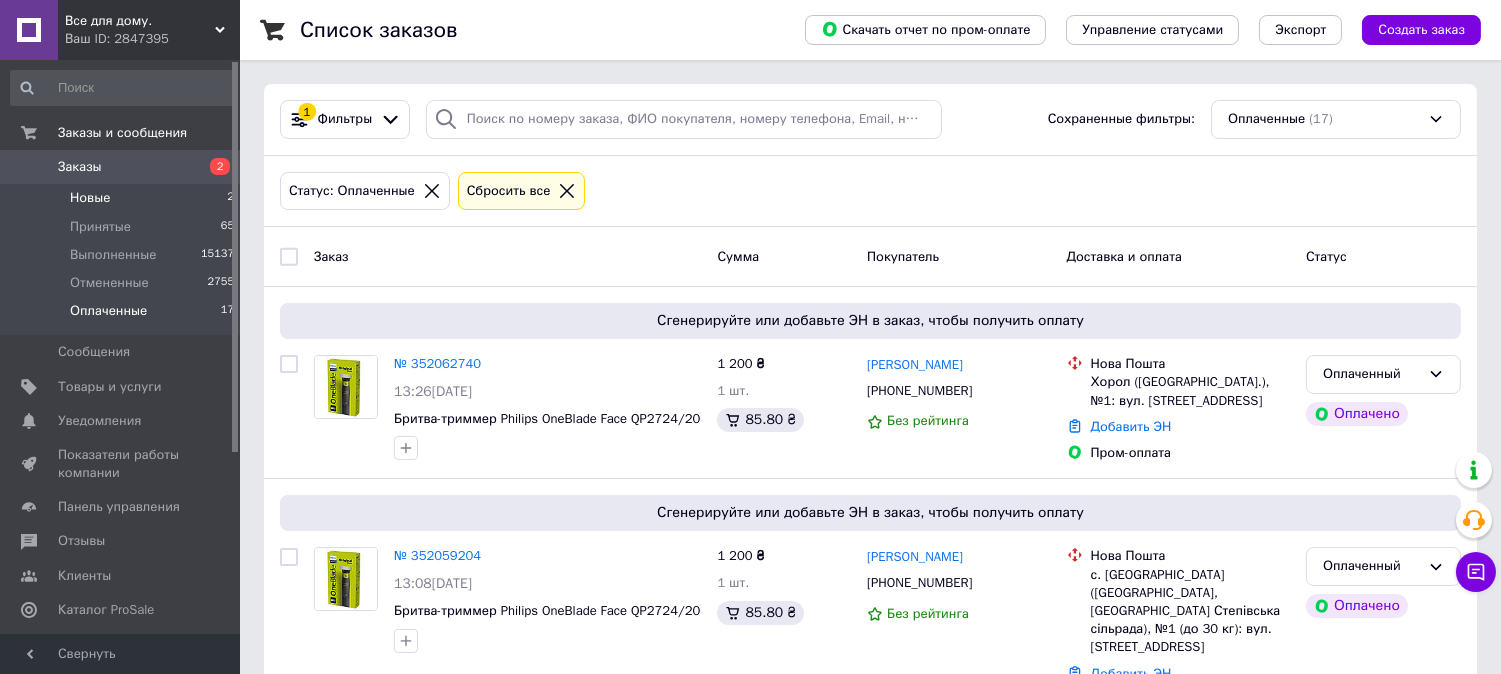 click on "Новые" at bounding box center (90, 198) 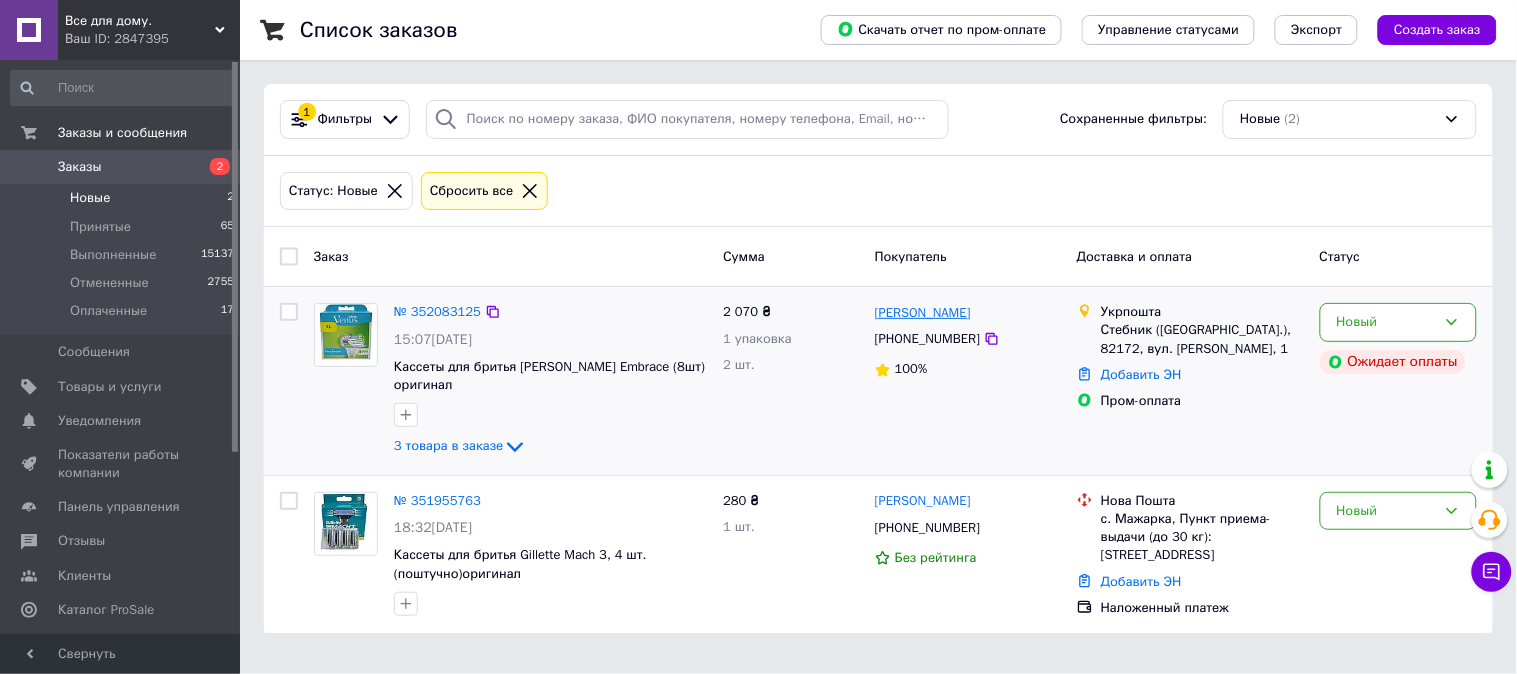 click on "Олександр Шахов" at bounding box center (923, 313) 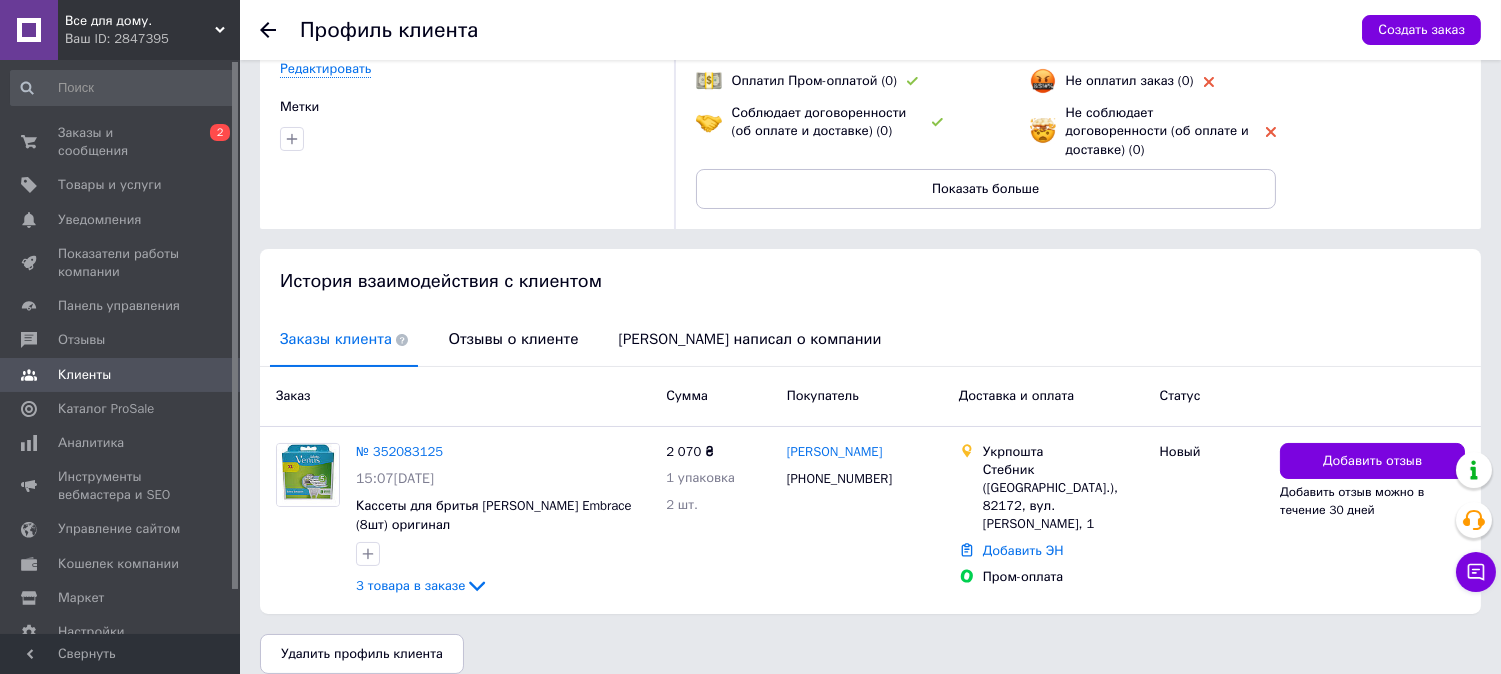 scroll, scrollTop: 0, scrollLeft: 0, axis: both 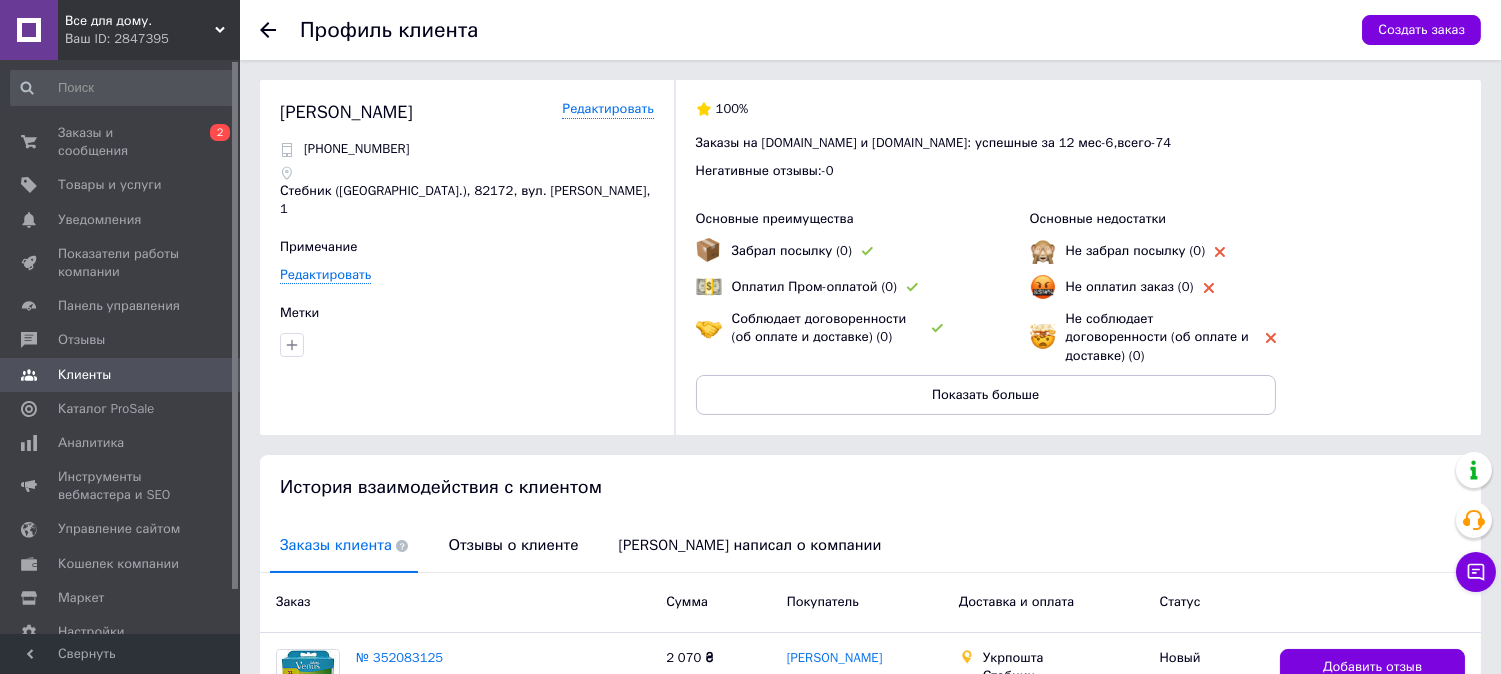 click 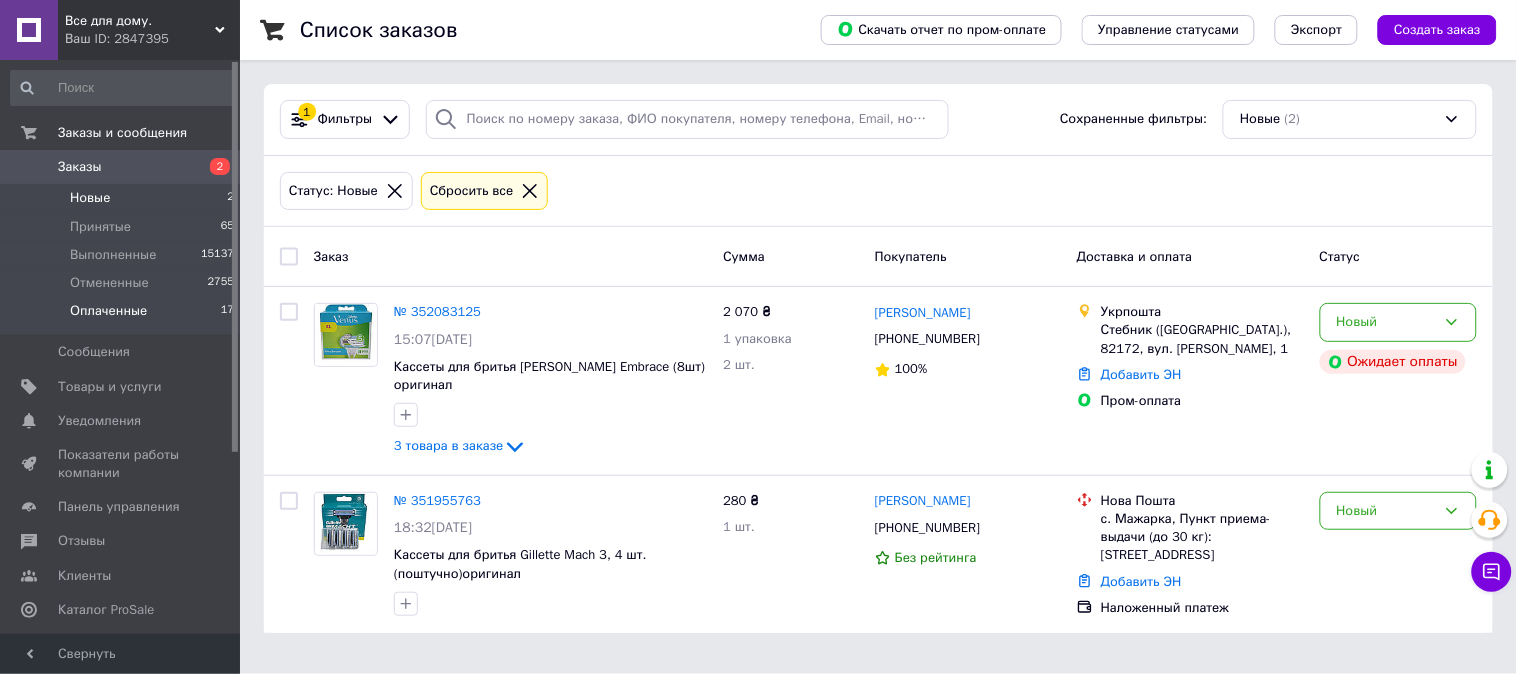 click on "Оплаченные 17" at bounding box center (123, 316) 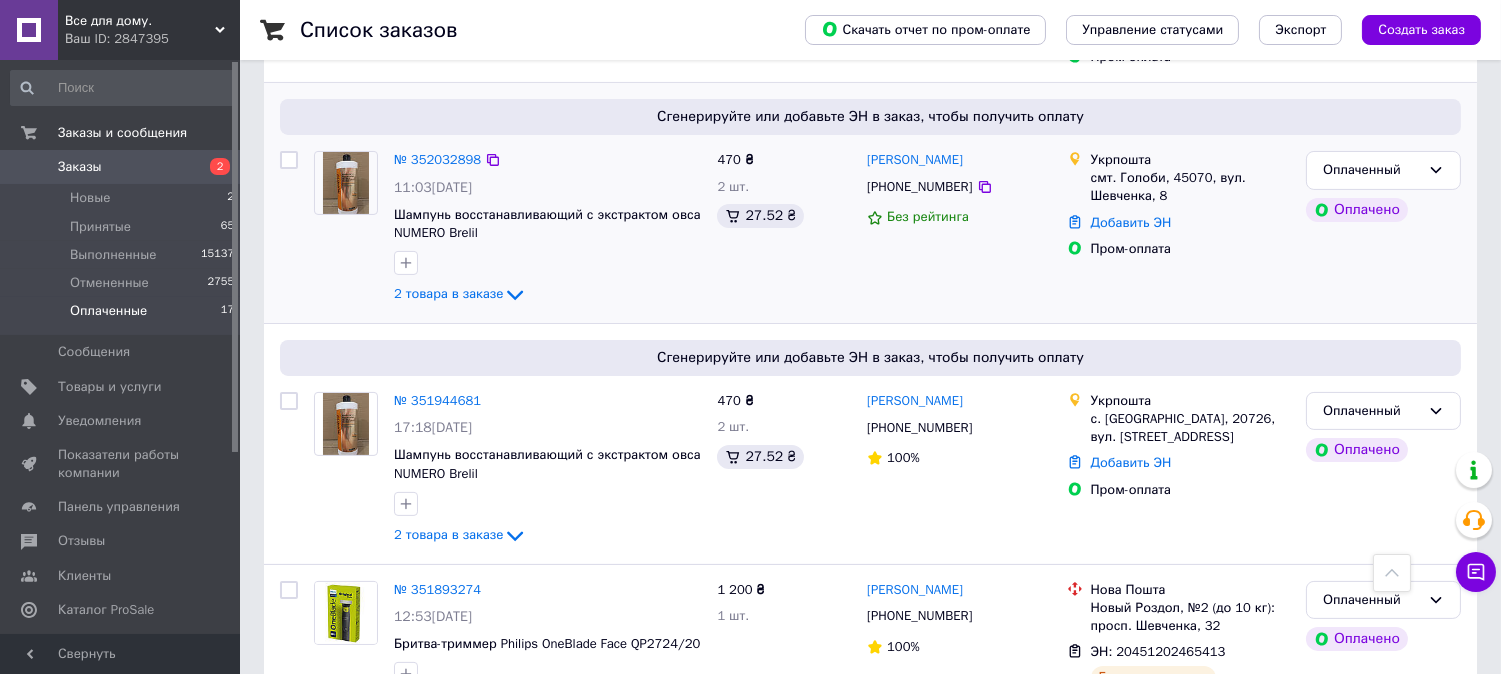 scroll, scrollTop: 888, scrollLeft: 0, axis: vertical 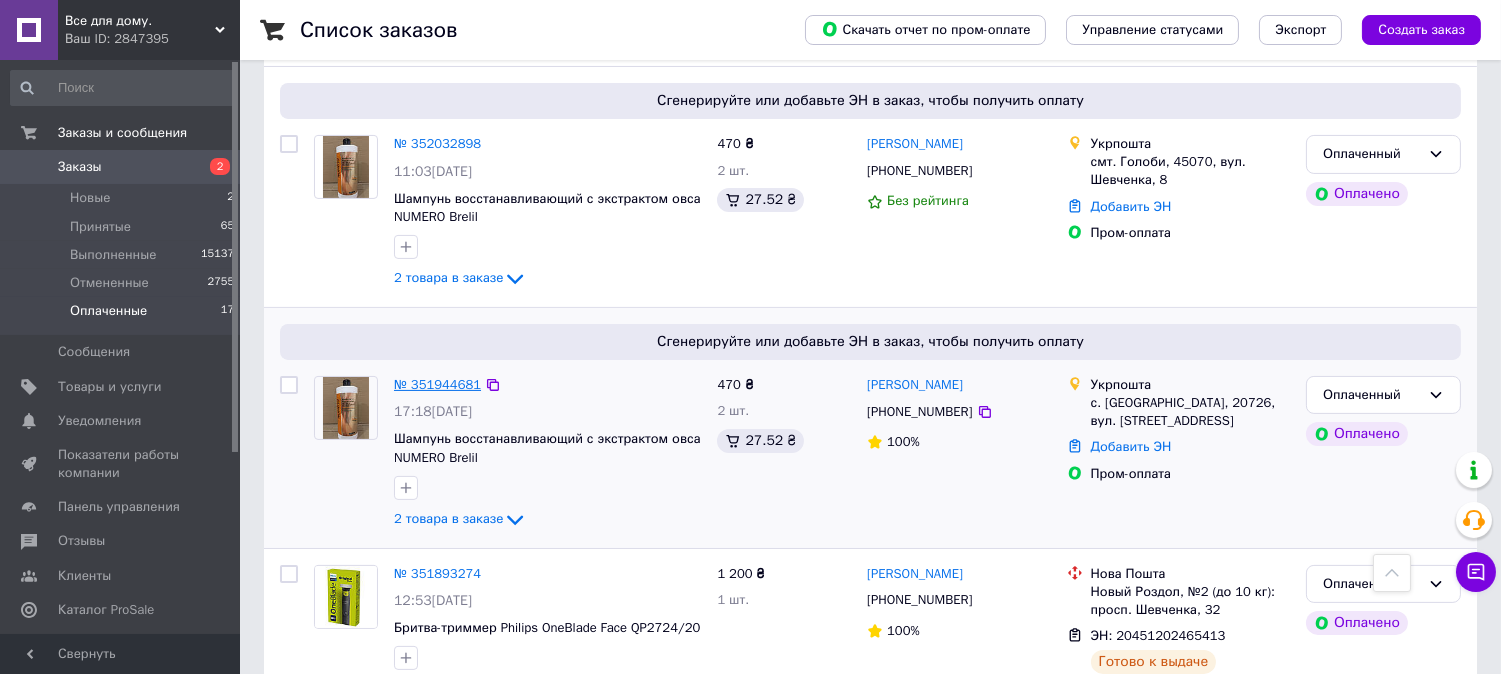 click on "№ 351944681" at bounding box center (437, 384) 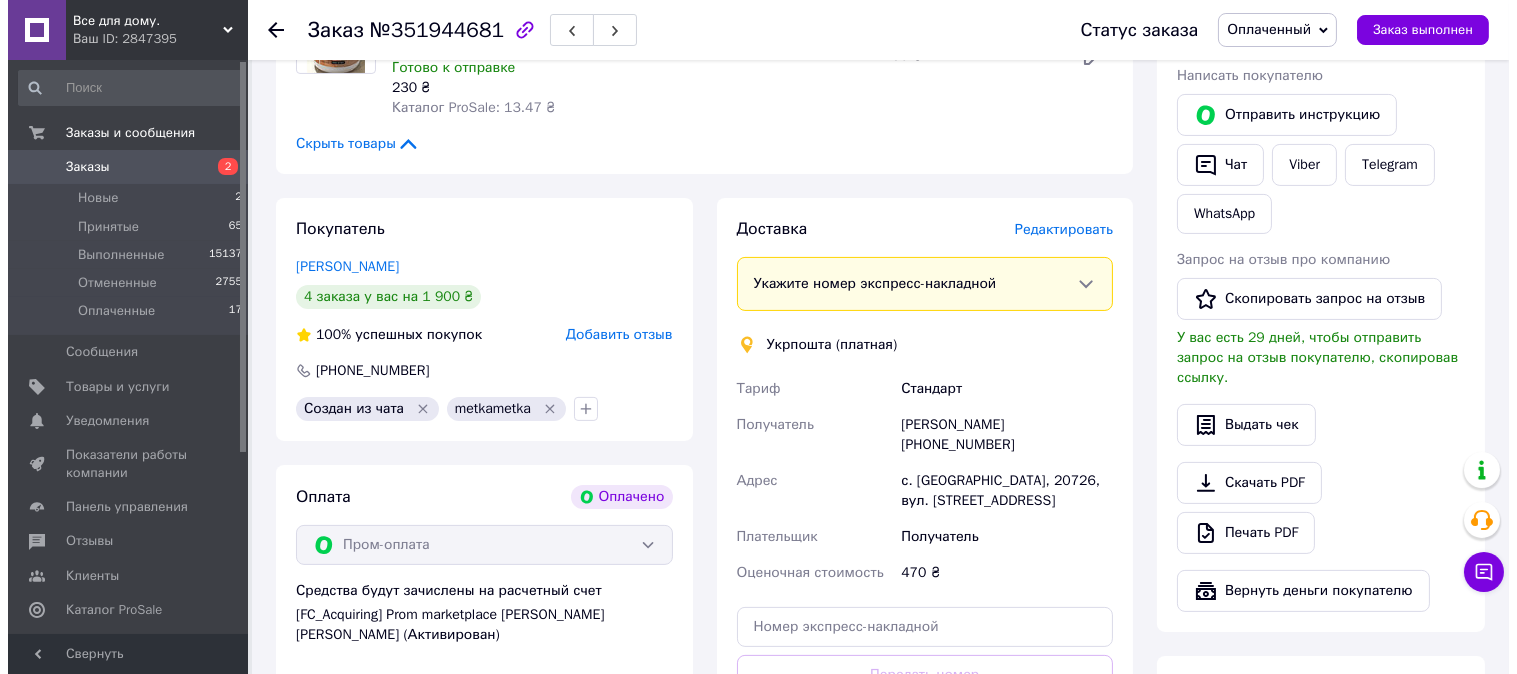 scroll, scrollTop: 1000, scrollLeft: 0, axis: vertical 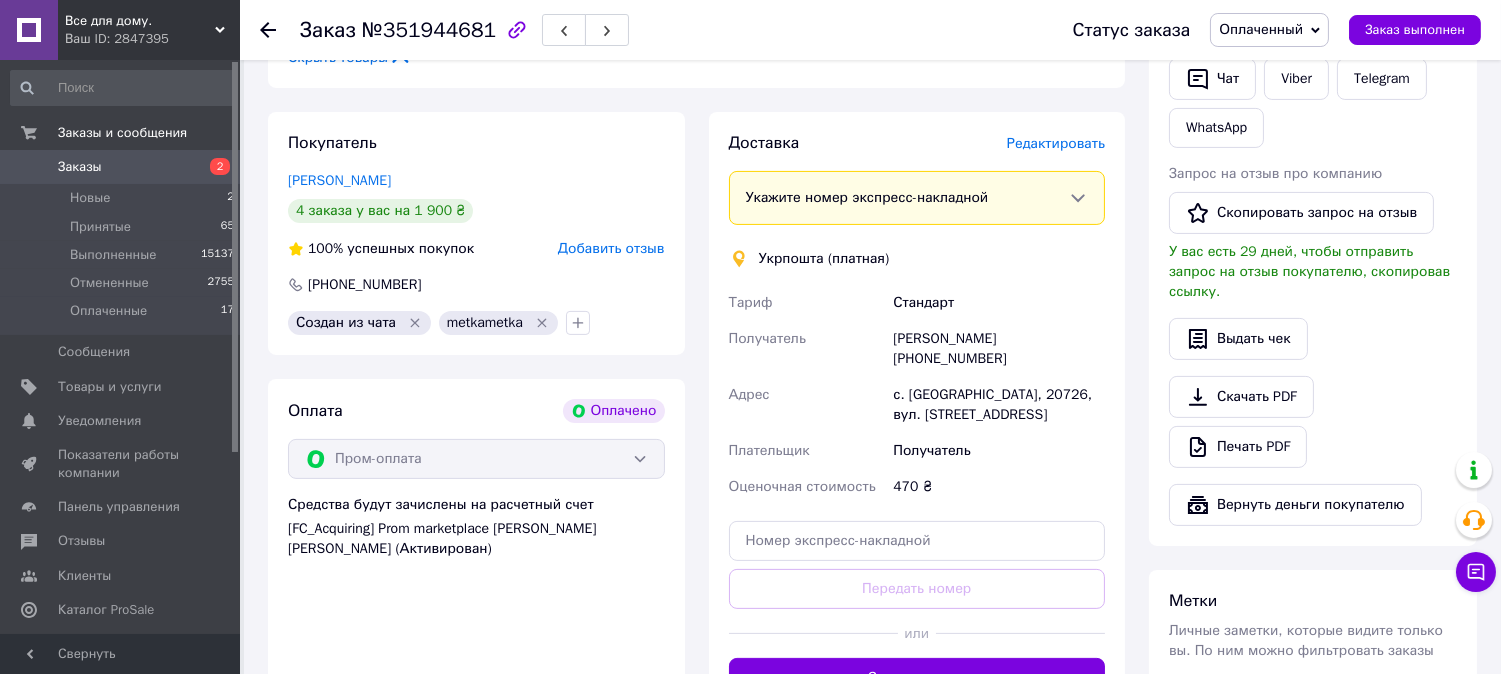click on "Редактировать" at bounding box center (1056, 143) 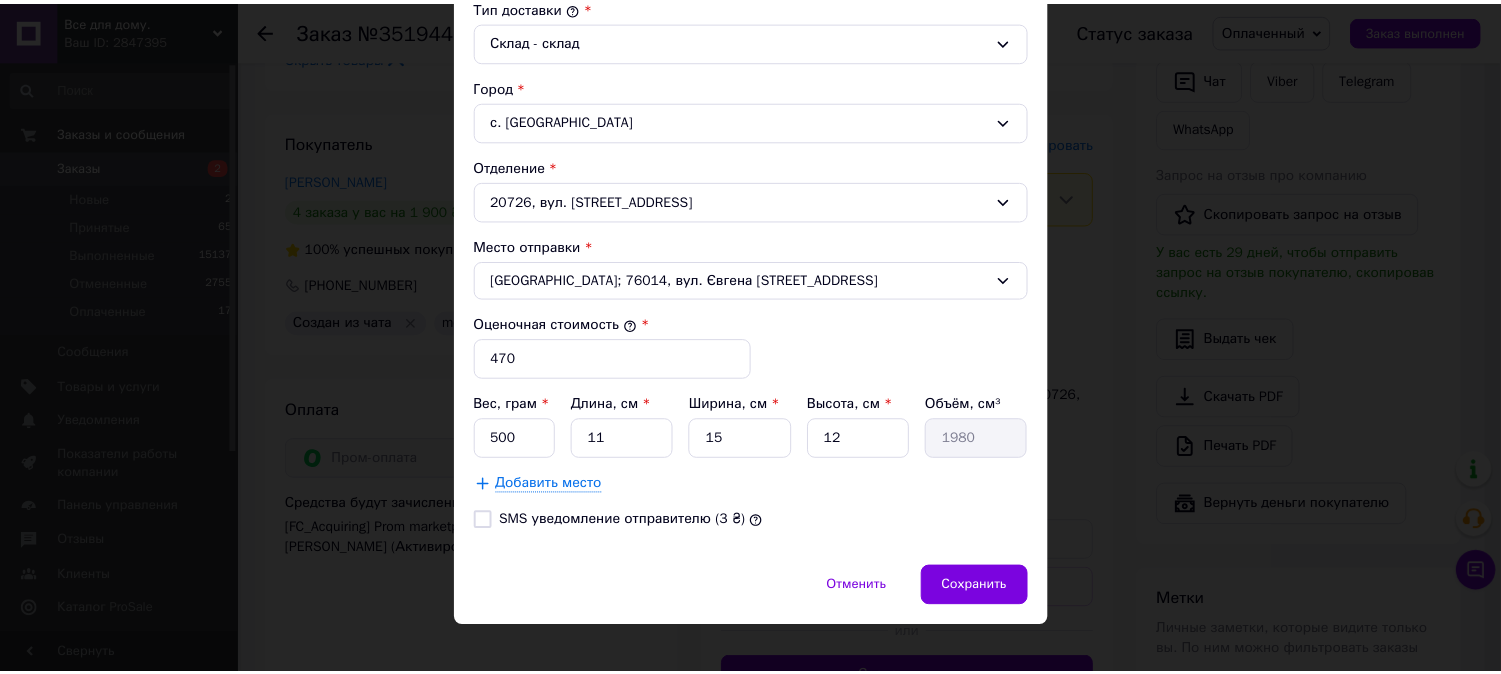 scroll, scrollTop: 555, scrollLeft: 0, axis: vertical 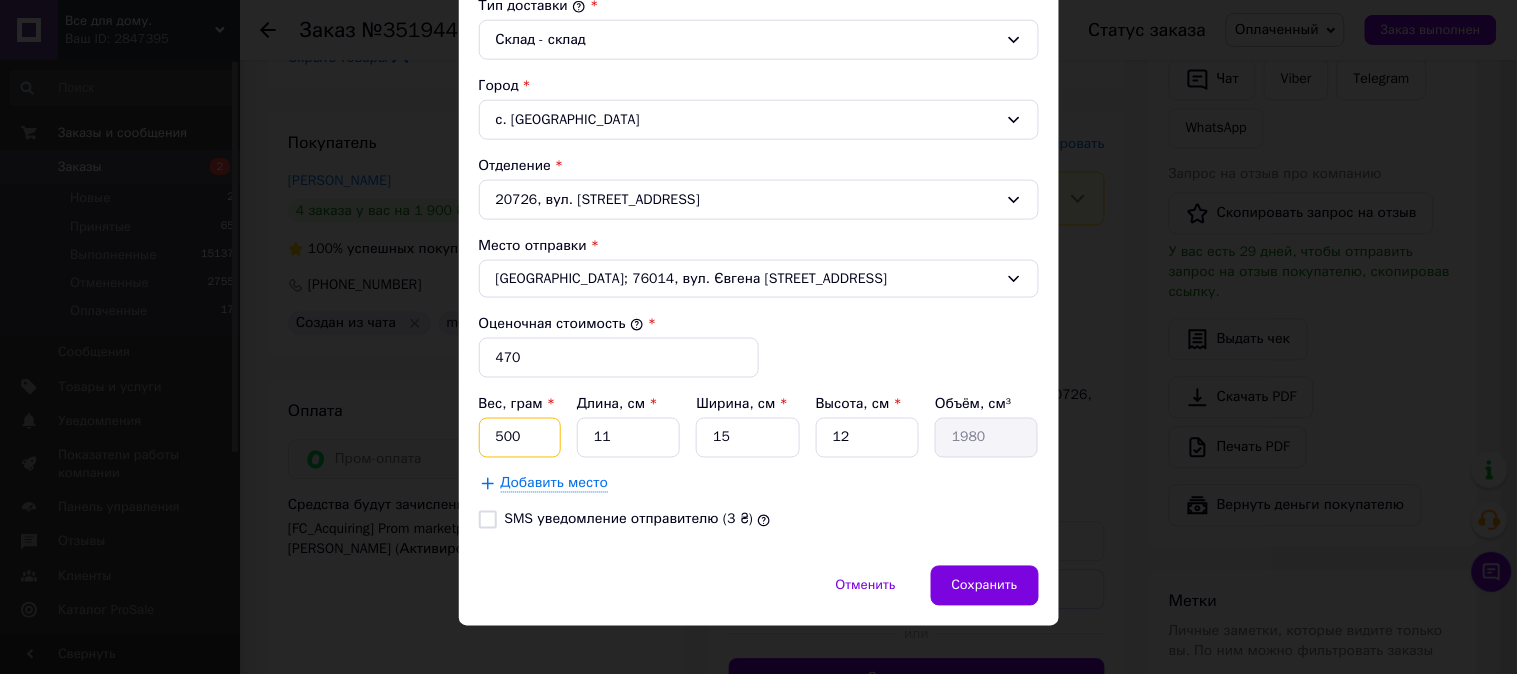 click on "500" at bounding box center (520, 438) 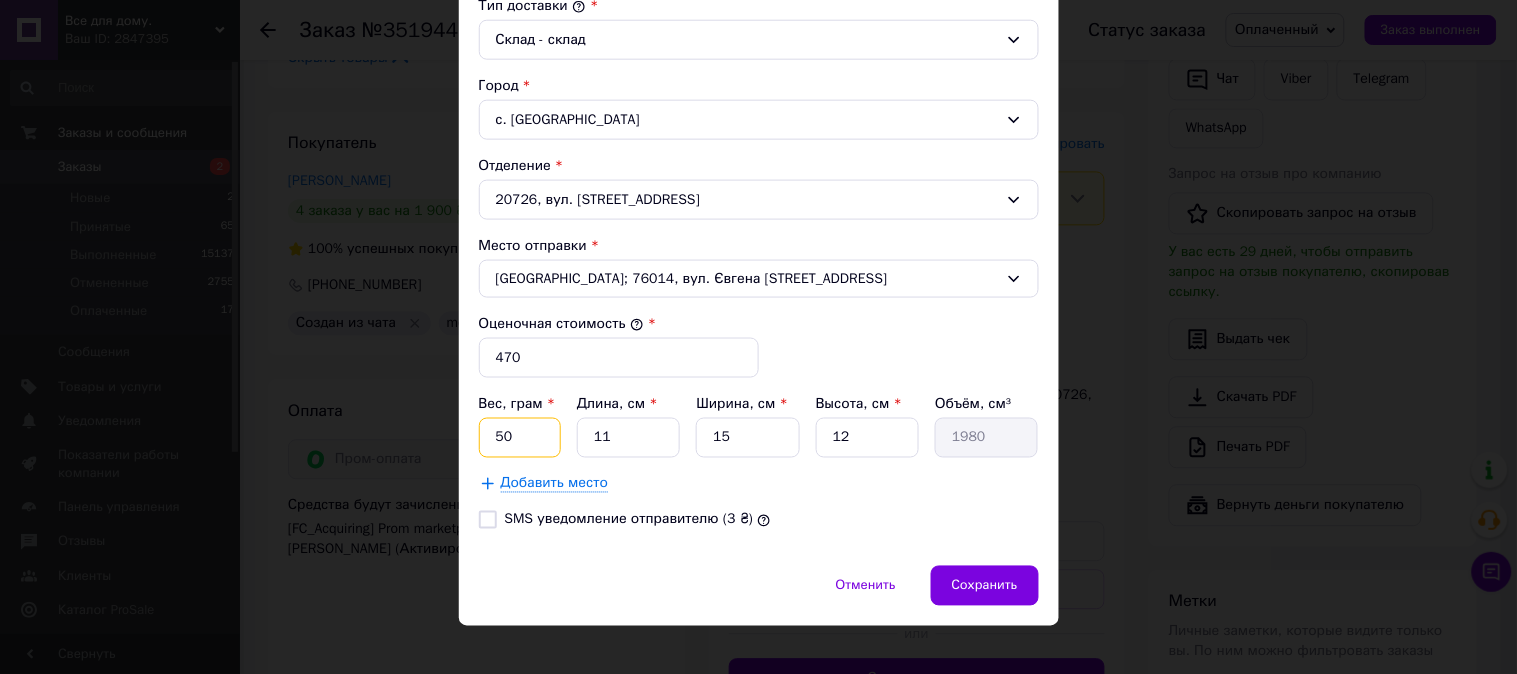 type on "5" 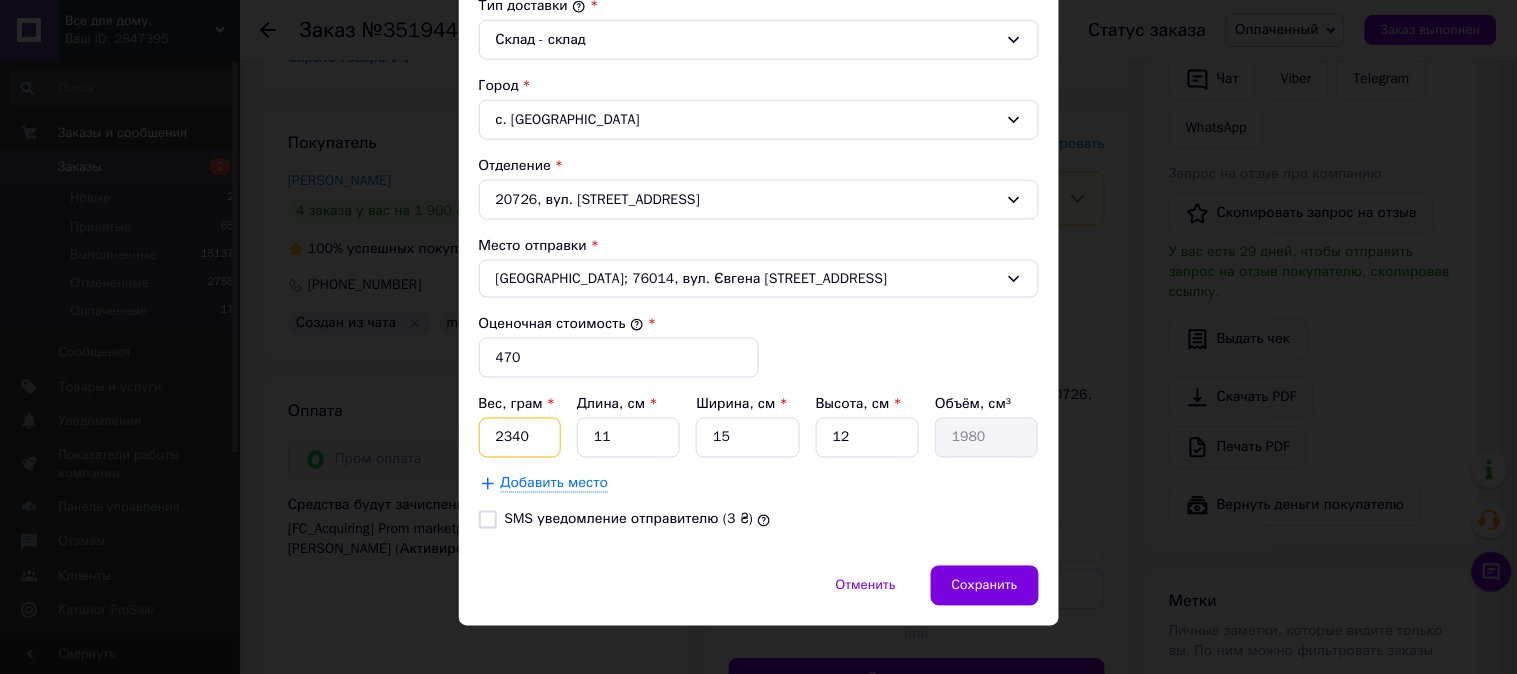 type on "2340" 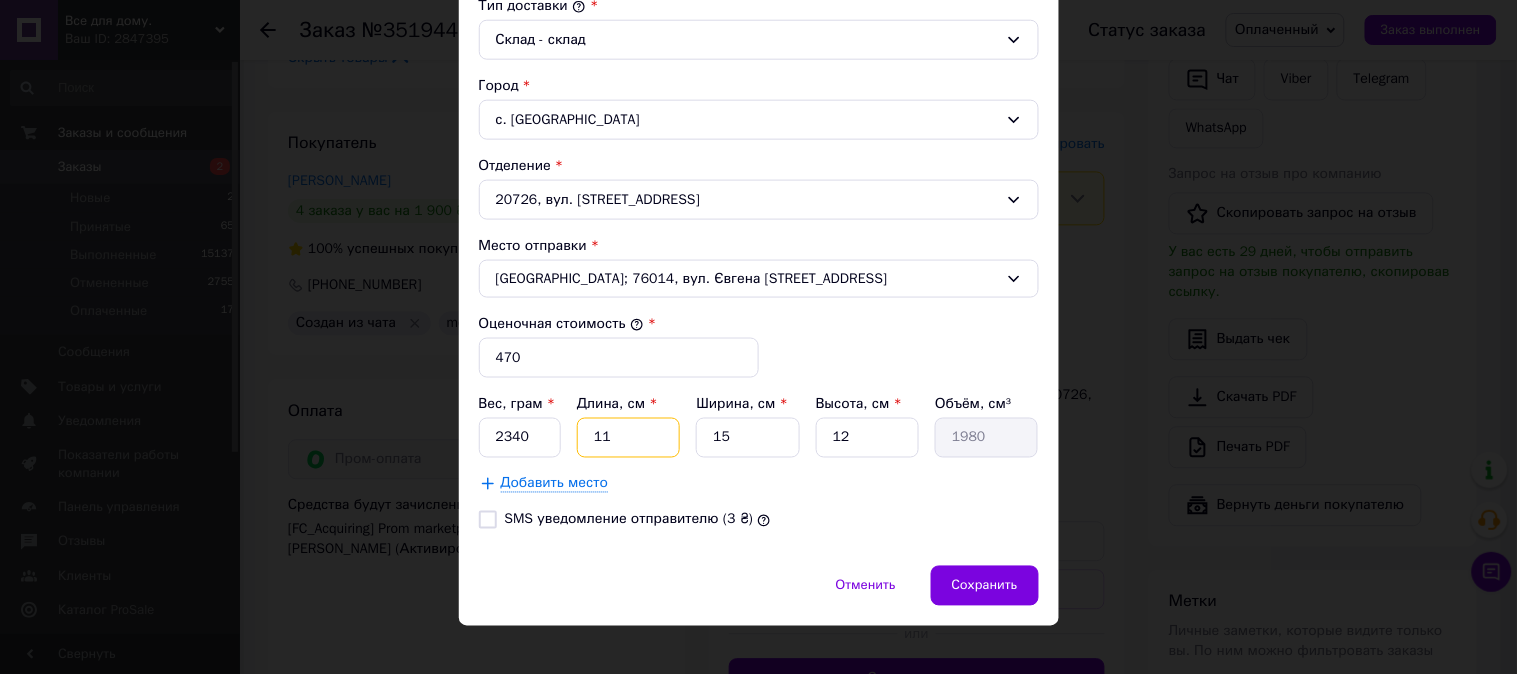 click on "11" at bounding box center [628, 438] 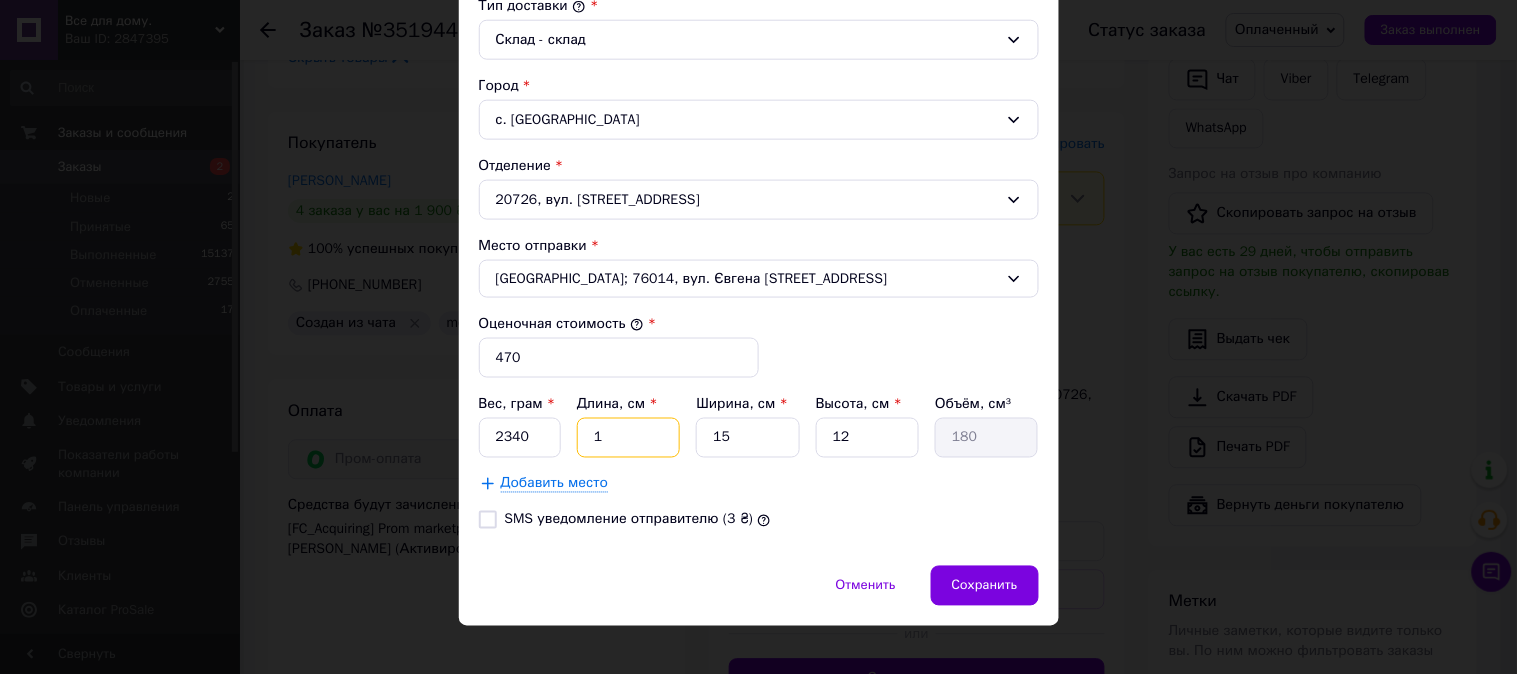 type on "17" 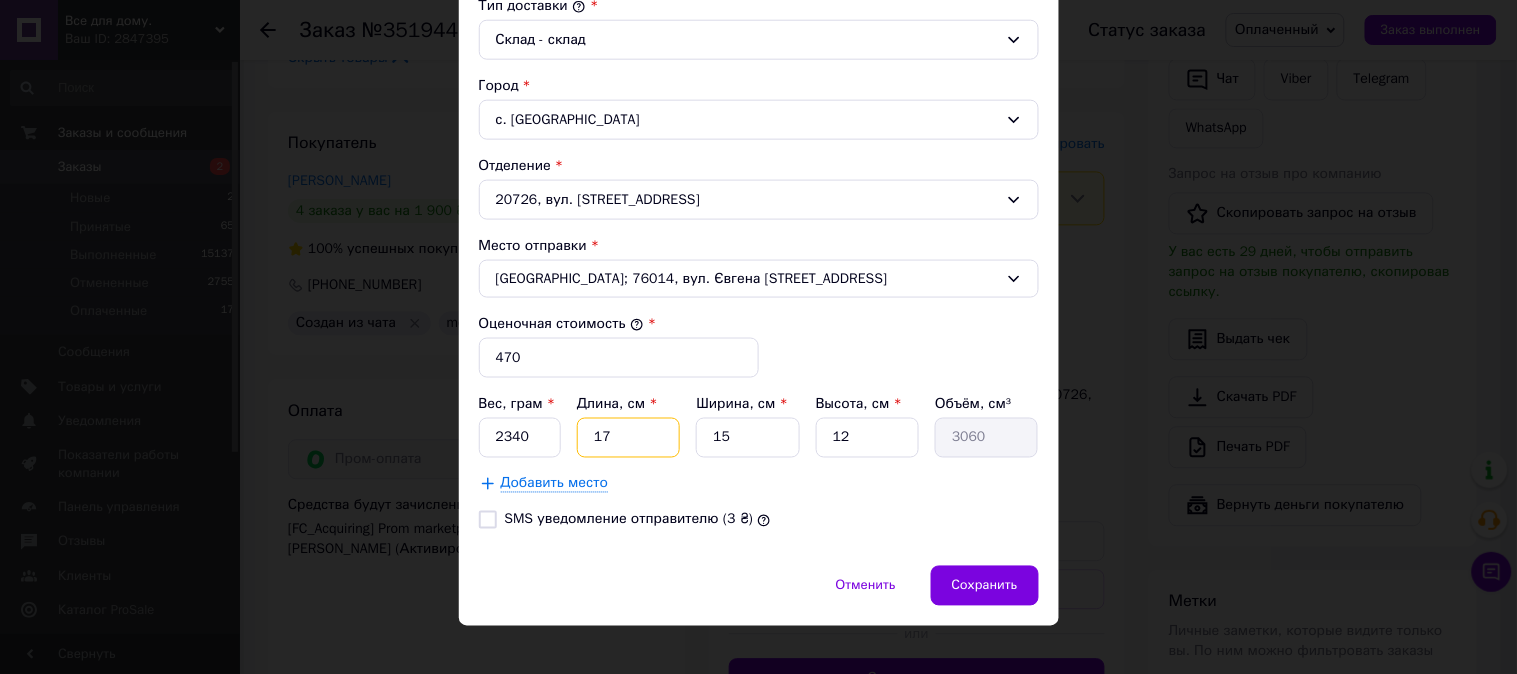 type on "17" 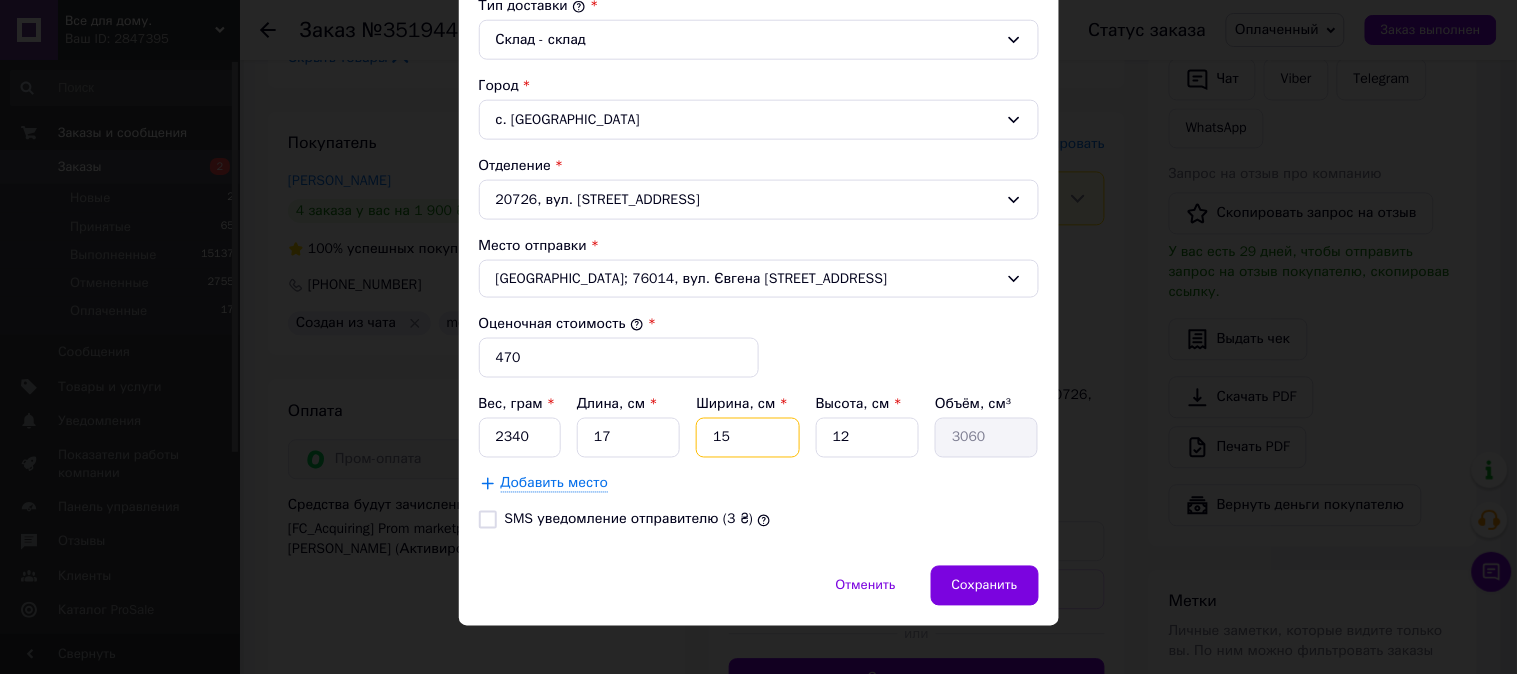 click on "15" at bounding box center [747, 438] 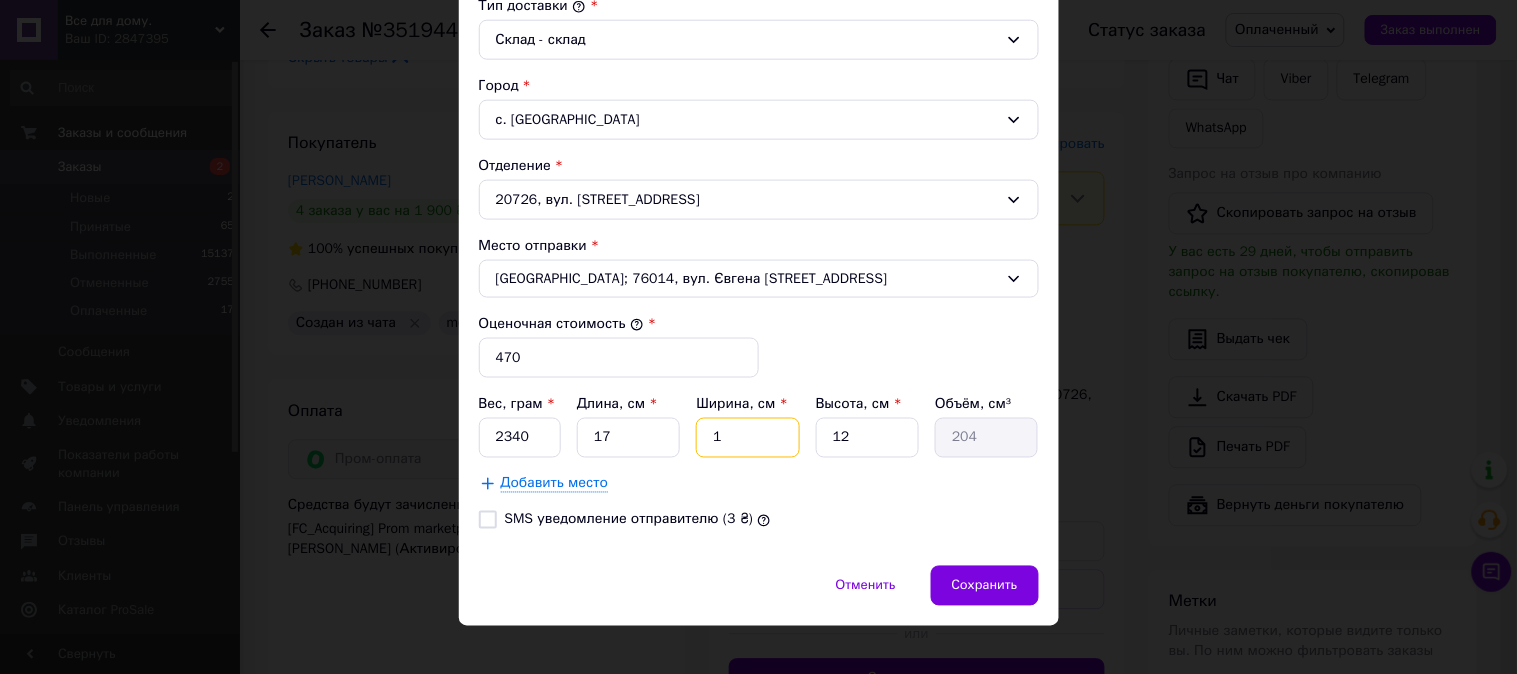type on "19" 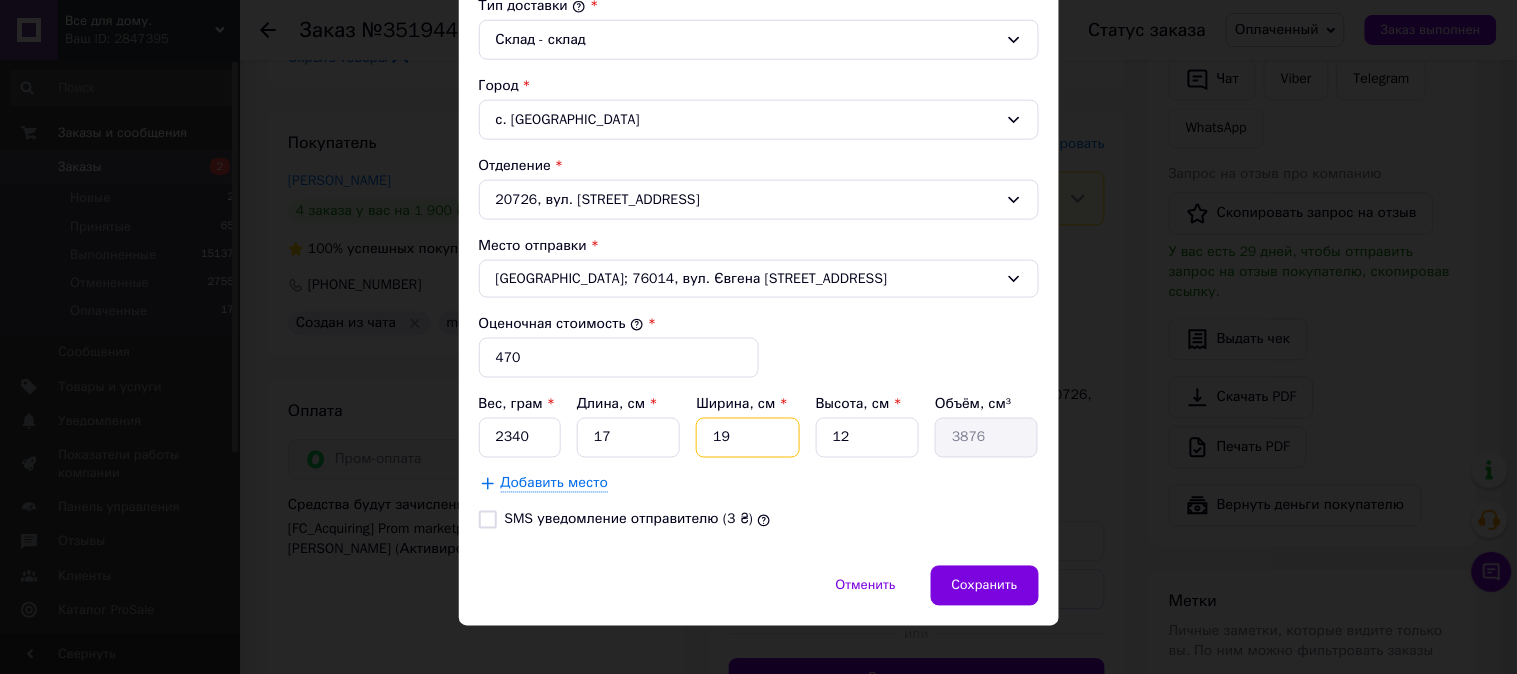 type on "19" 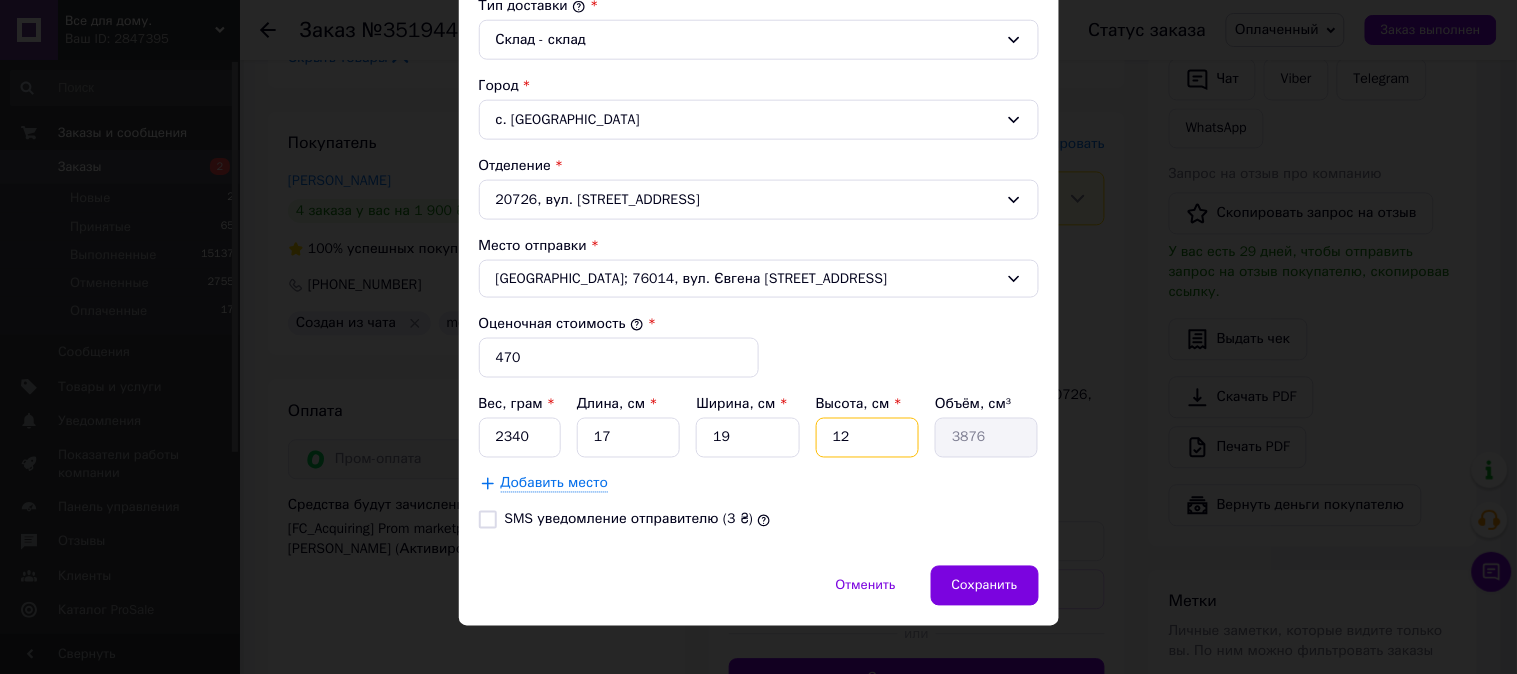 click on "12" at bounding box center (867, 438) 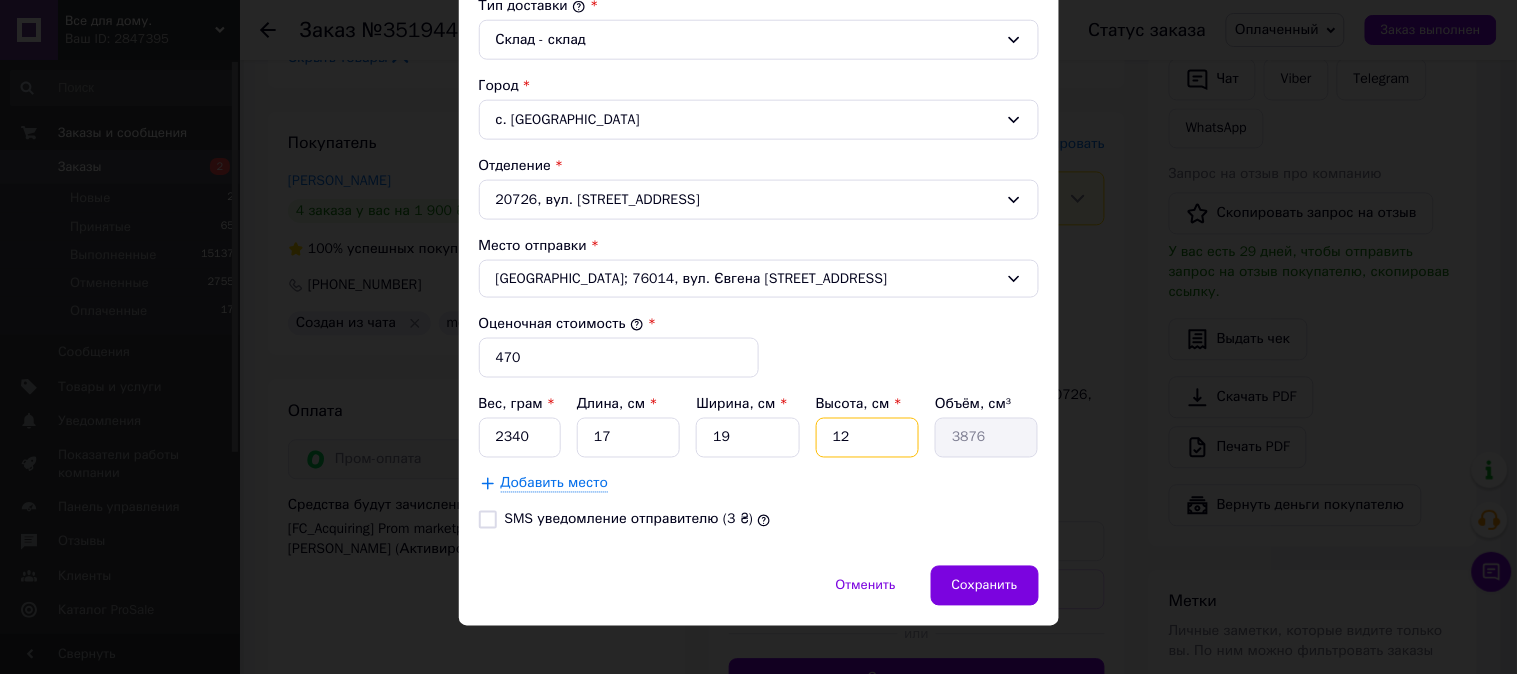 type on "1" 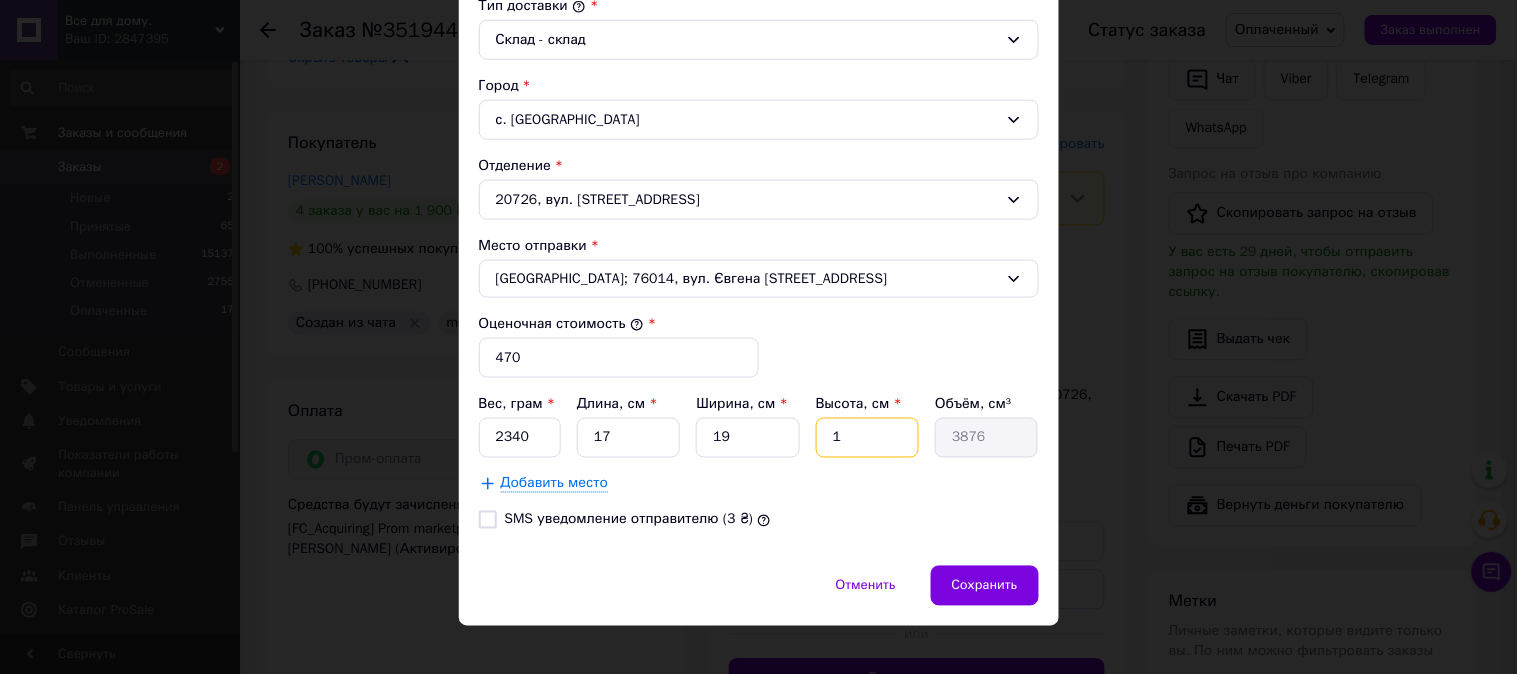 type on "323" 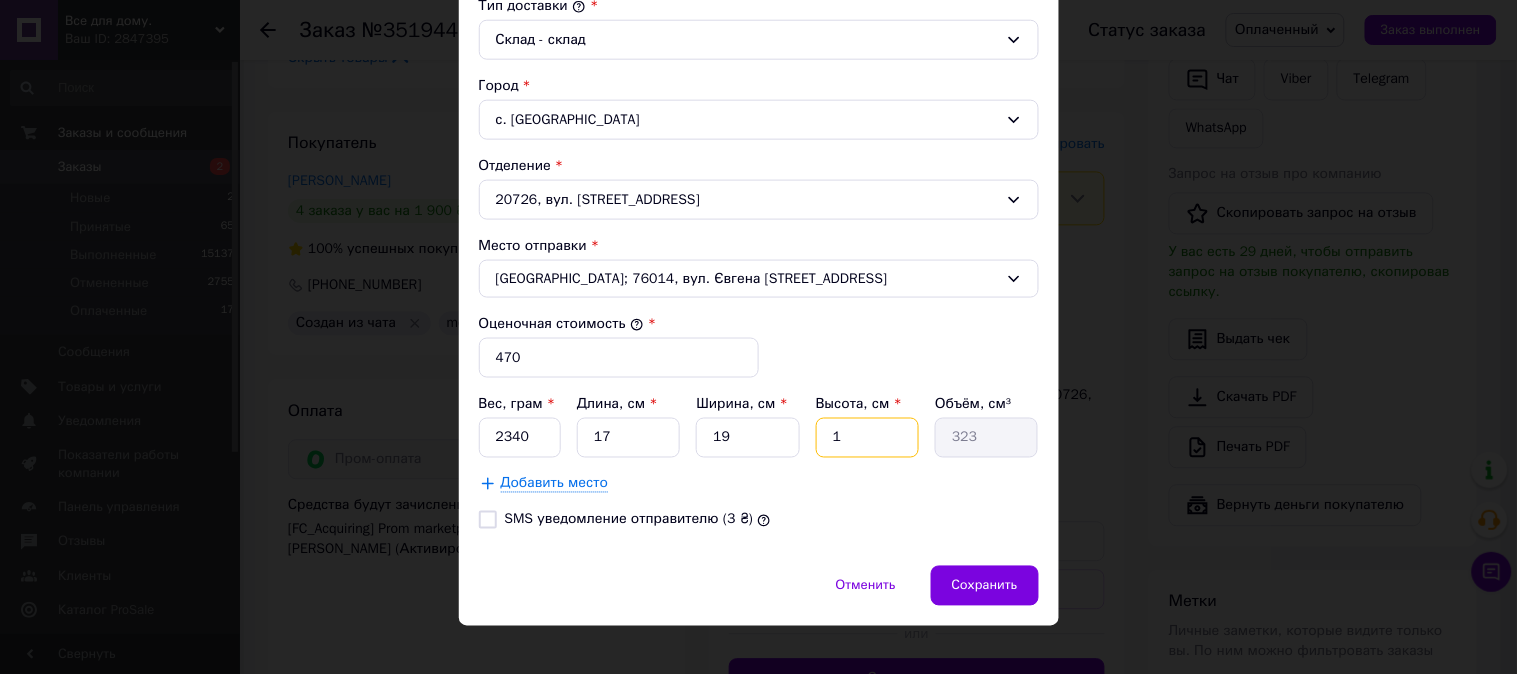 type 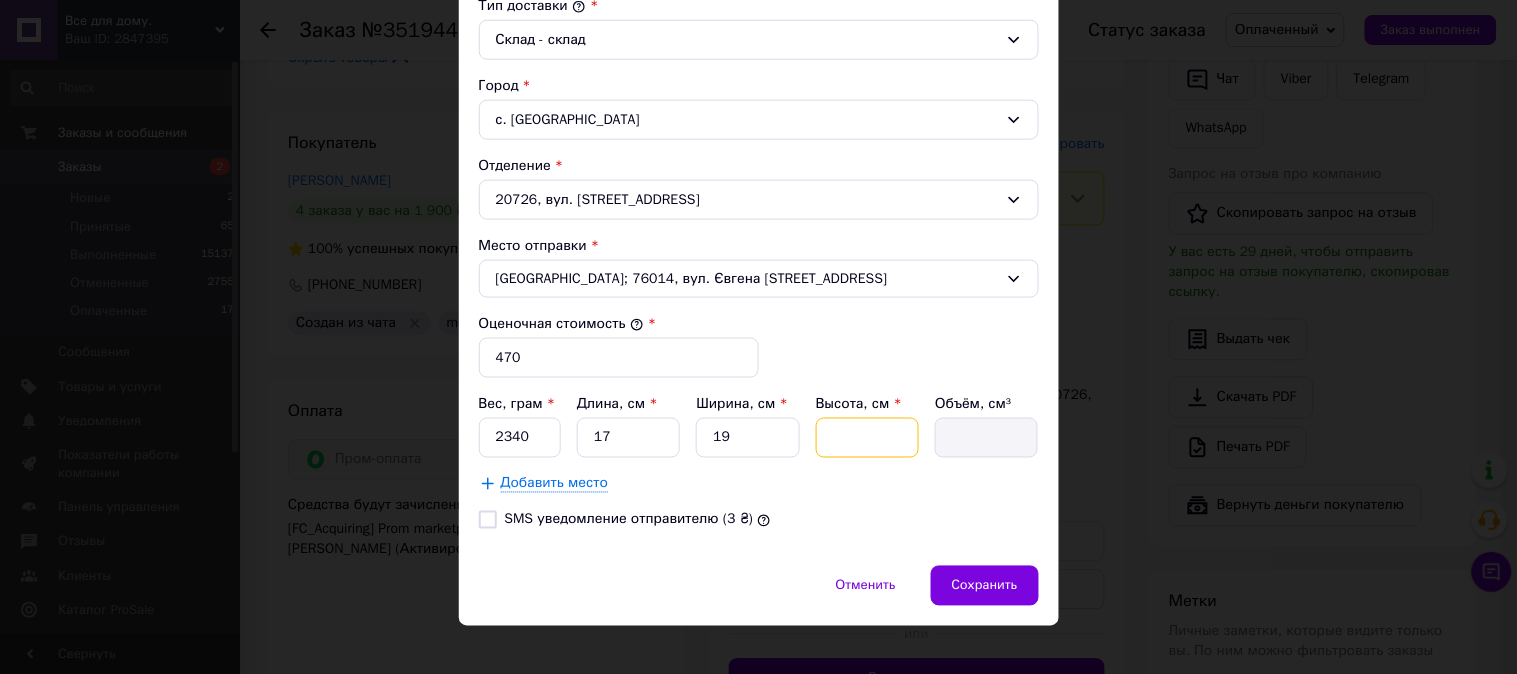 type on "2" 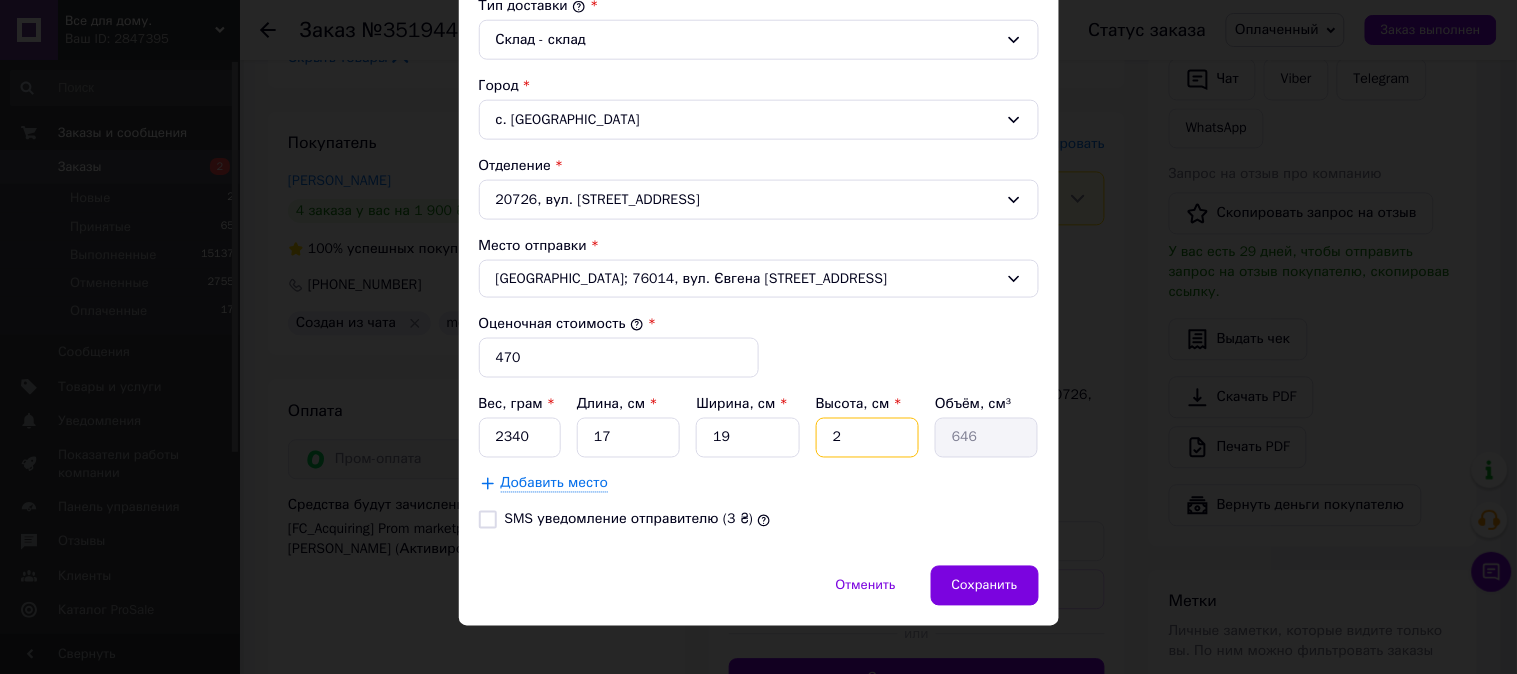 type on "24" 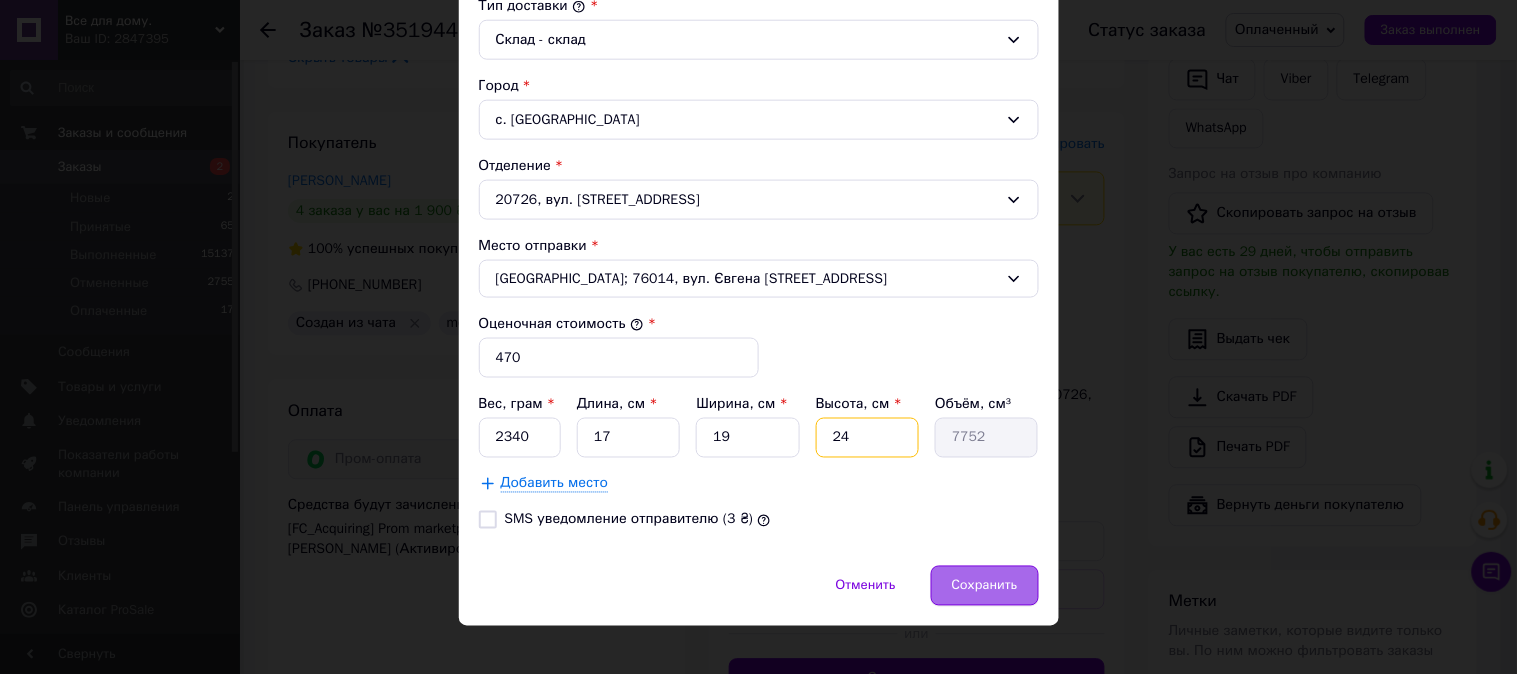 type on "24" 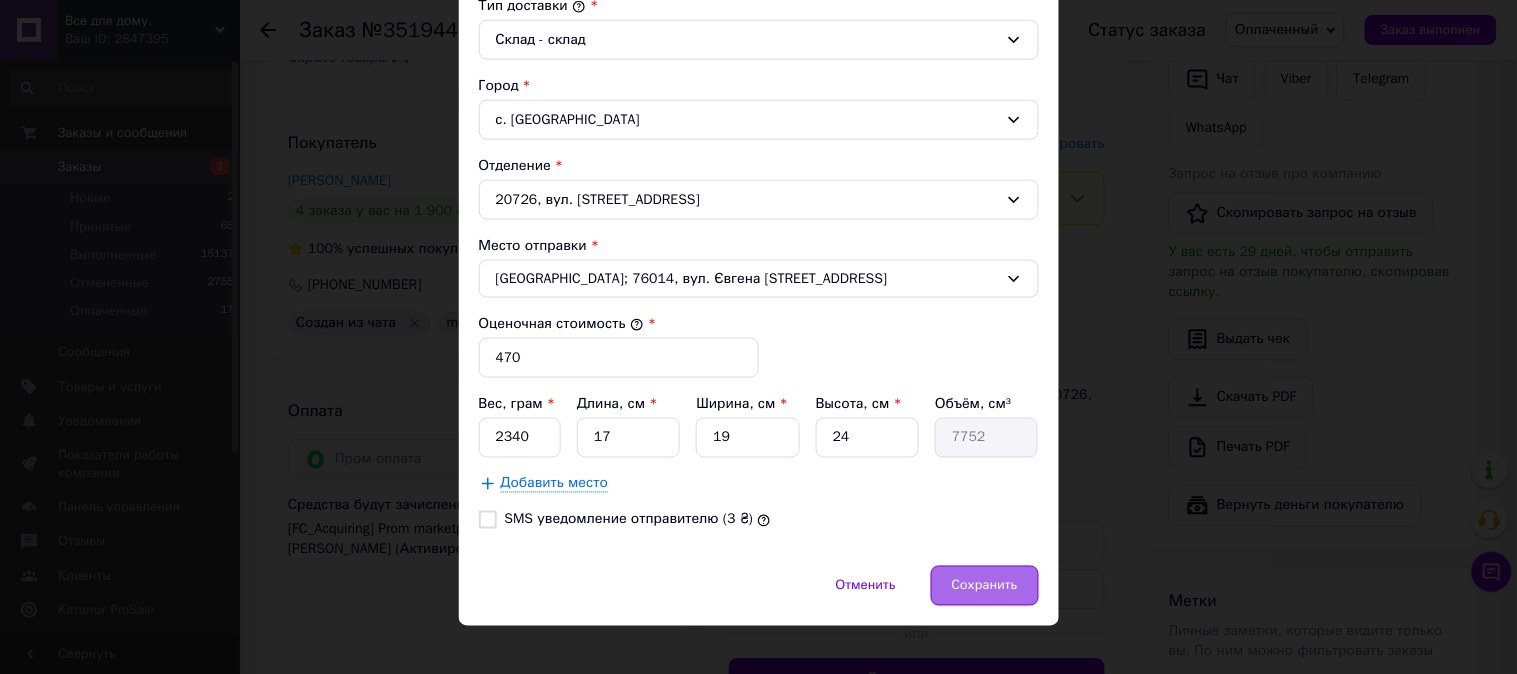 click on "Сохранить" at bounding box center [985, 586] 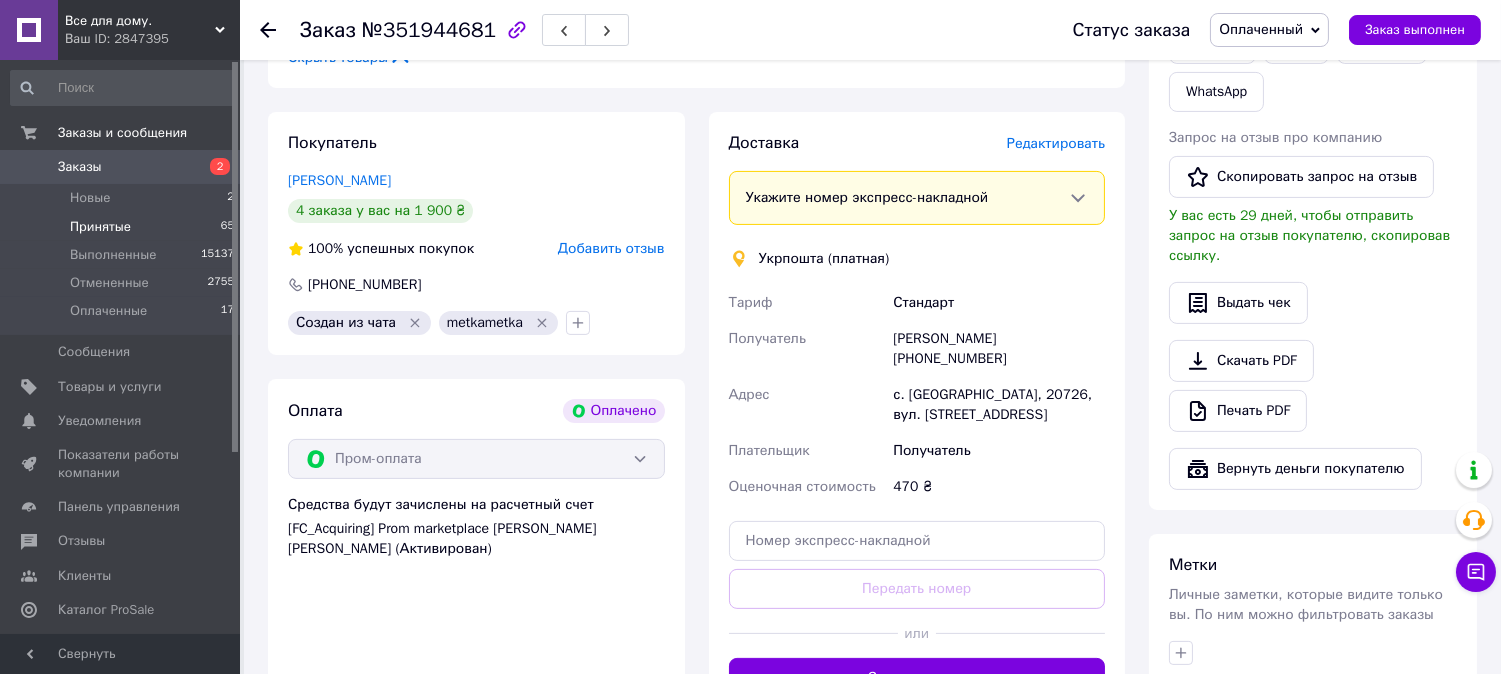 click on "Принятые" at bounding box center [100, 227] 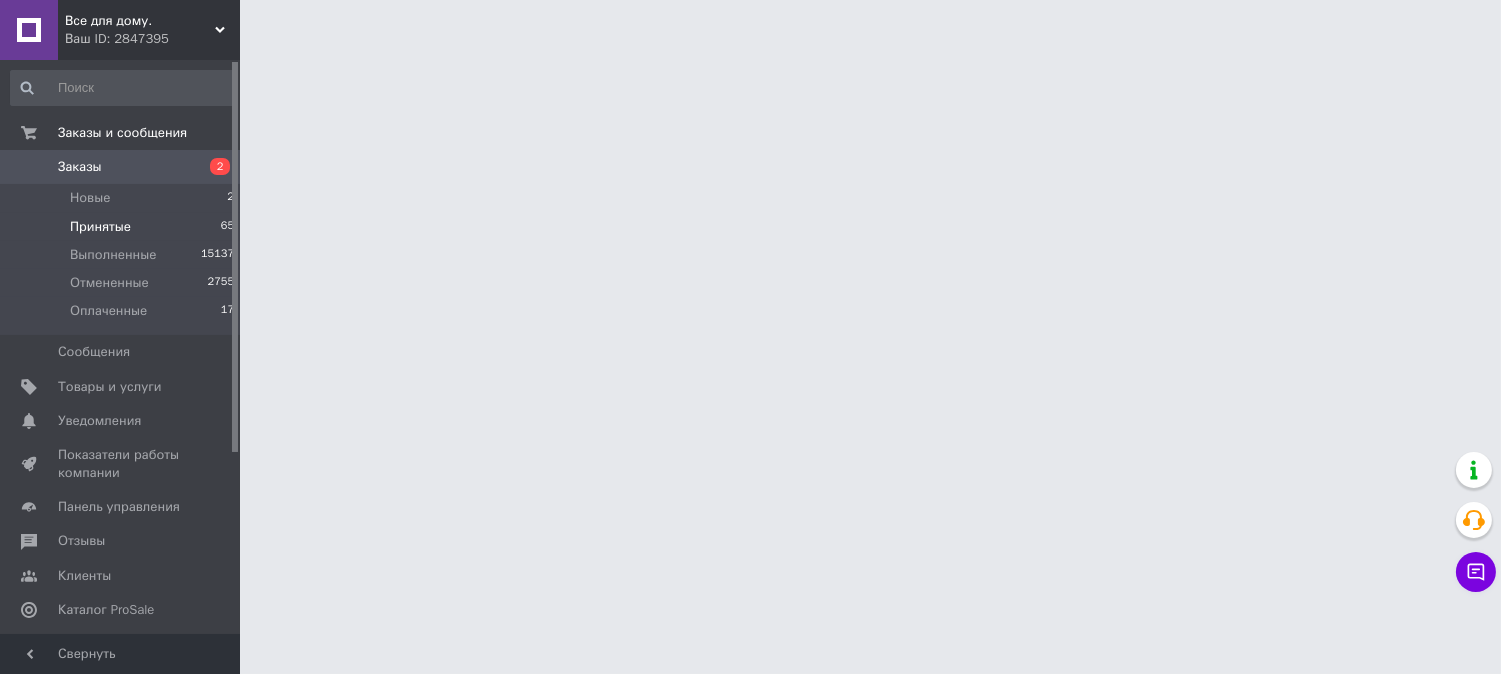 scroll, scrollTop: 0, scrollLeft: 0, axis: both 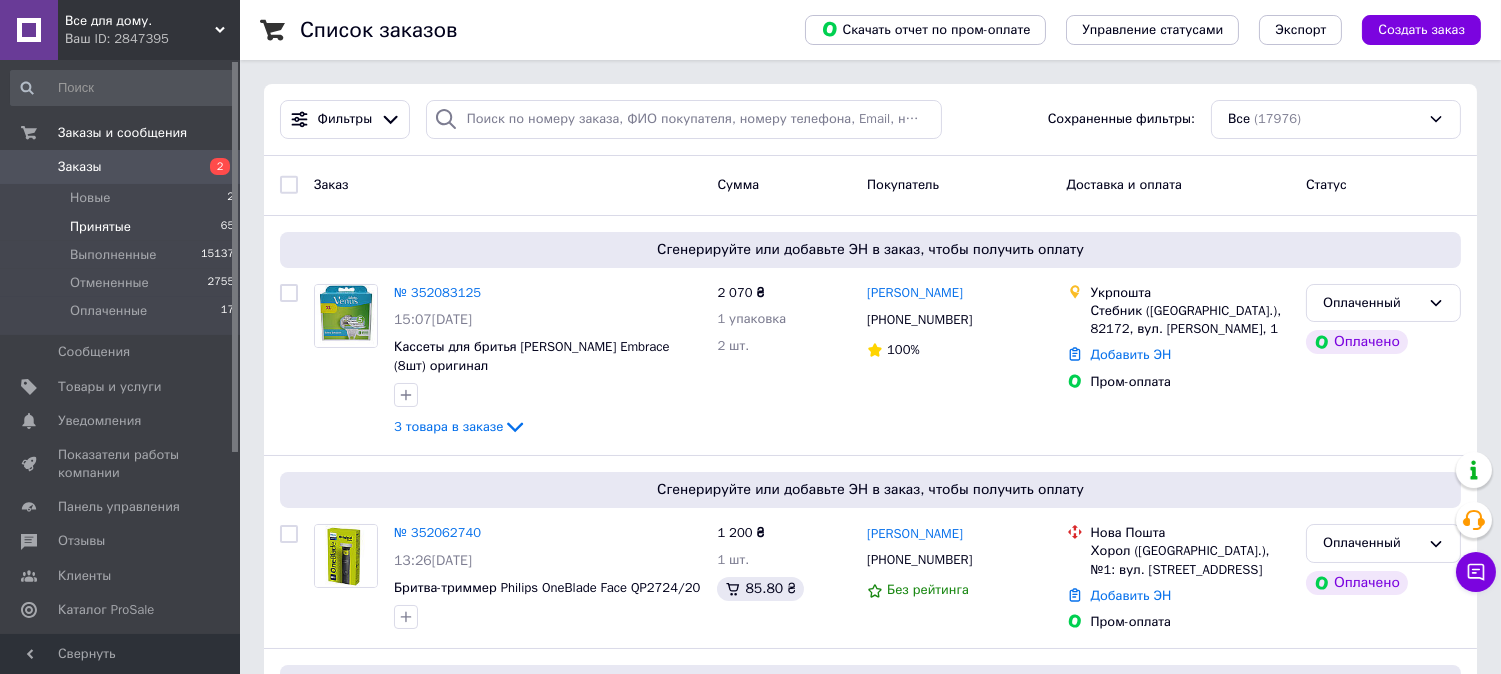 click on "Принятые" at bounding box center [100, 227] 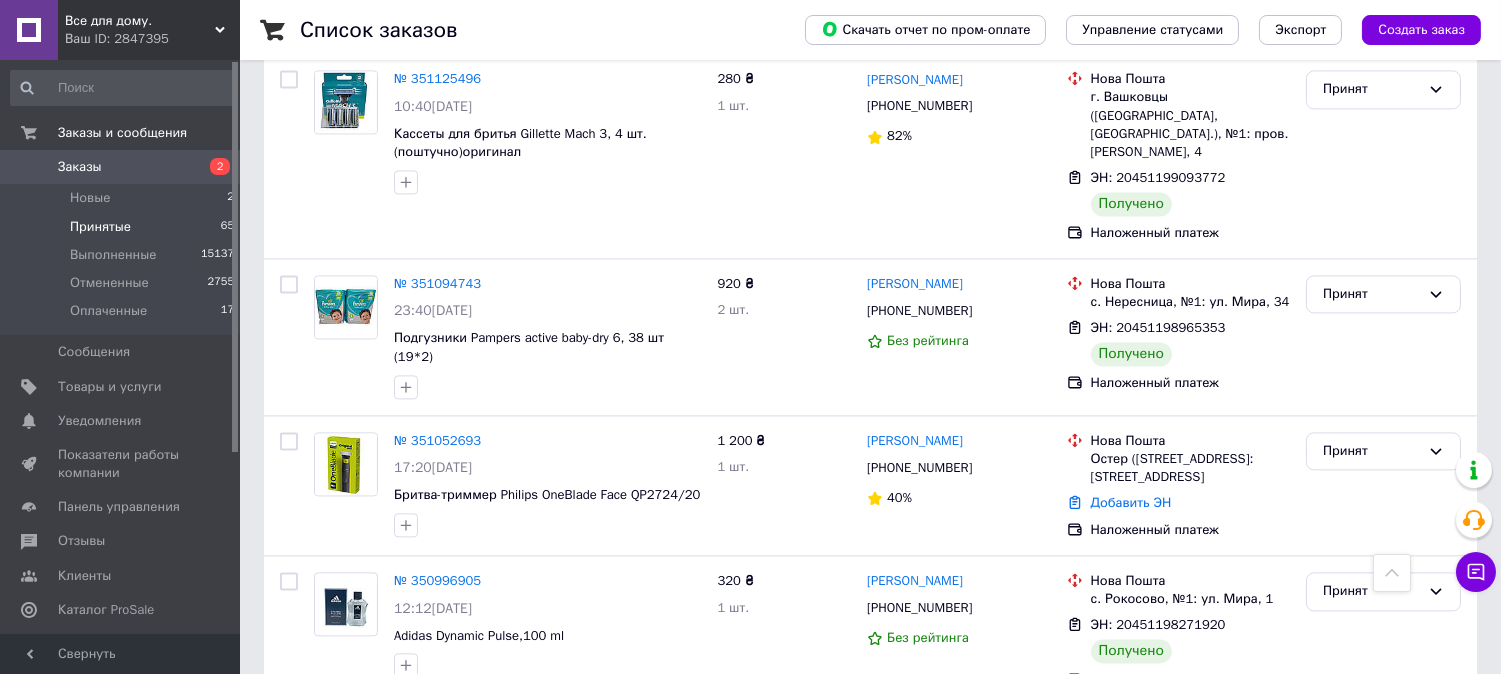 scroll, scrollTop: 7888, scrollLeft: 0, axis: vertical 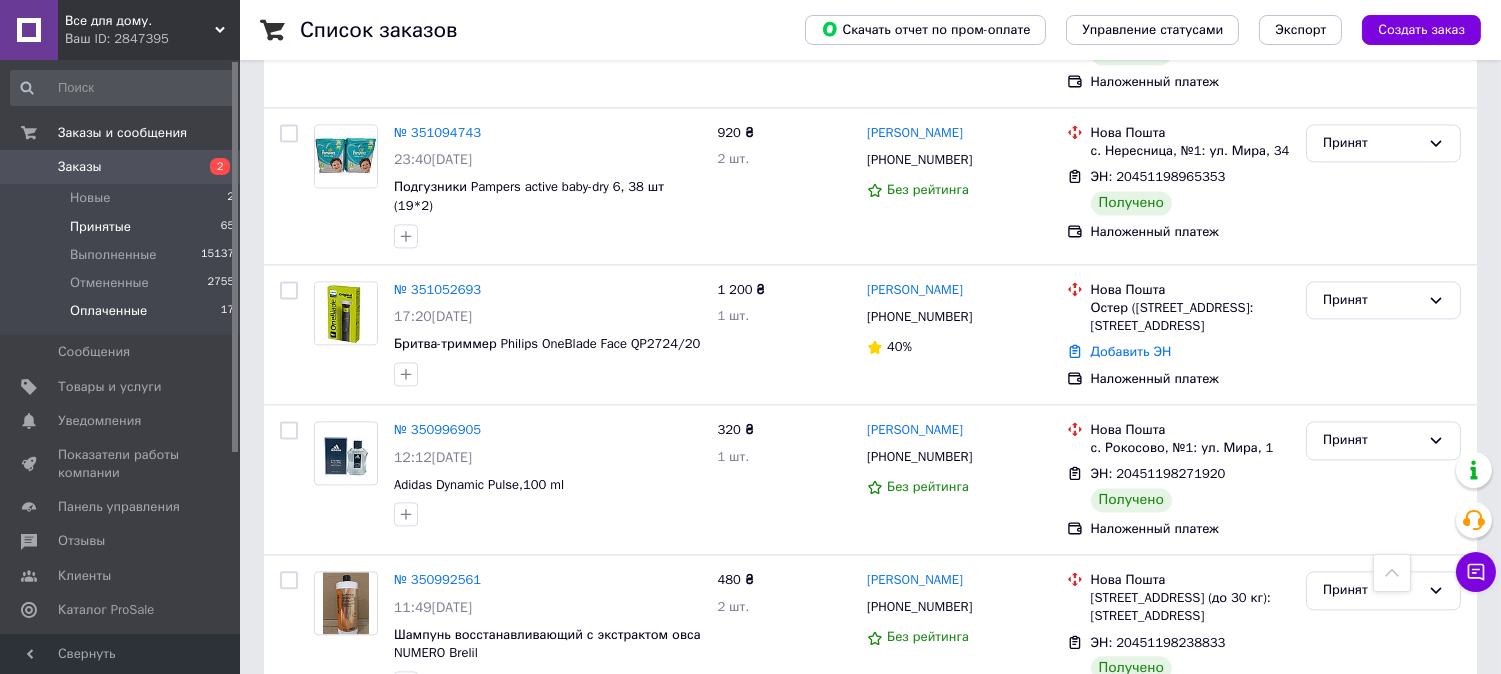 click on "Оплаченные" at bounding box center [108, 311] 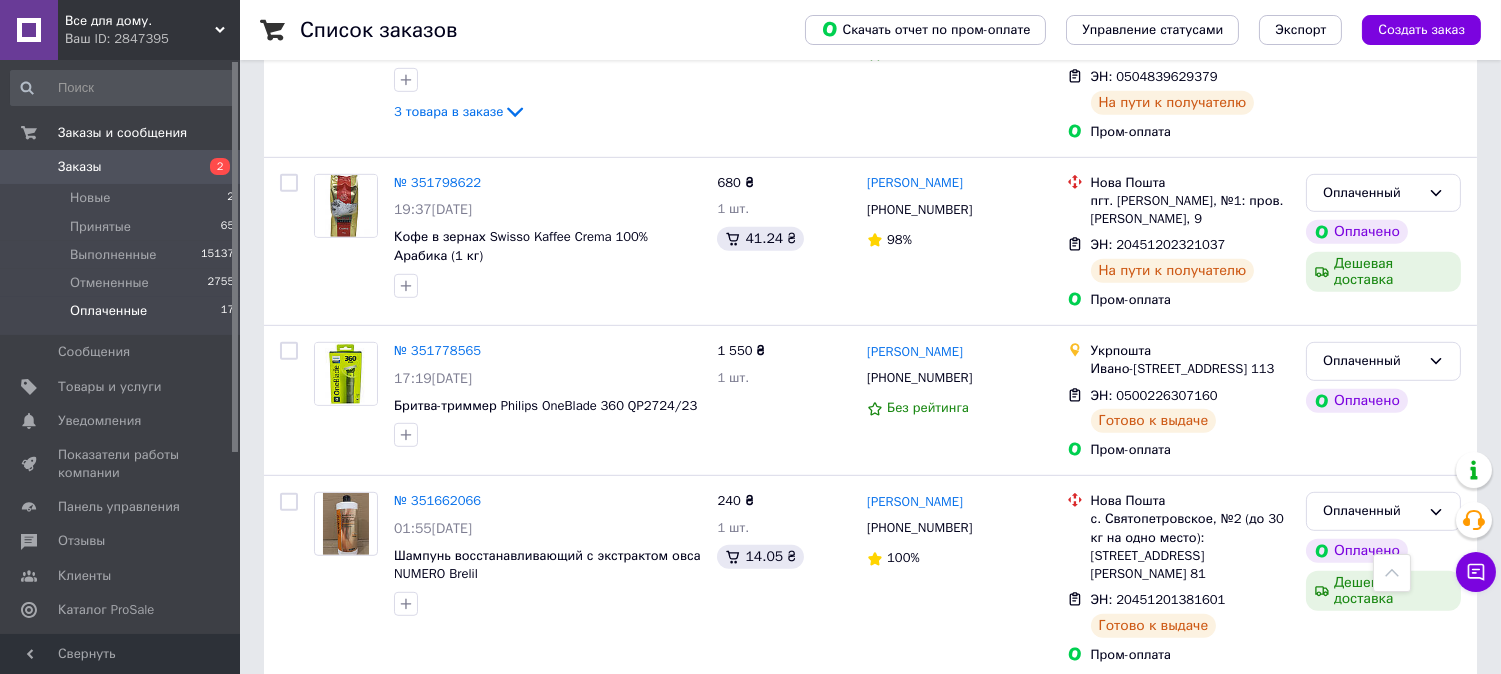 scroll, scrollTop: 2011, scrollLeft: 0, axis: vertical 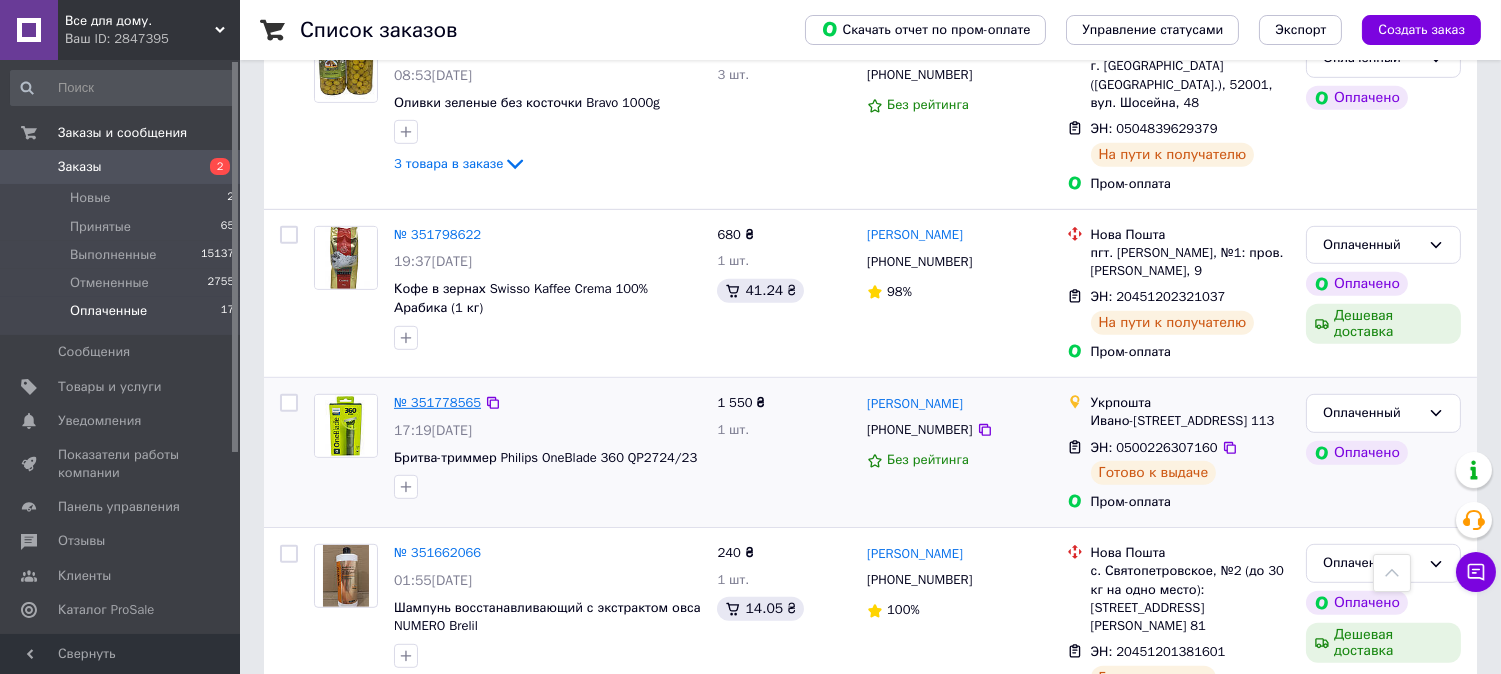 click on "№ 351778565" at bounding box center (437, 402) 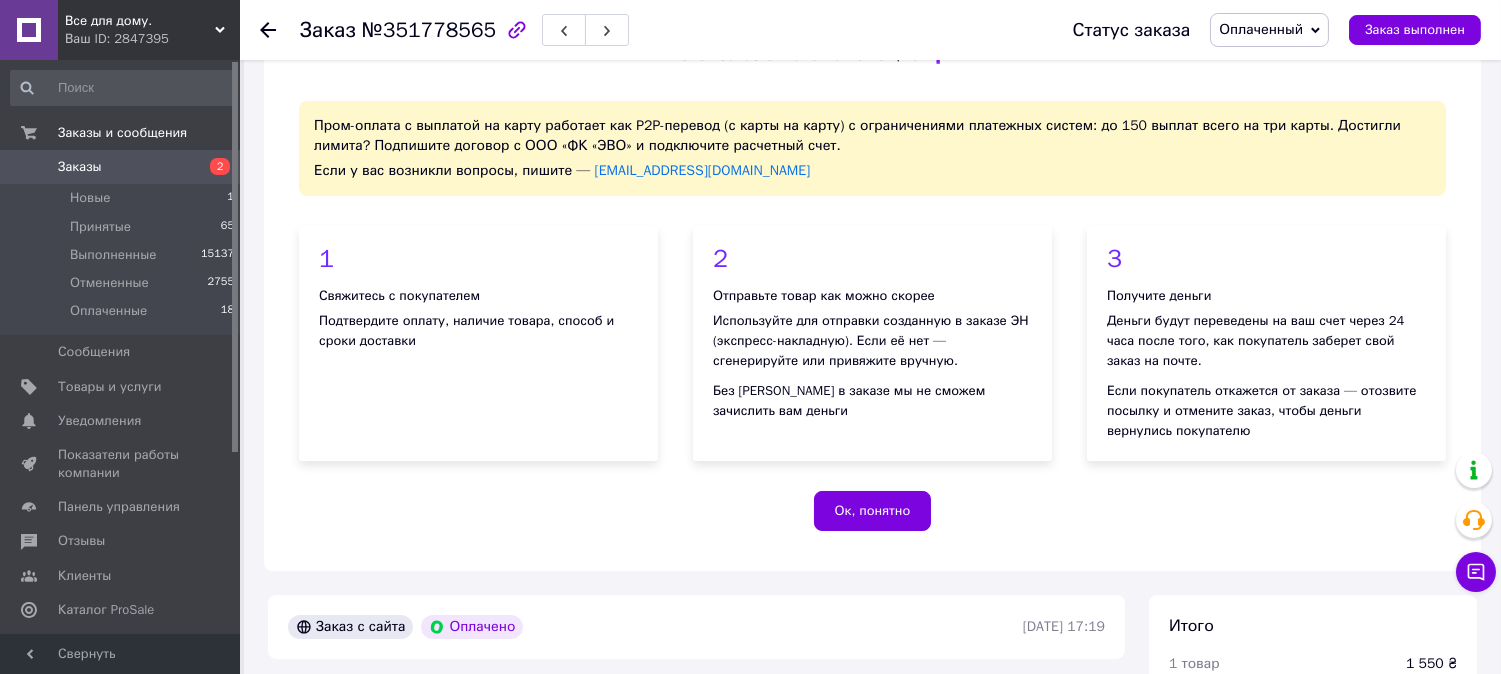 scroll, scrollTop: 0, scrollLeft: 0, axis: both 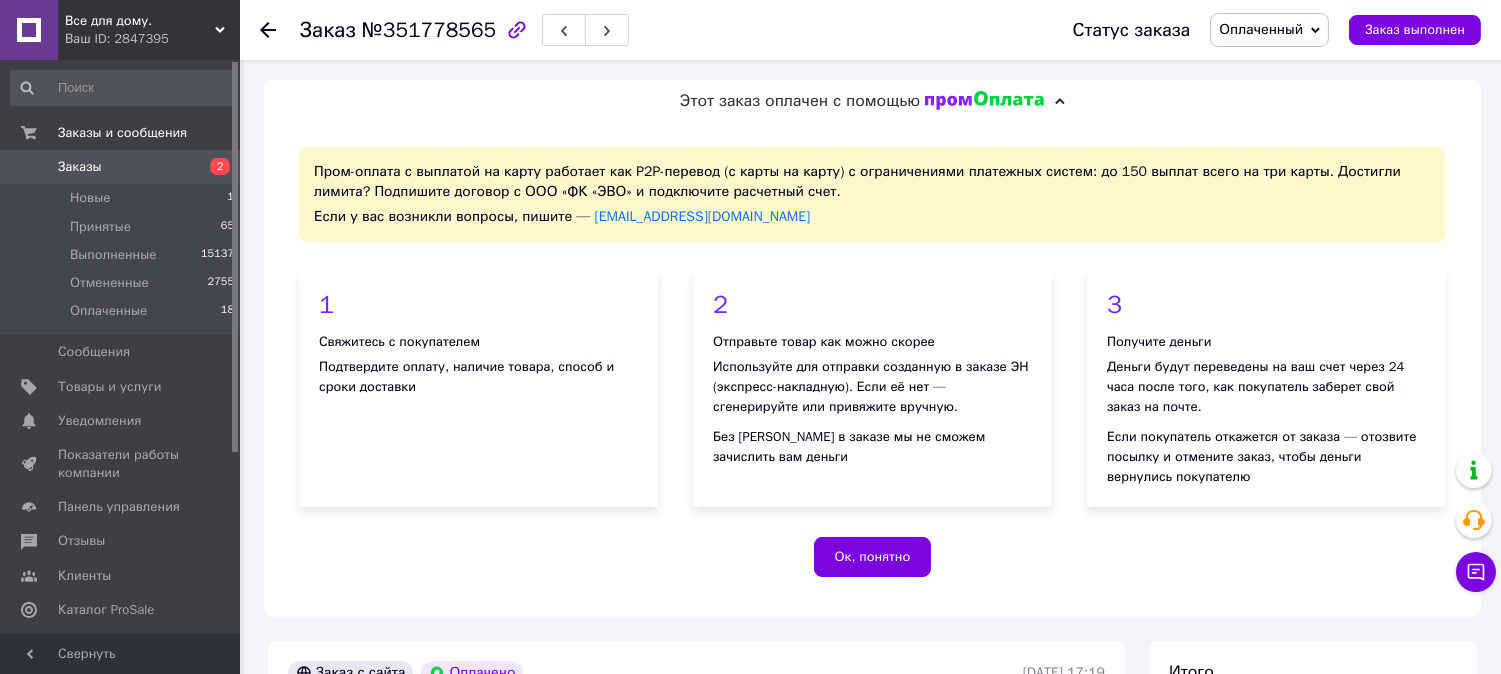 click 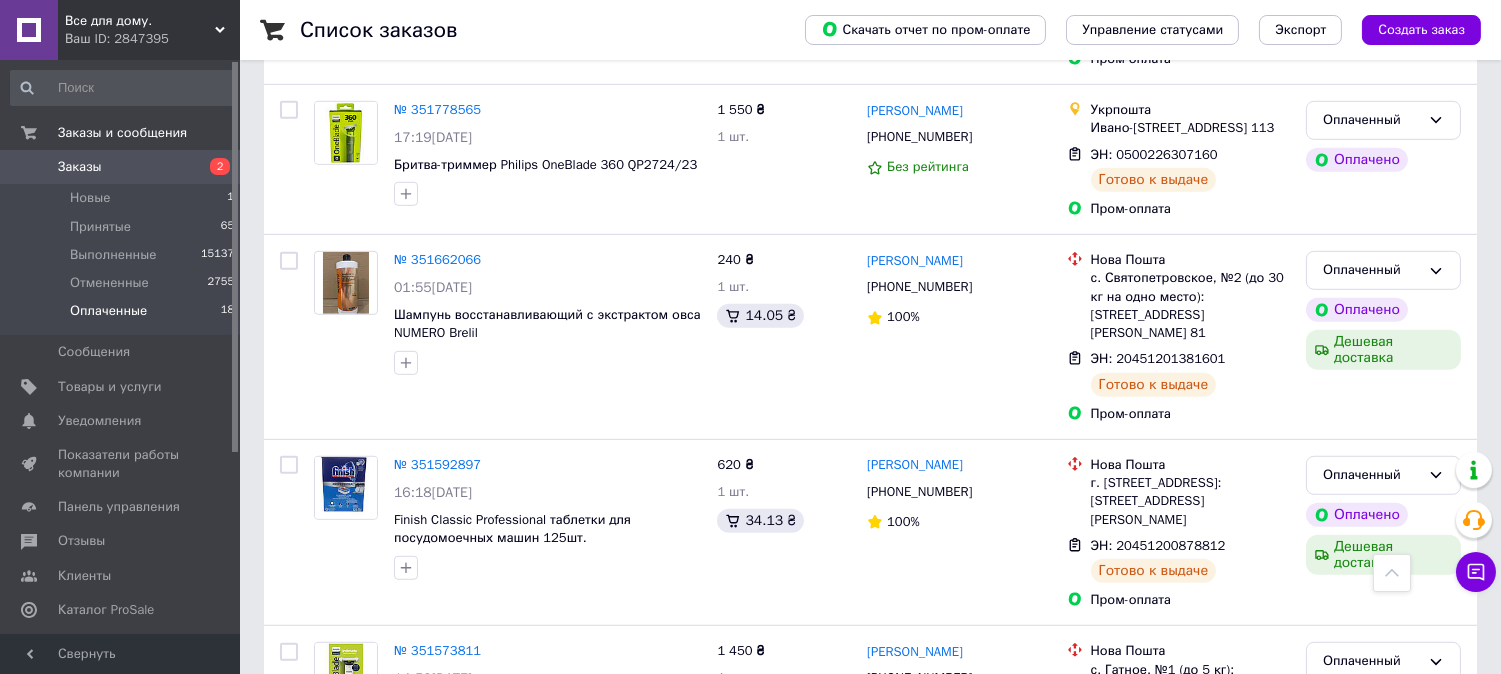 scroll, scrollTop: 2122, scrollLeft: 0, axis: vertical 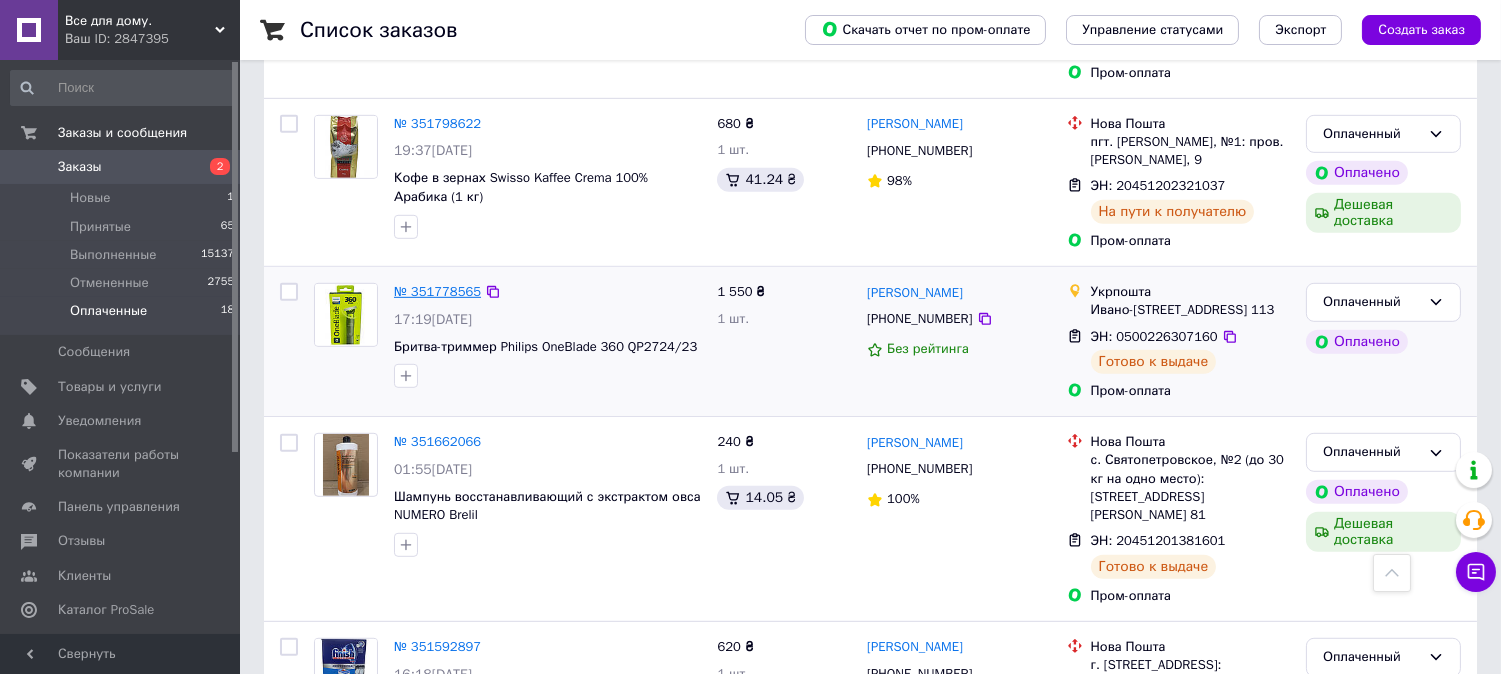 click on "№ 351778565" at bounding box center [437, 291] 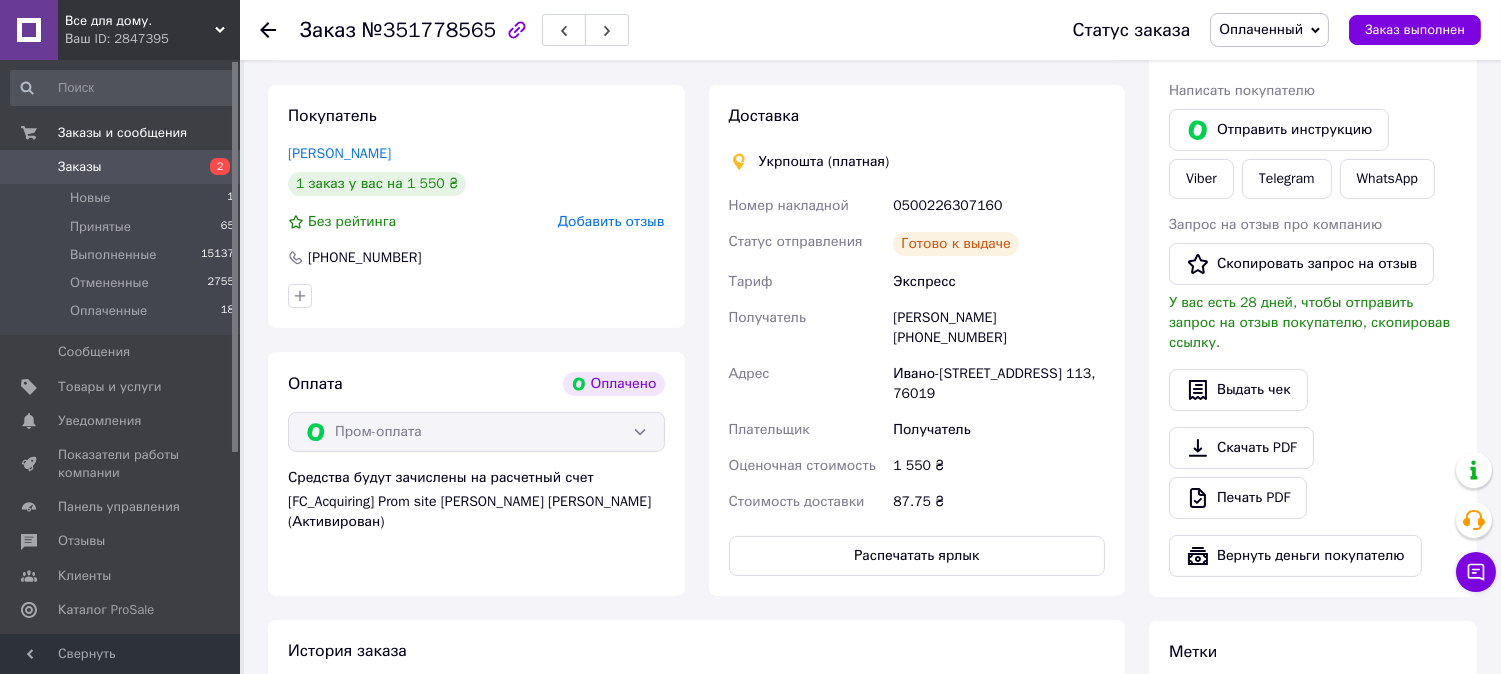 scroll, scrollTop: 828, scrollLeft: 0, axis: vertical 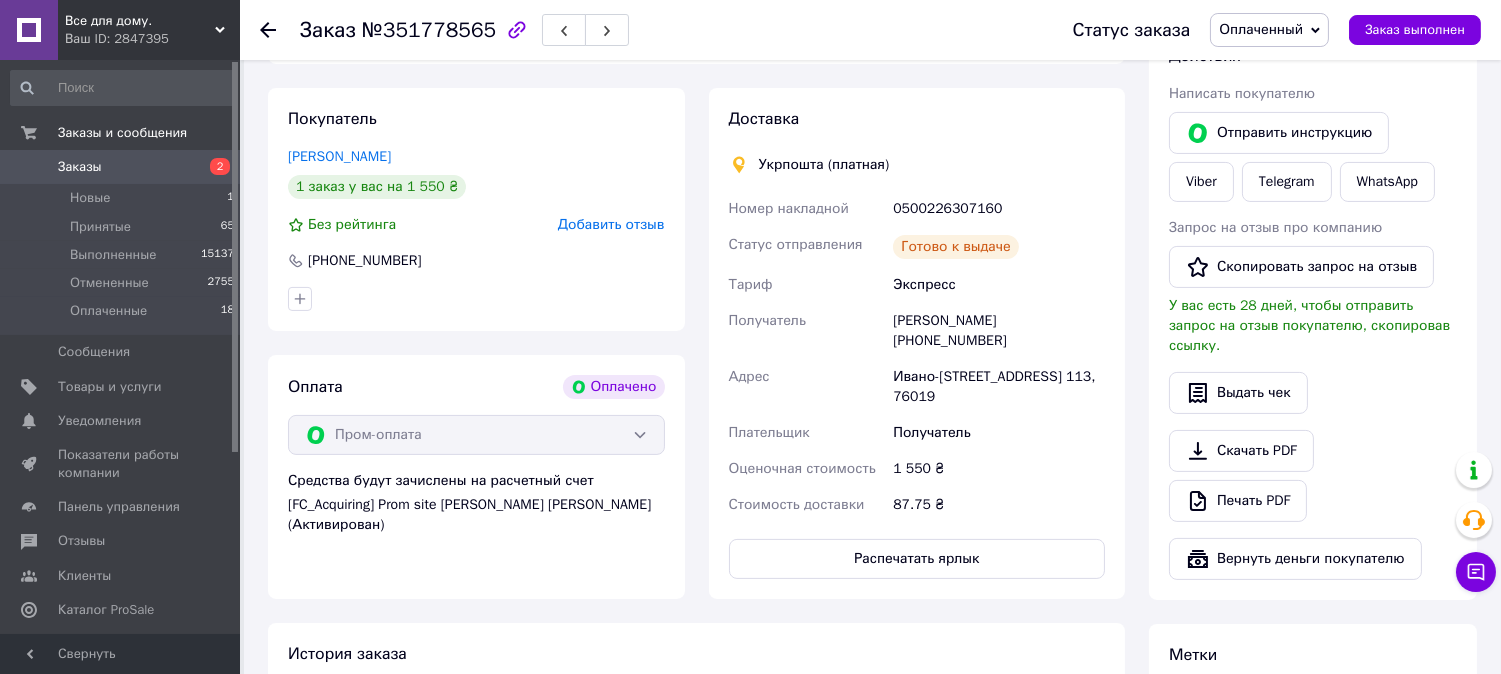 click 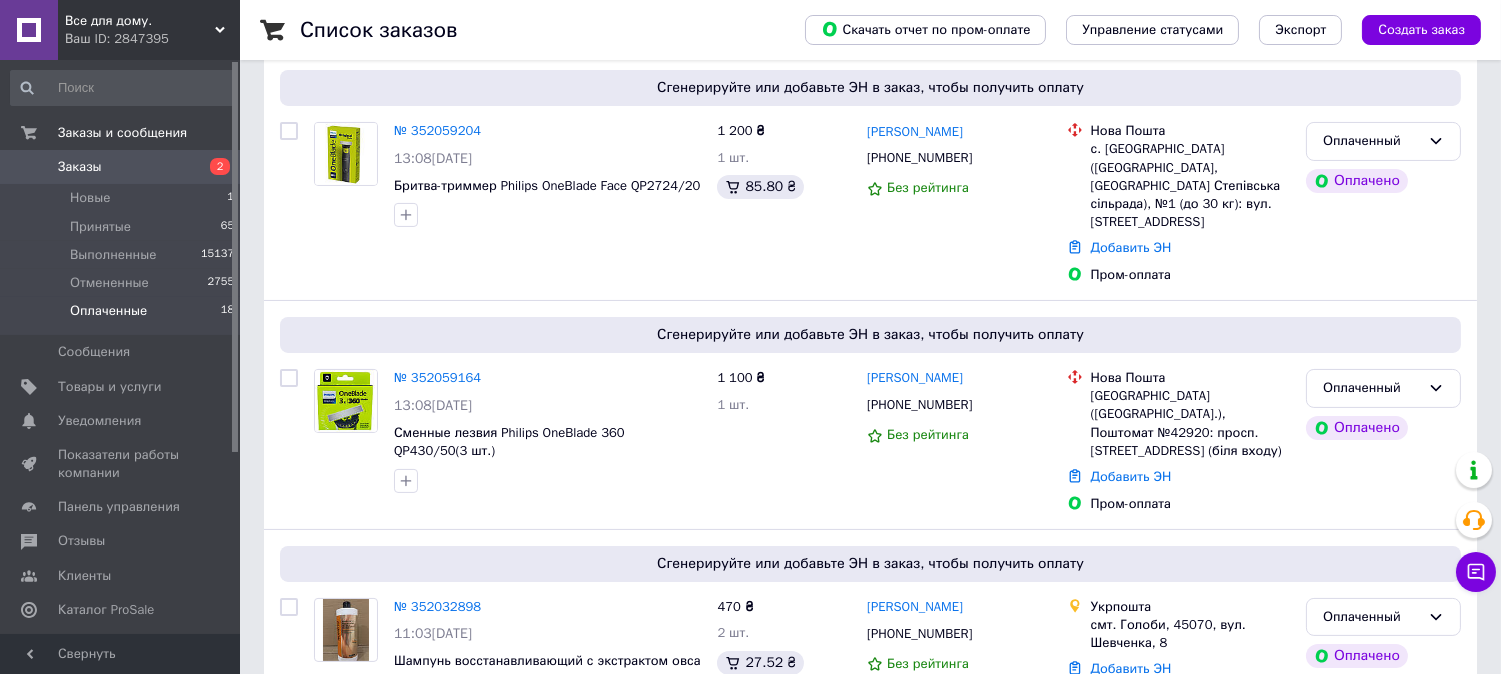 scroll, scrollTop: 1222, scrollLeft: 0, axis: vertical 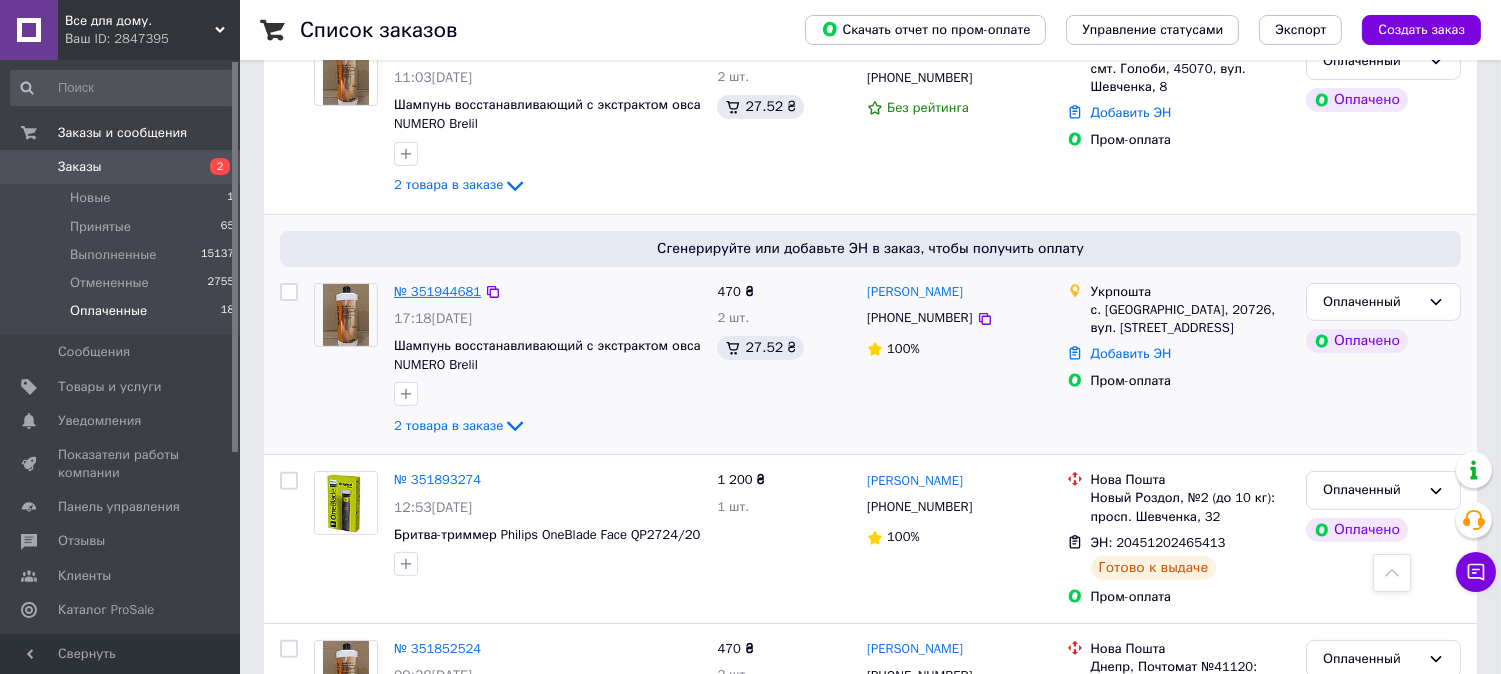 click on "№ 351944681" at bounding box center (437, 291) 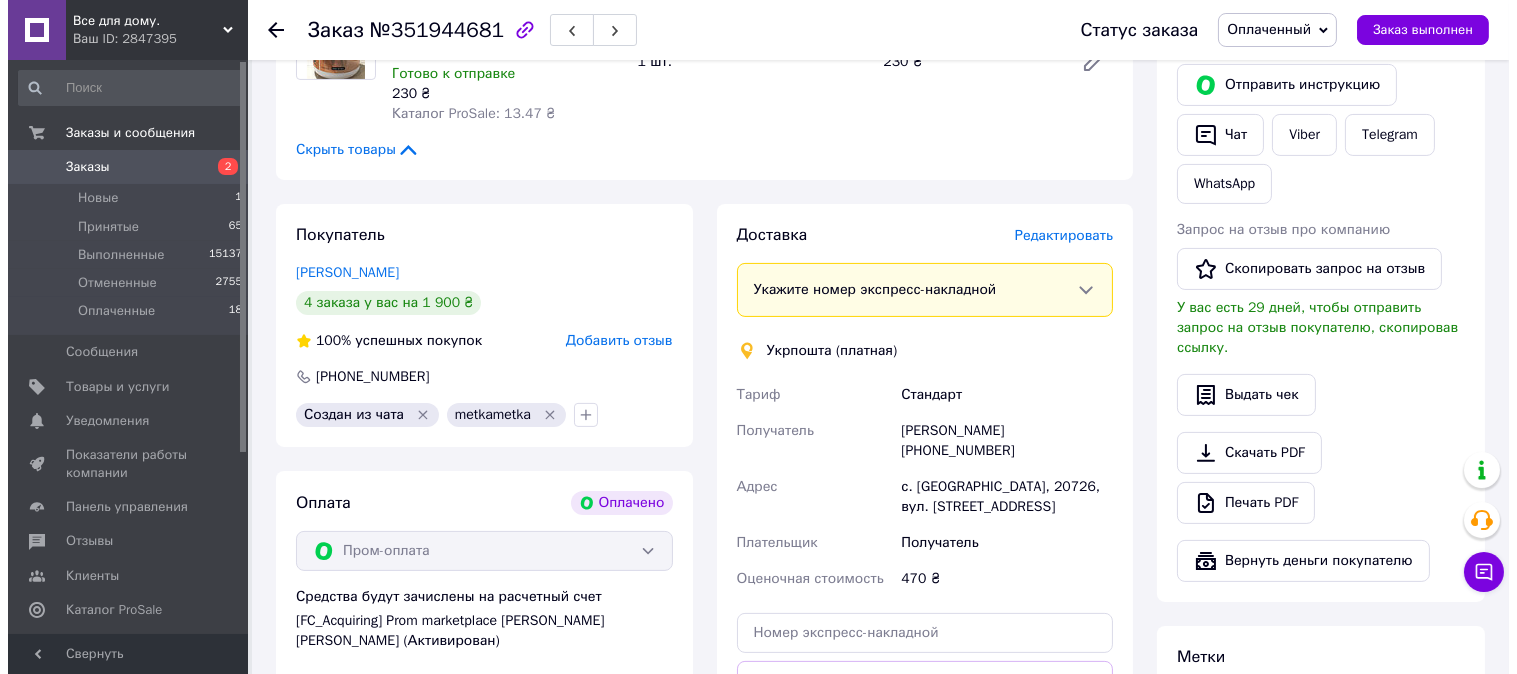 scroll, scrollTop: 888, scrollLeft: 0, axis: vertical 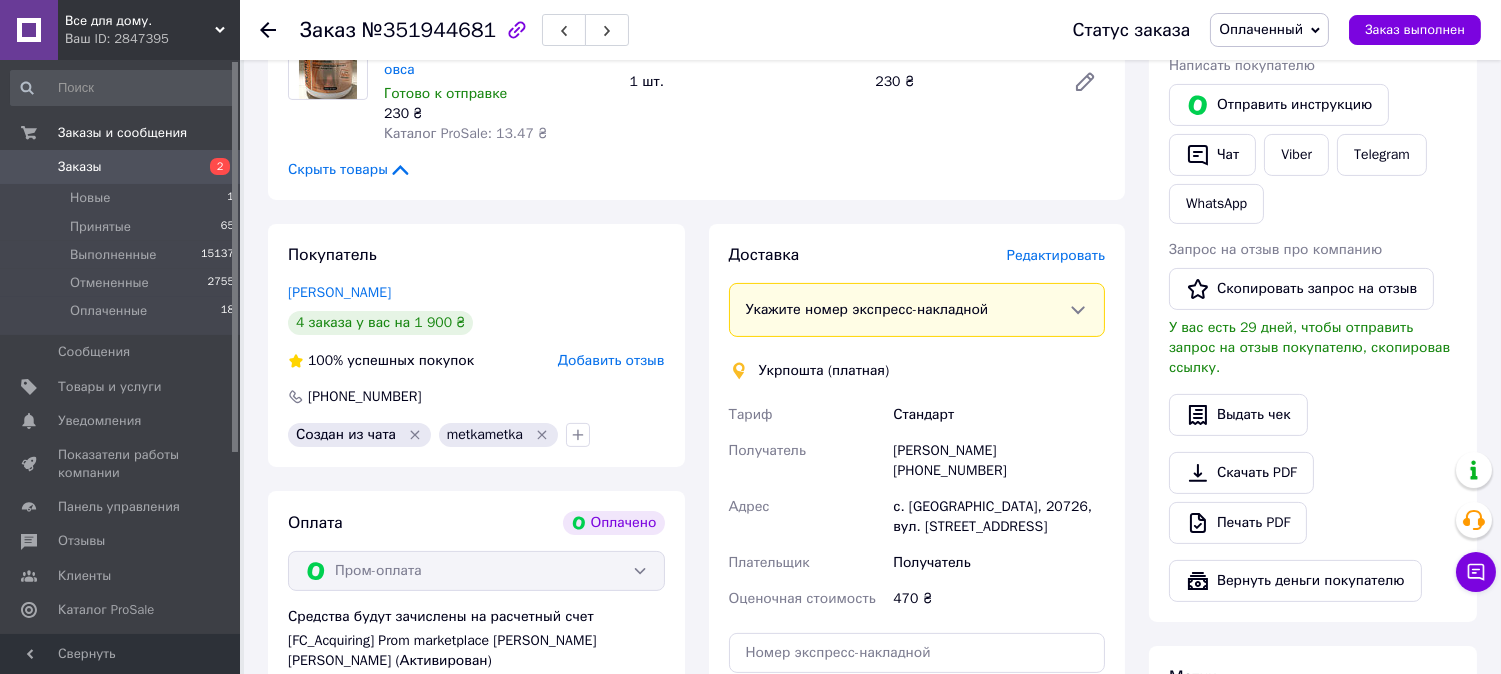 click on "Редактировать" at bounding box center [1056, 255] 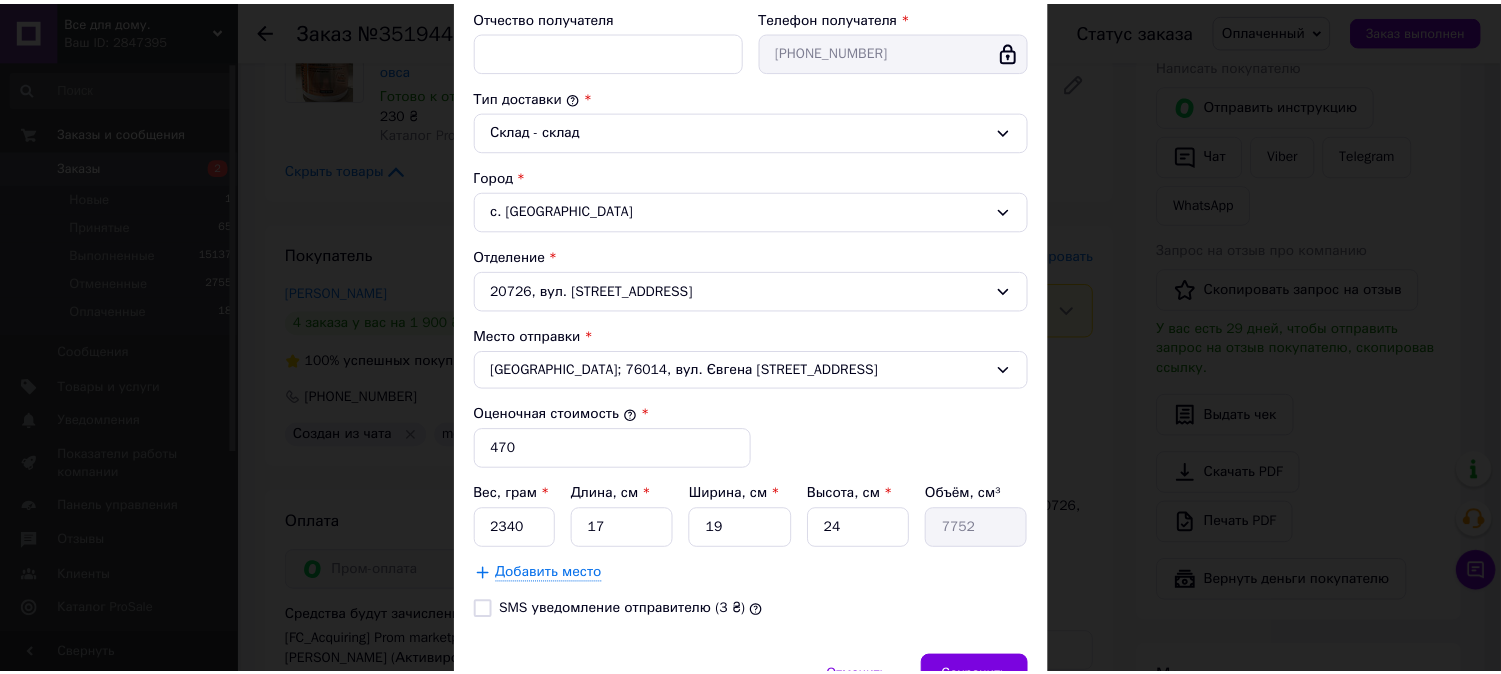 scroll, scrollTop: 555, scrollLeft: 0, axis: vertical 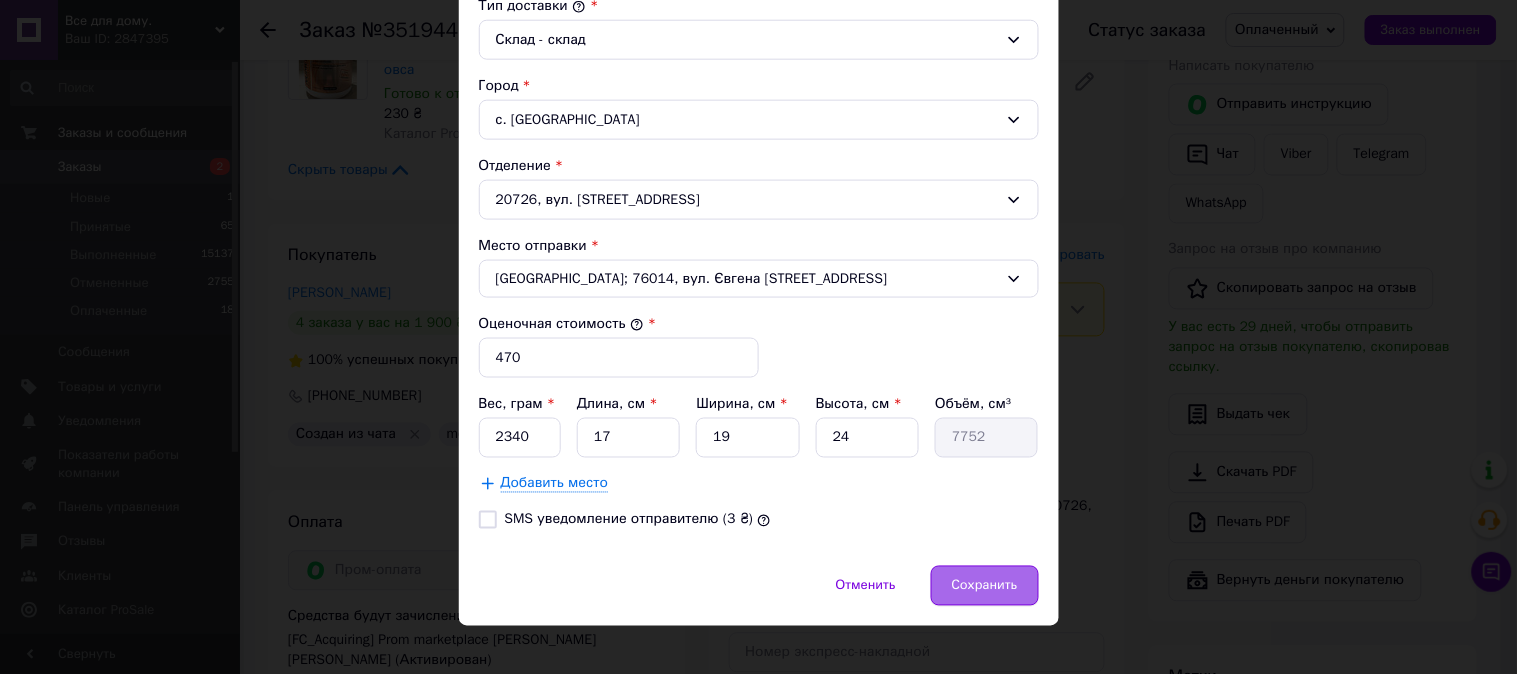 click on "Сохранить" at bounding box center (985, 586) 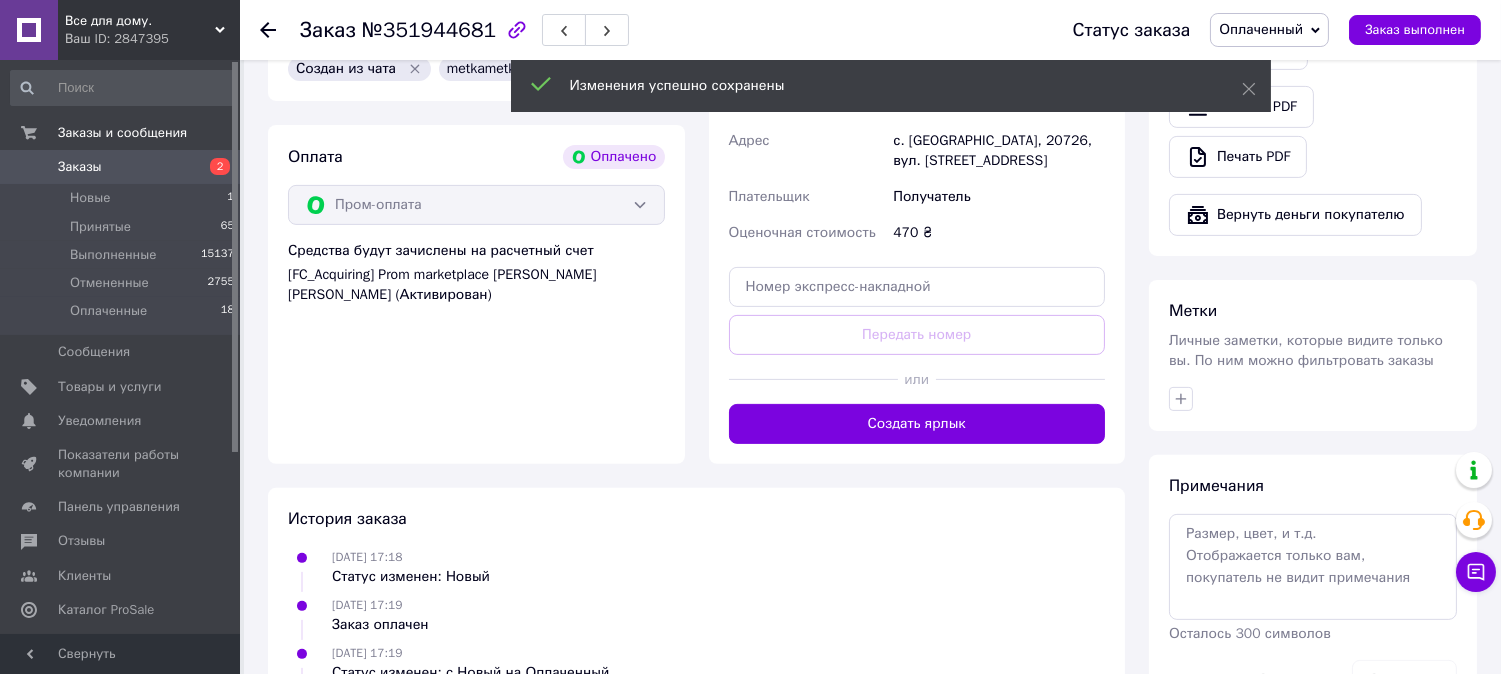 scroll, scrollTop: 1333, scrollLeft: 0, axis: vertical 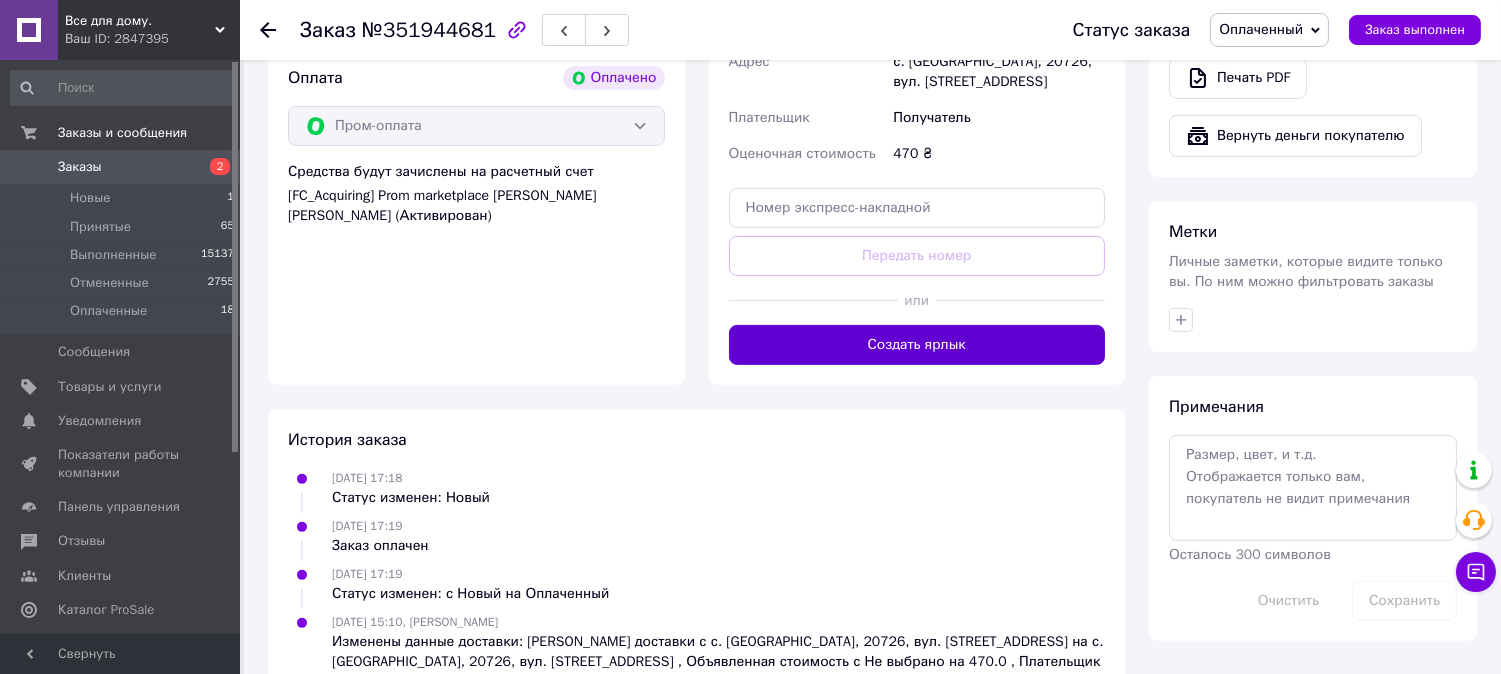 click on "Создать ярлык" at bounding box center [917, 345] 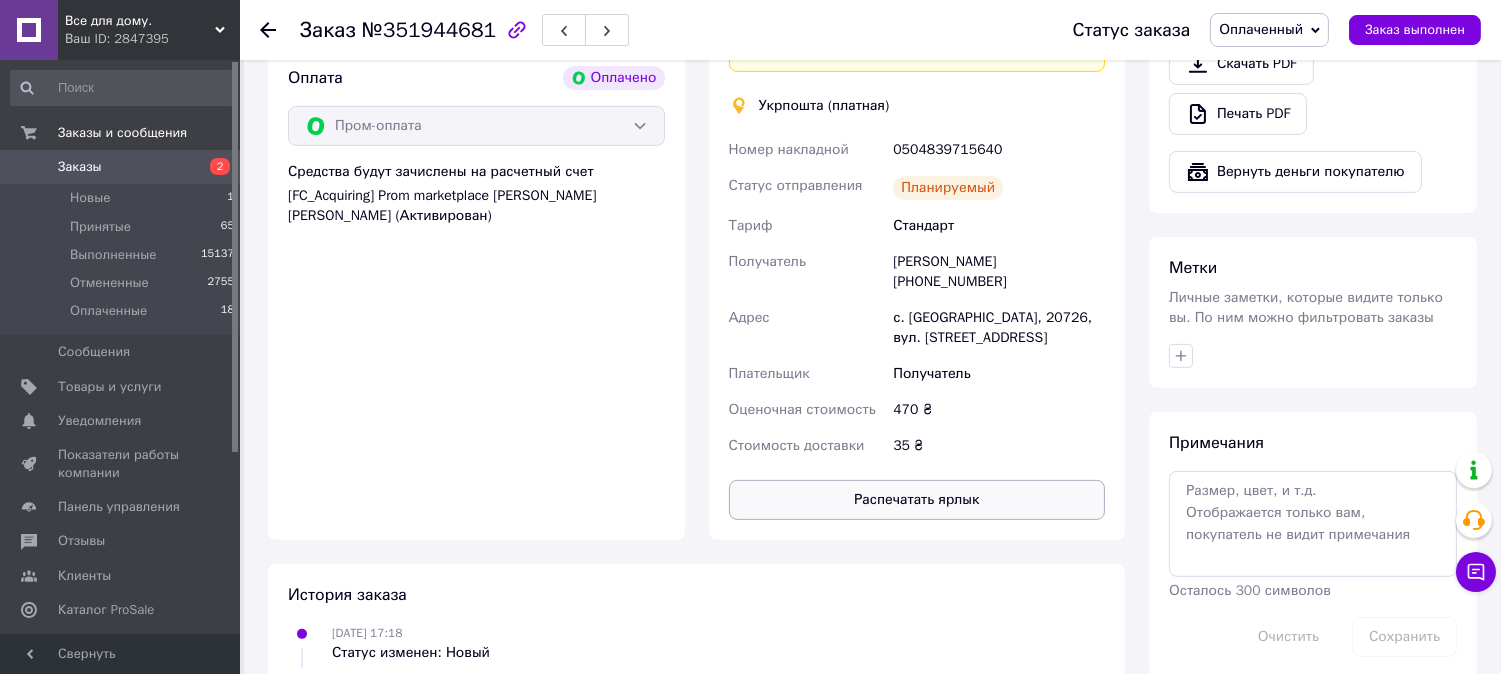 click on "Распечатать ярлык" at bounding box center [917, 500] 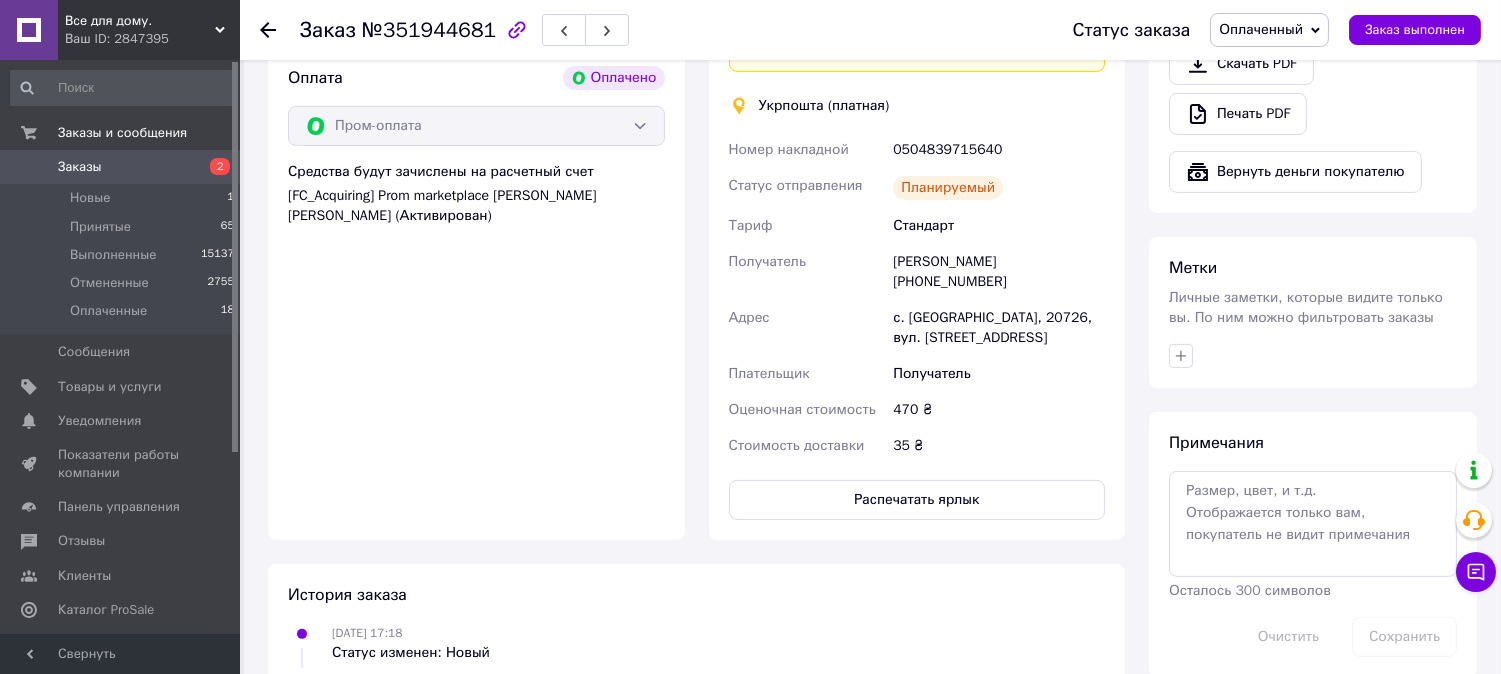 click 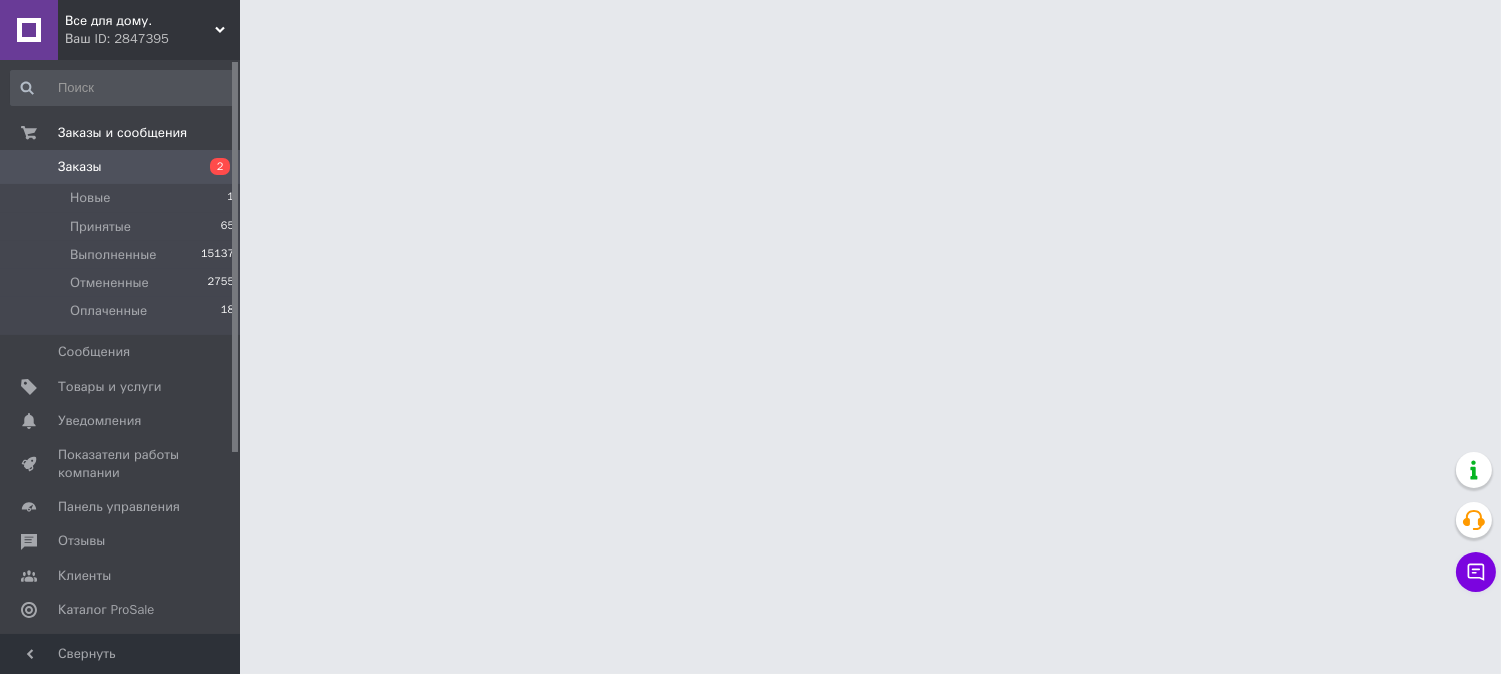 scroll, scrollTop: 0, scrollLeft: 0, axis: both 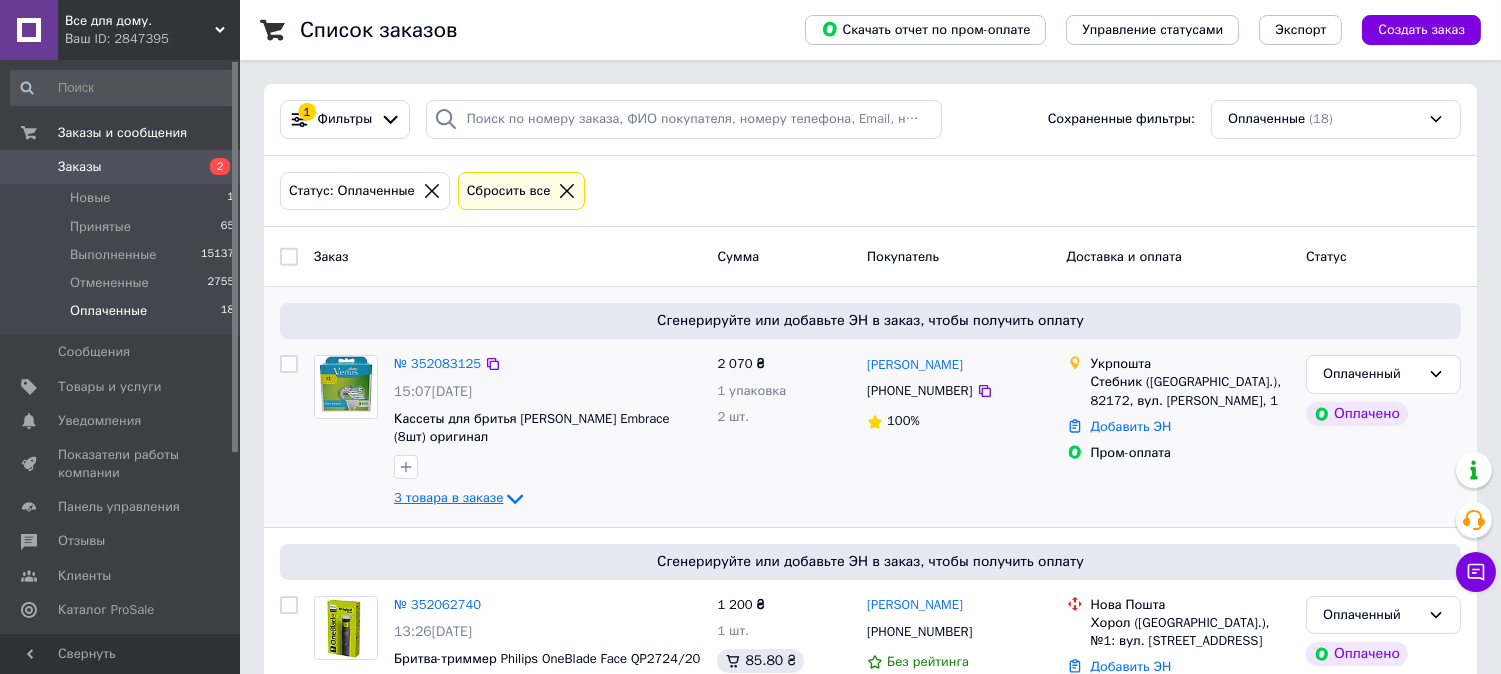 click 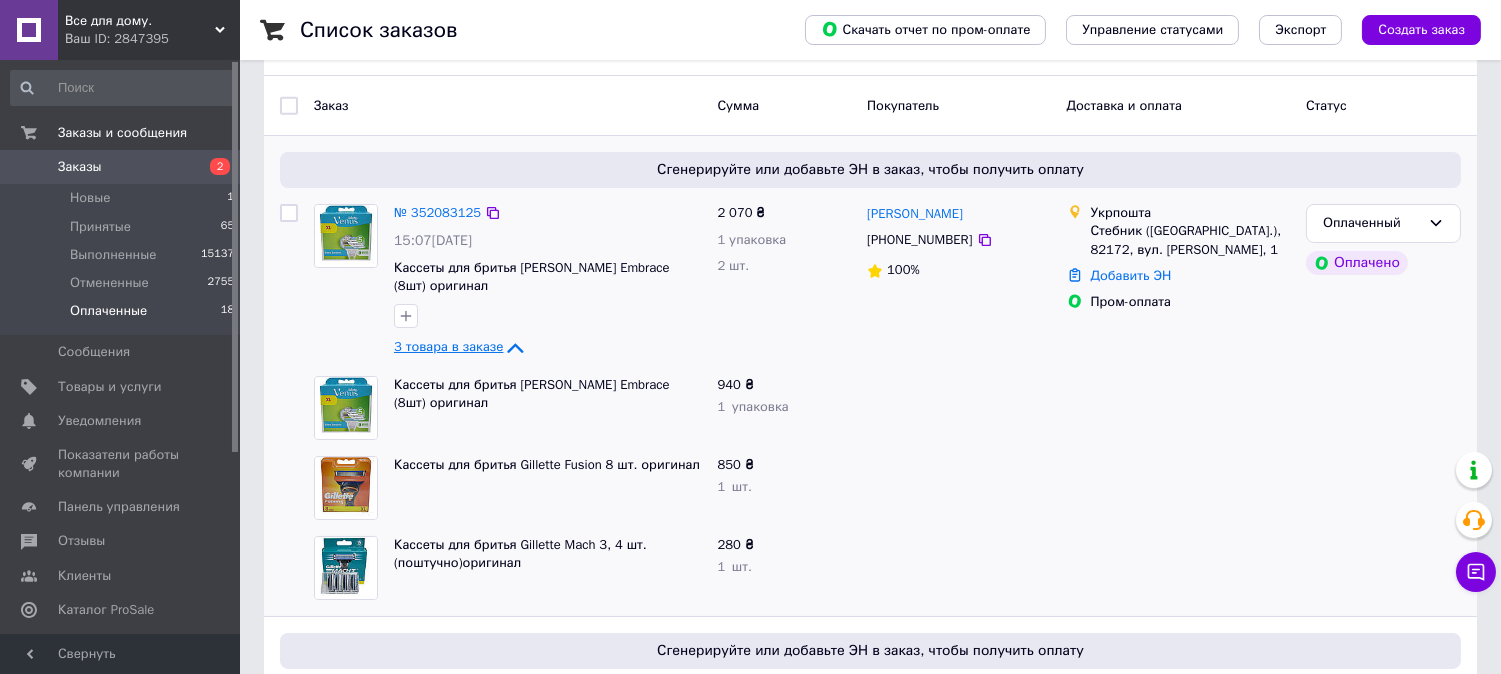 scroll, scrollTop: 111, scrollLeft: 0, axis: vertical 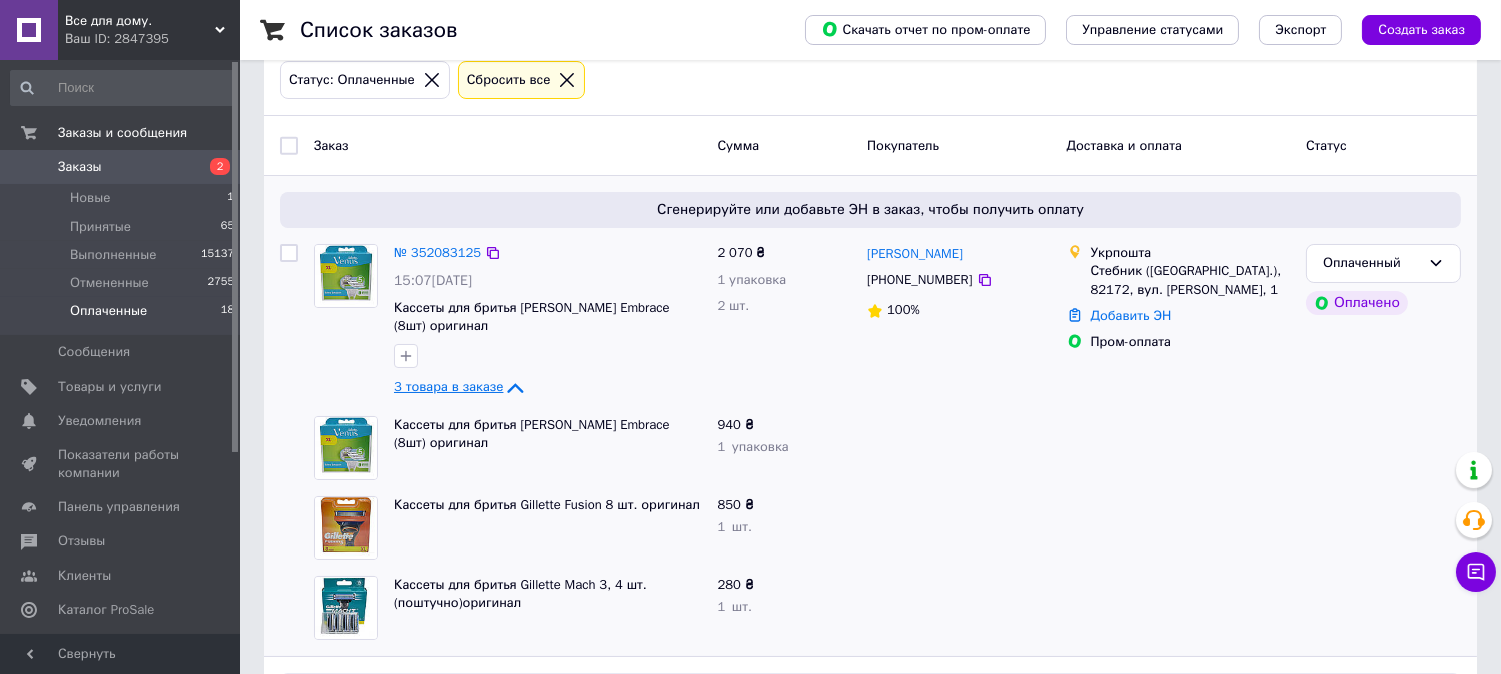 click 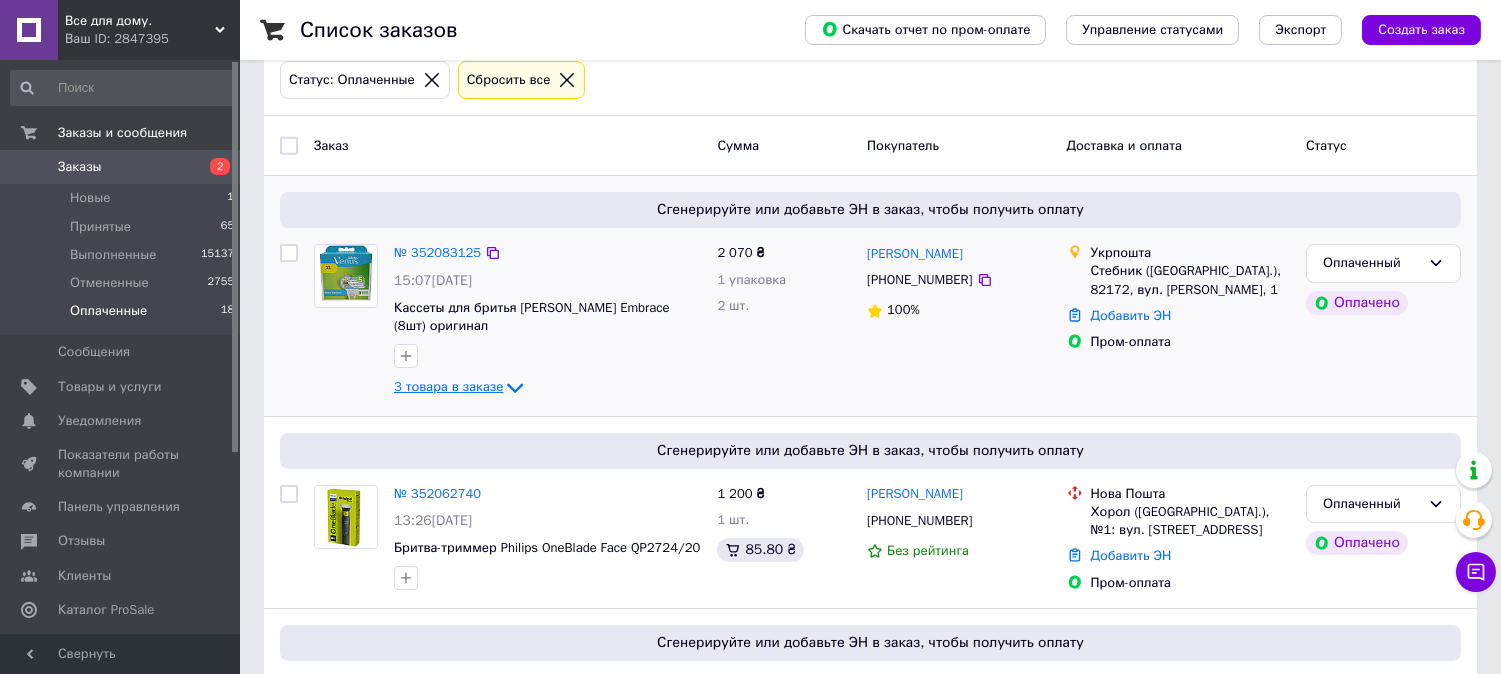 click 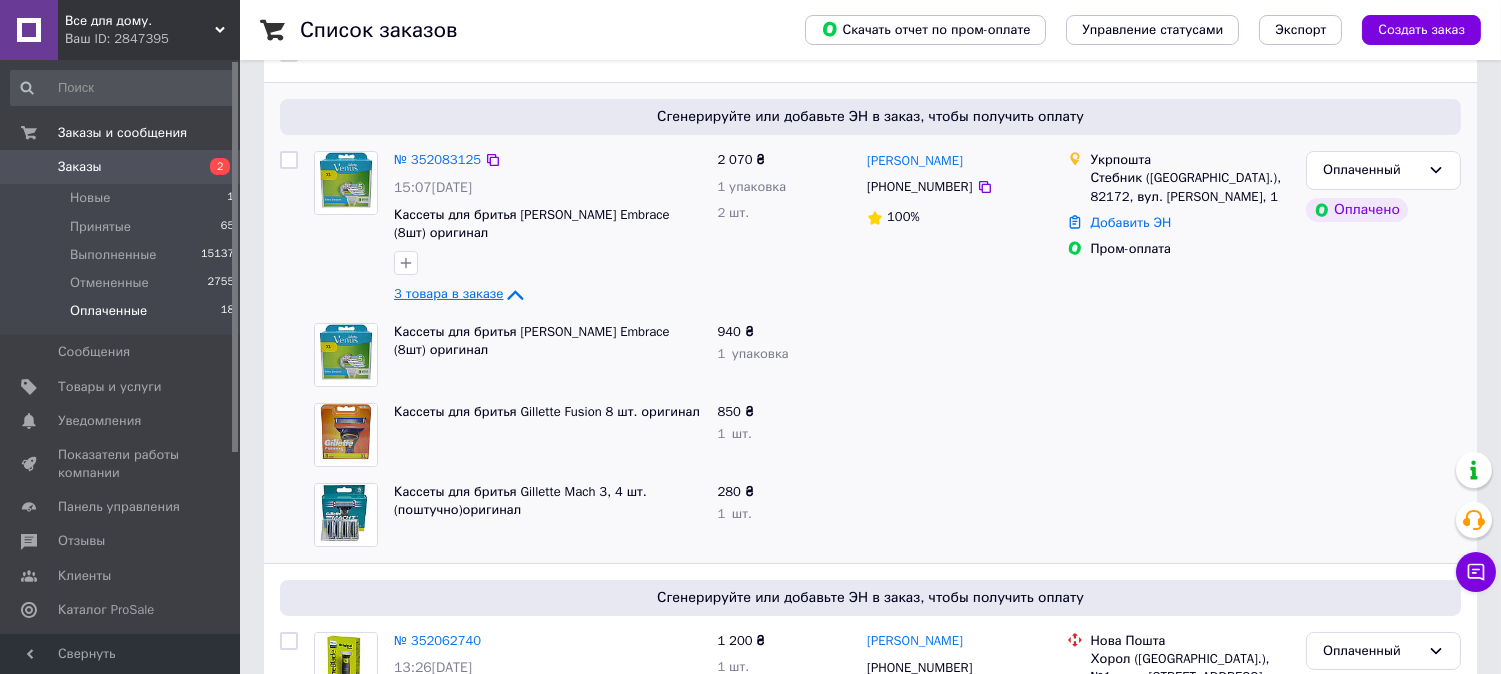 scroll, scrollTop: 222, scrollLeft: 0, axis: vertical 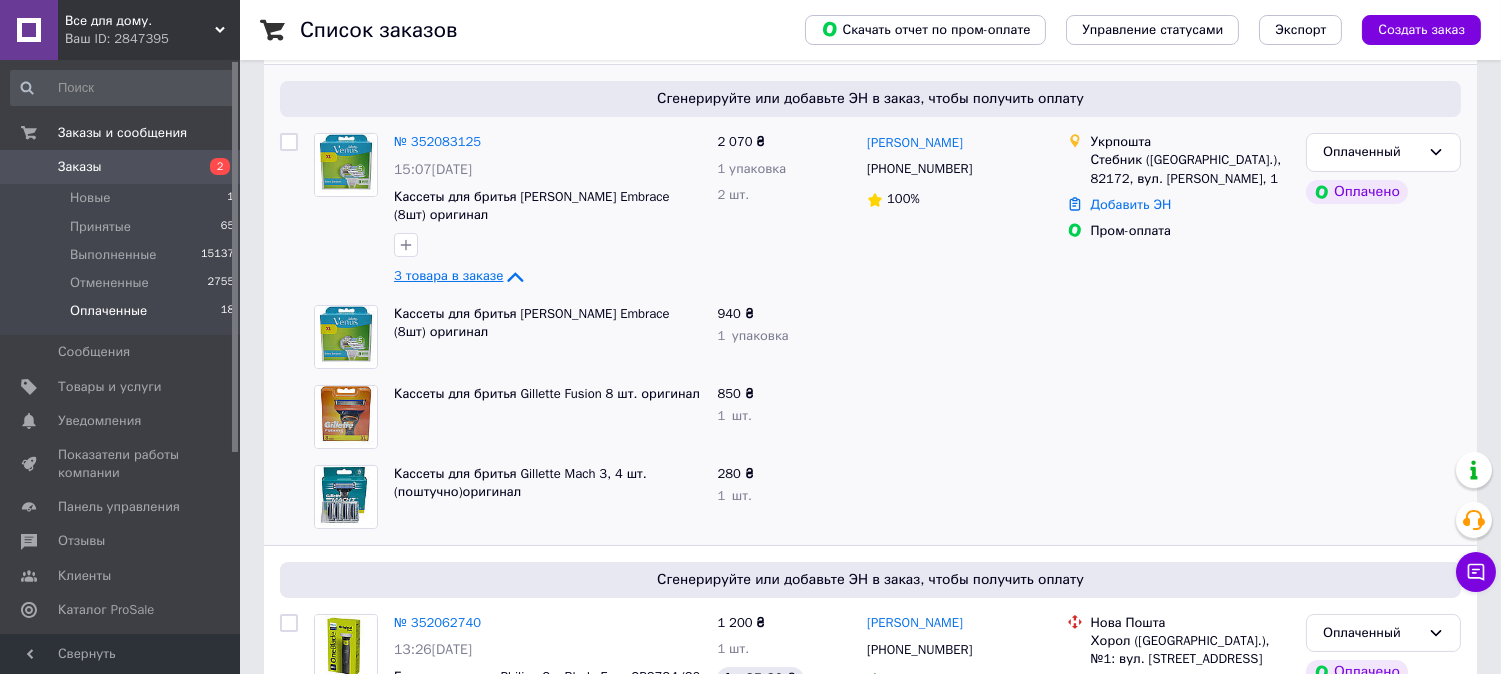 click 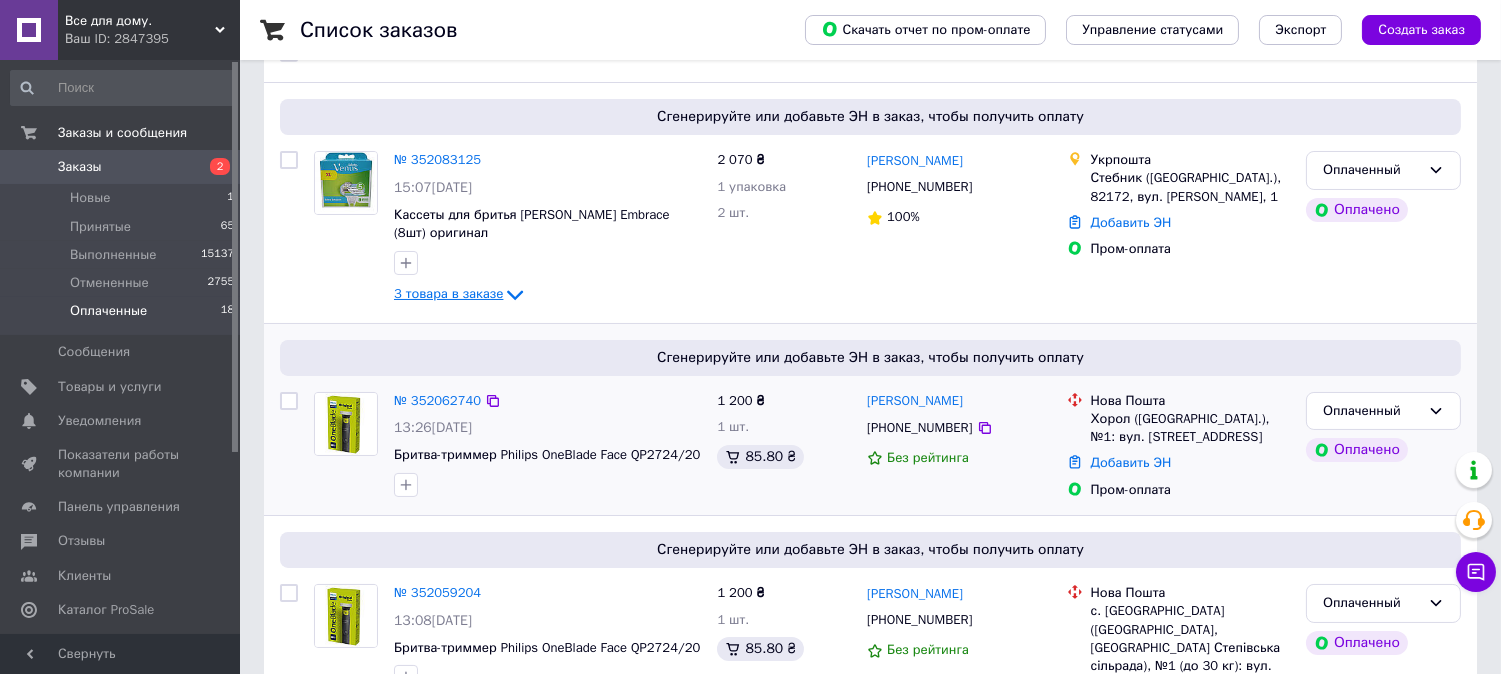 scroll, scrollTop: 0, scrollLeft: 0, axis: both 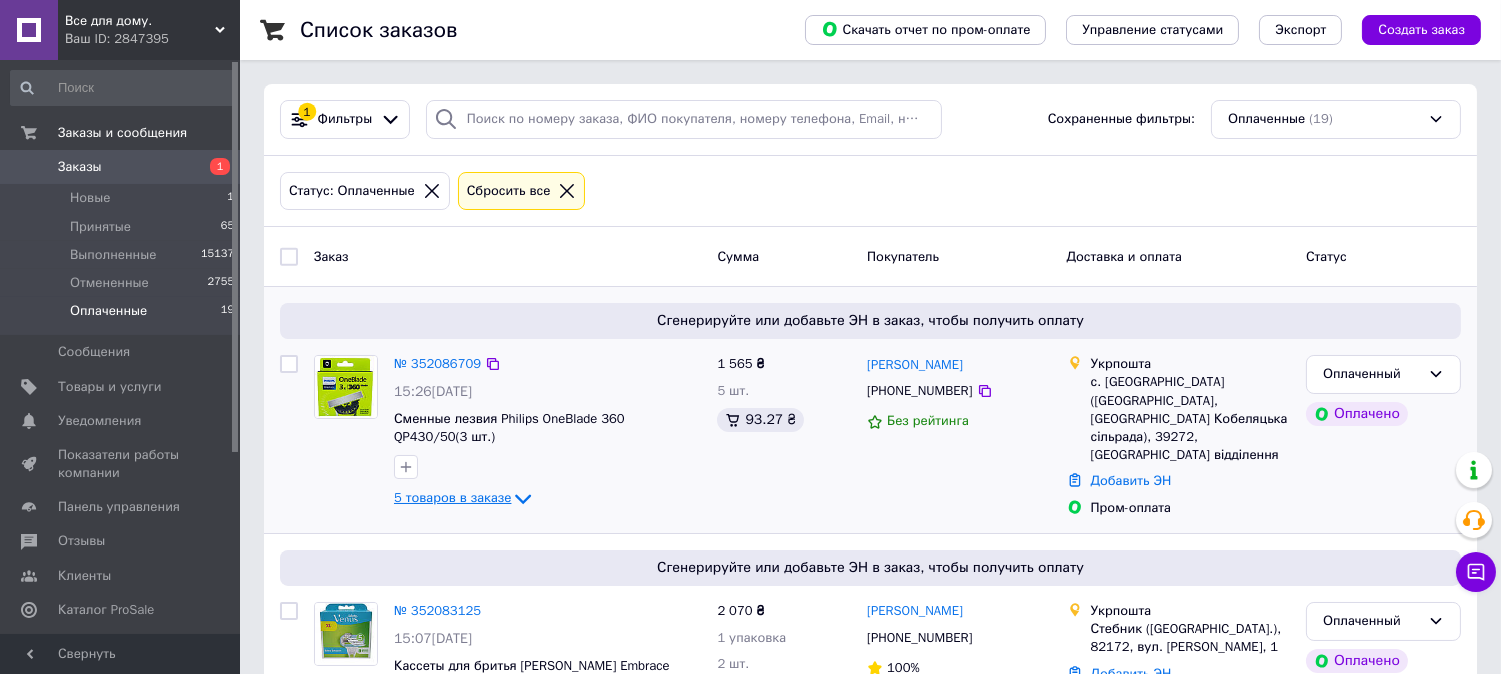 click 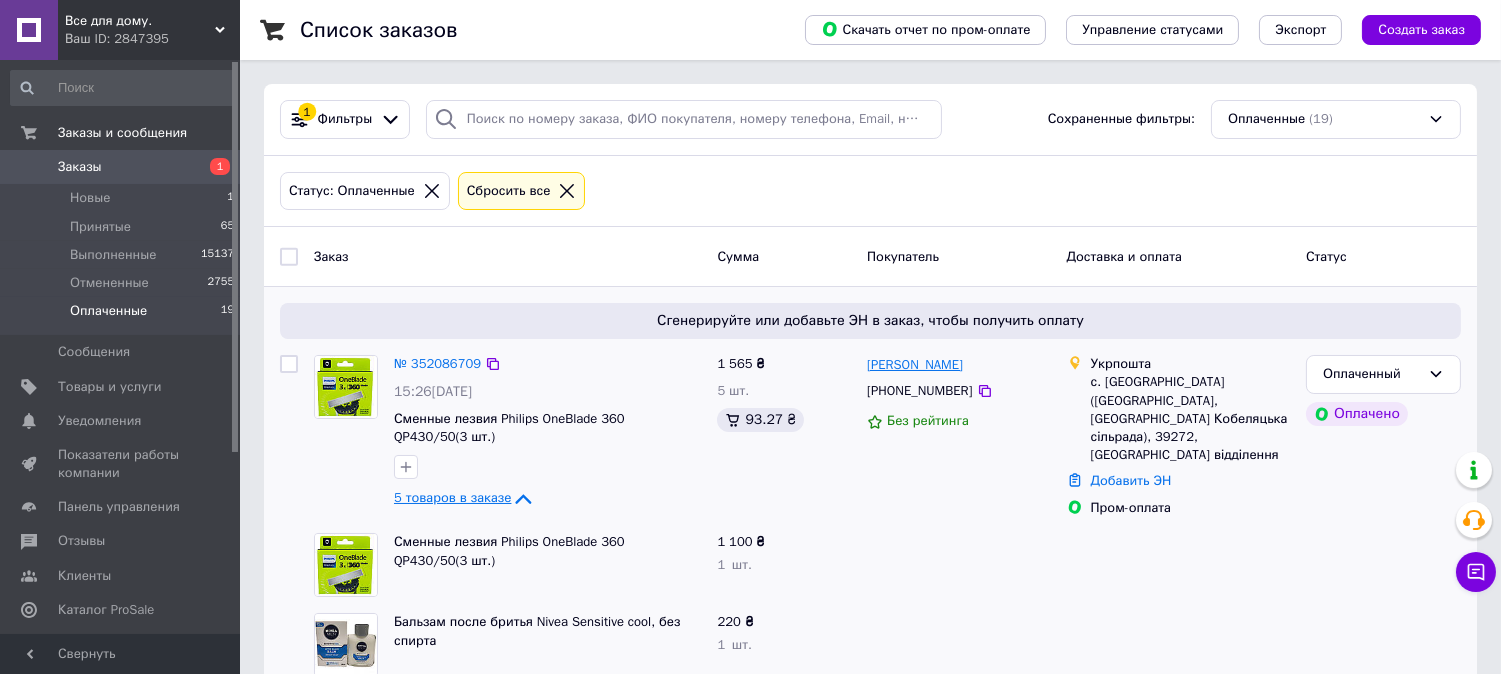 click on "Ольга Біліченко" at bounding box center [915, 365] 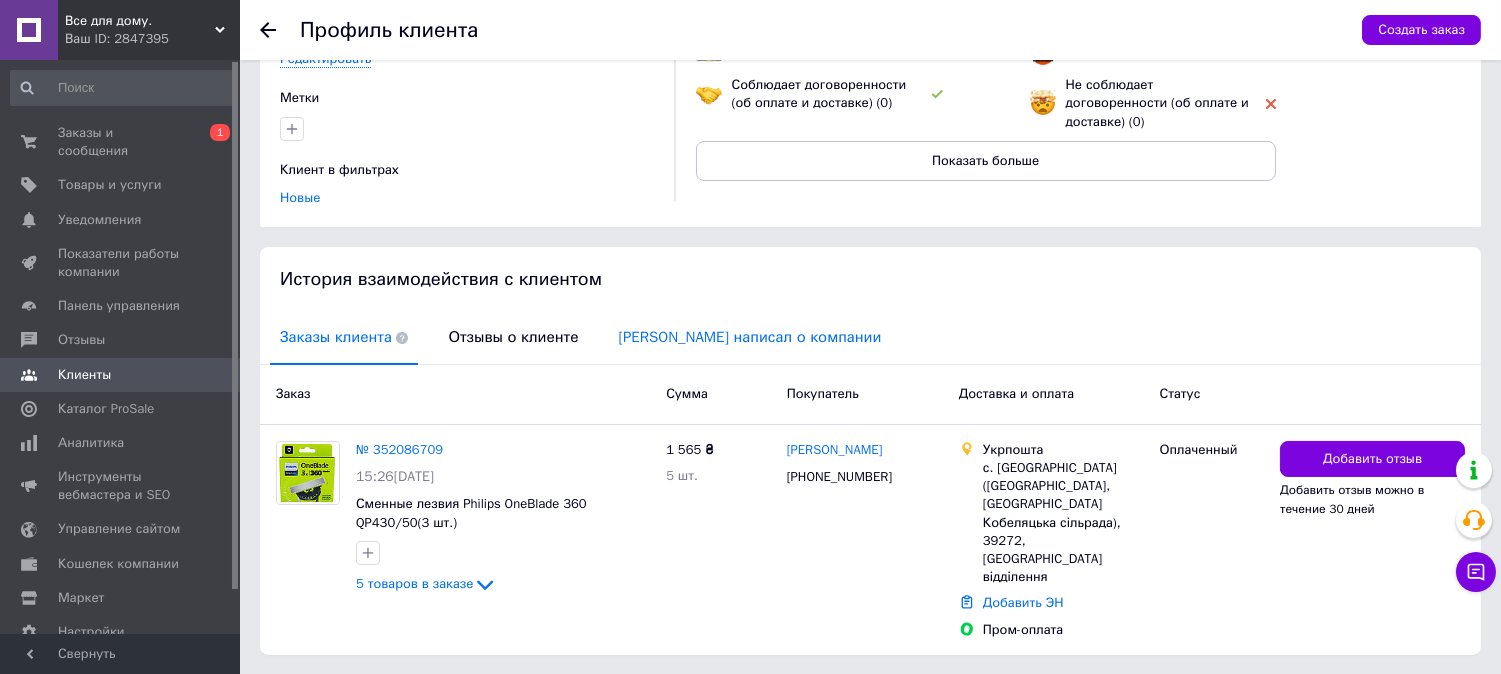 scroll, scrollTop: 240, scrollLeft: 0, axis: vertical 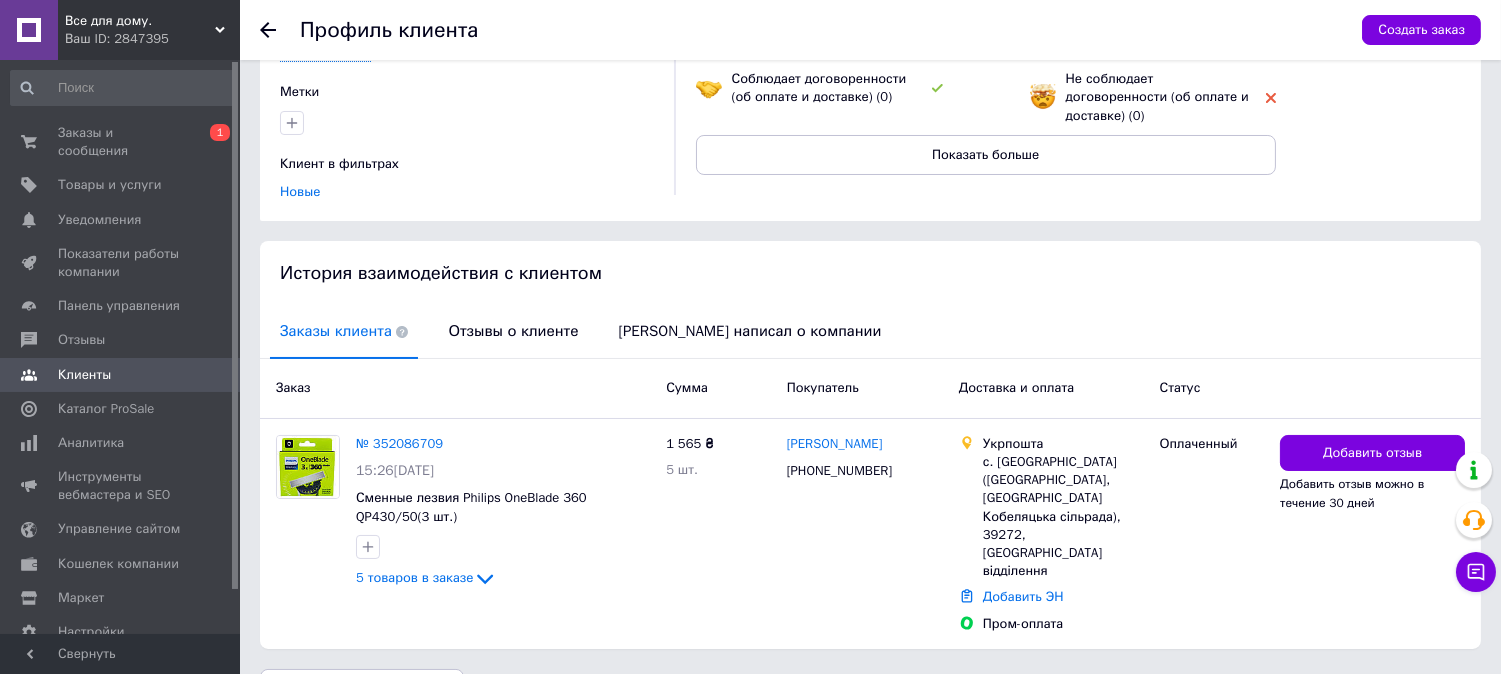 click 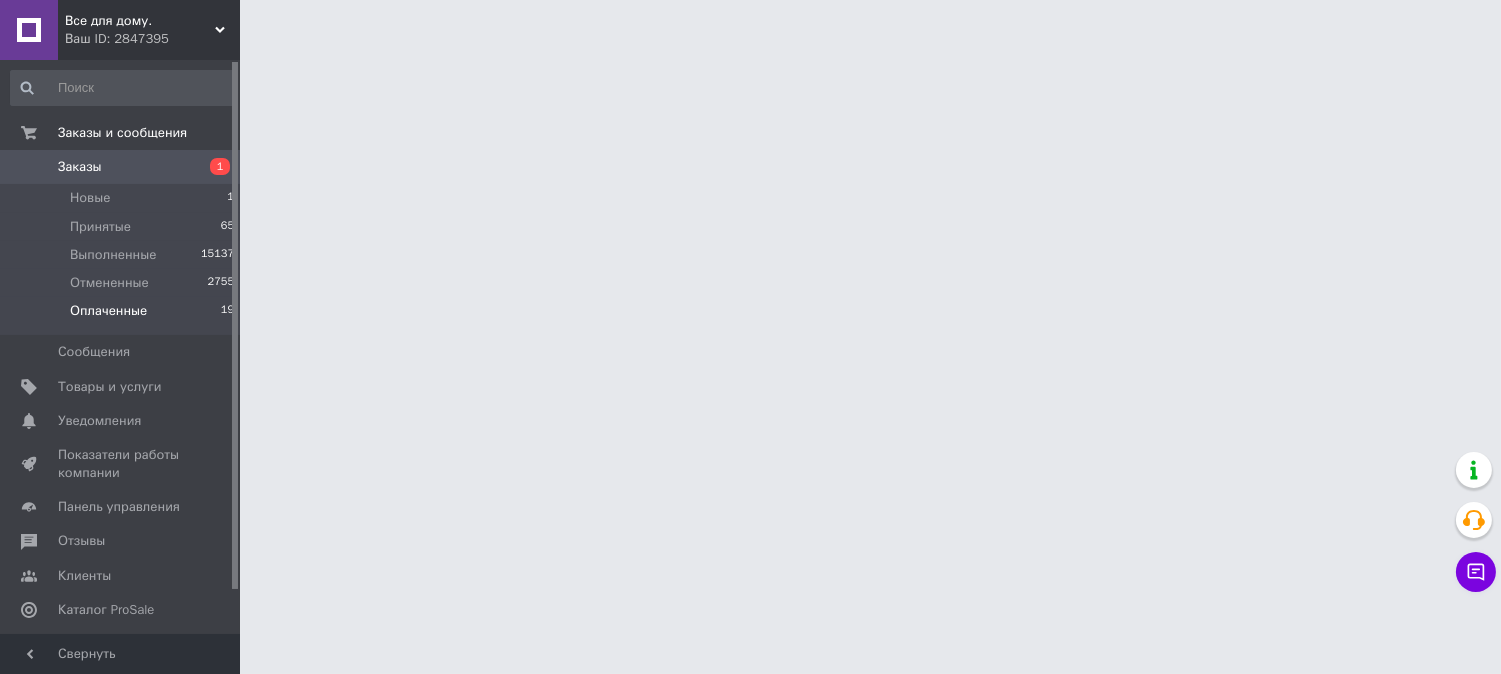 scroll, scrollTop: 0, scrollLeft: 0, axis: both 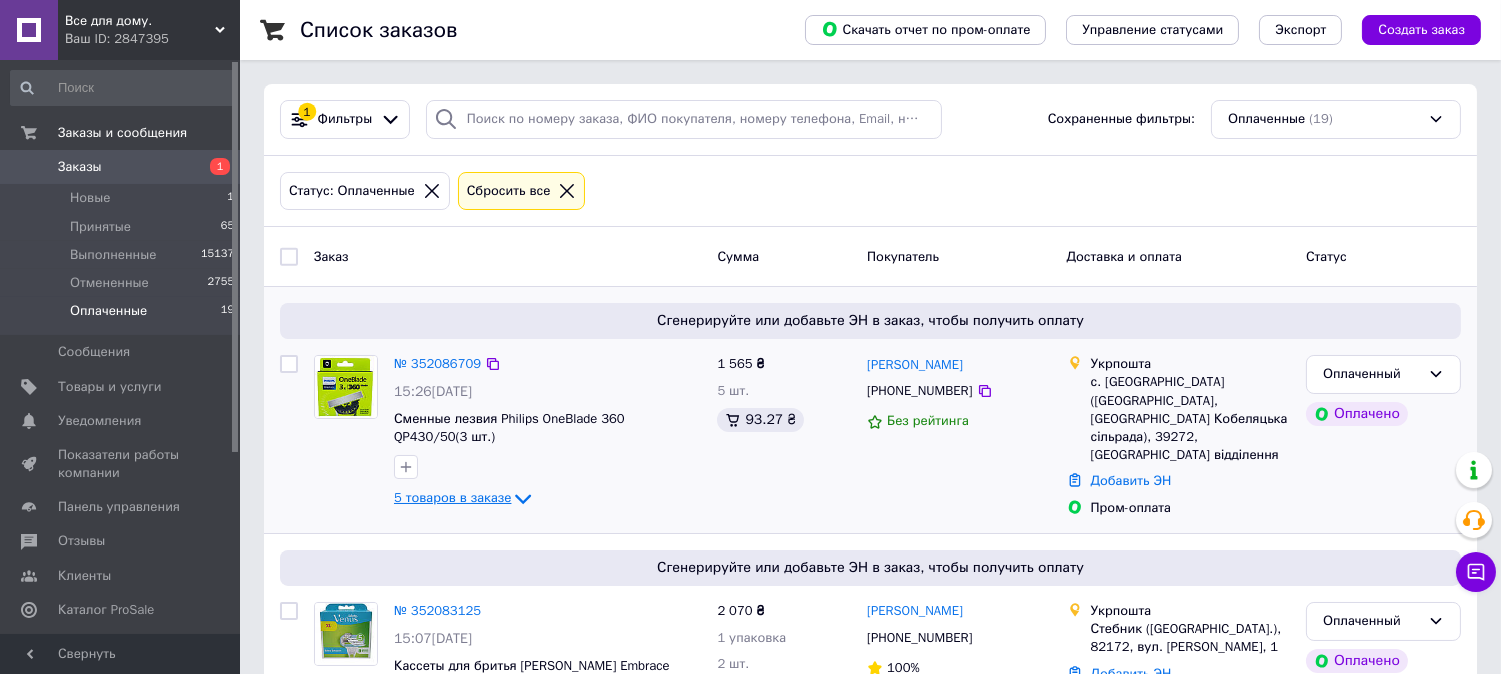 click 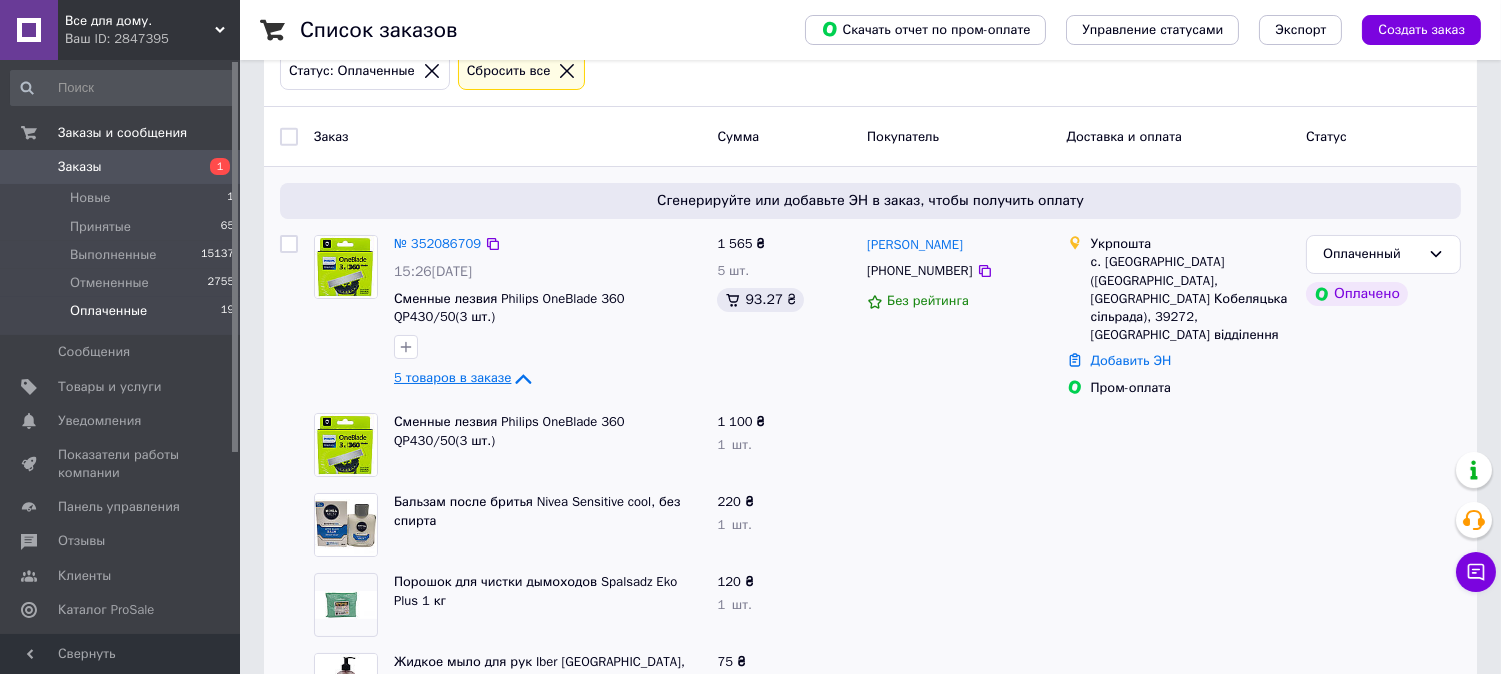 scroll, scrollTop: 111, scrollLeft: 0, axis: vertical 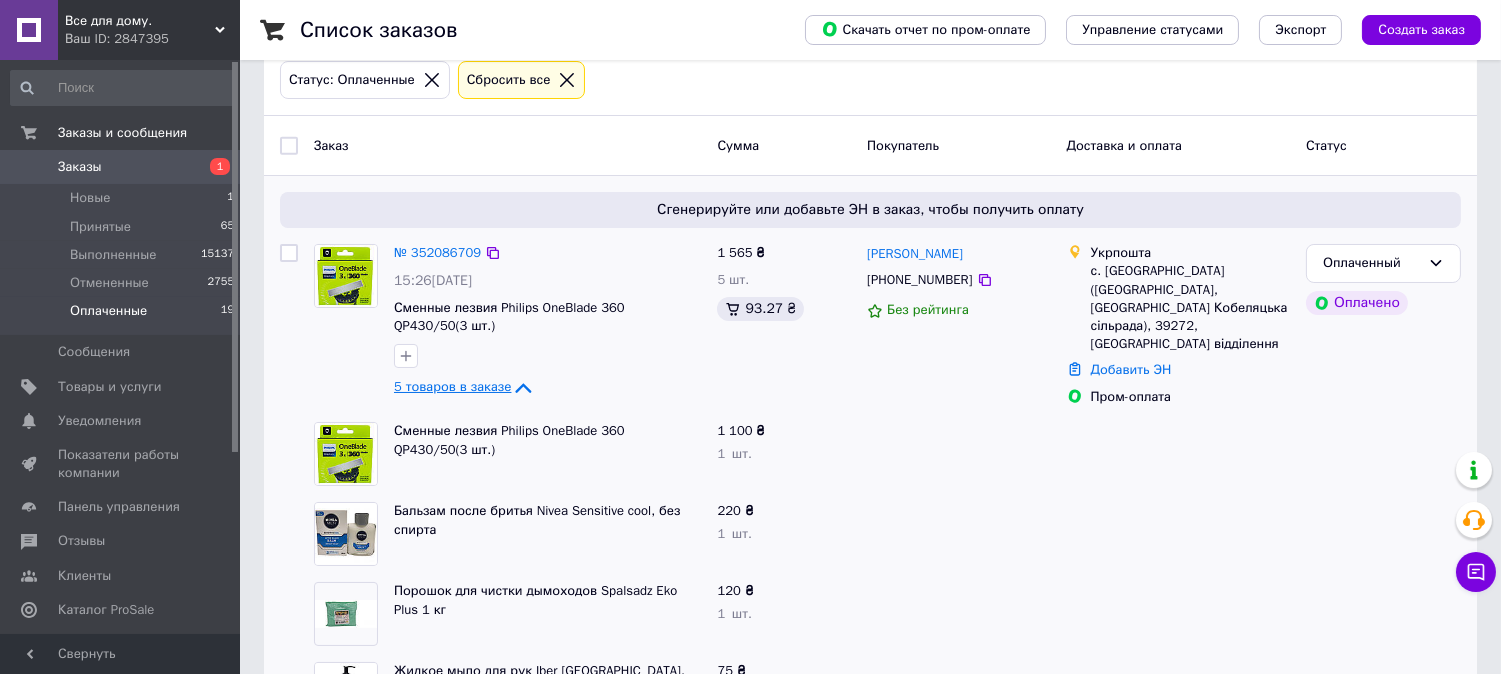 click 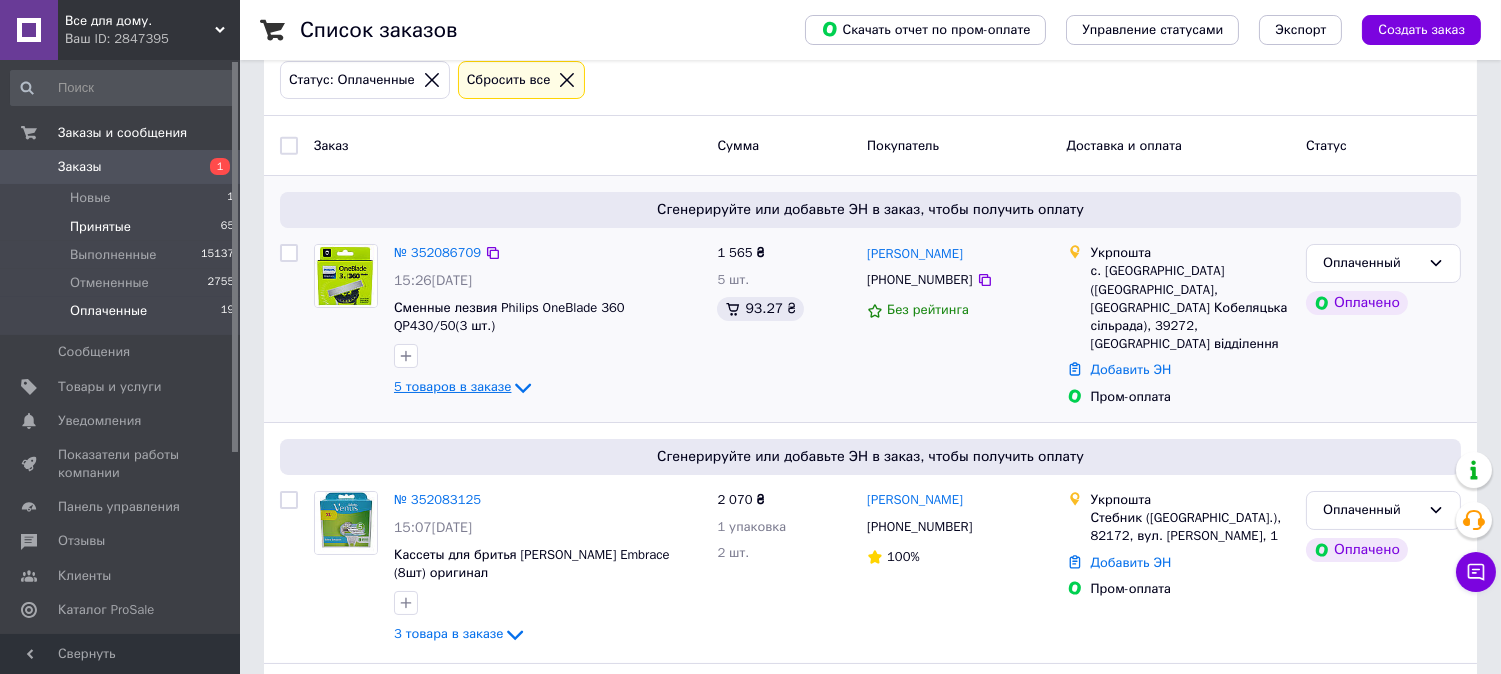 click on "Принятые 65" at bounding box center (123, 227) 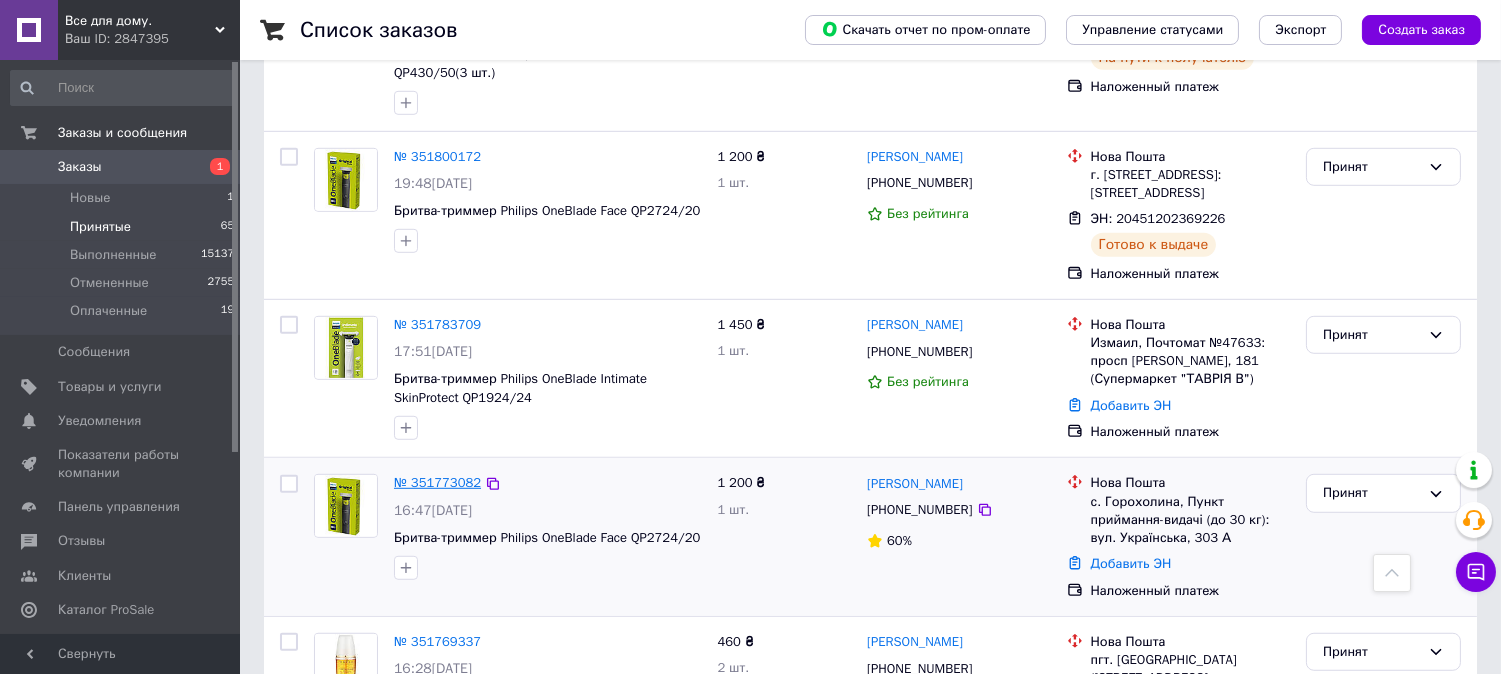 scroll, scrollTop: 2444, scrollLeft: 0, axis: vertical 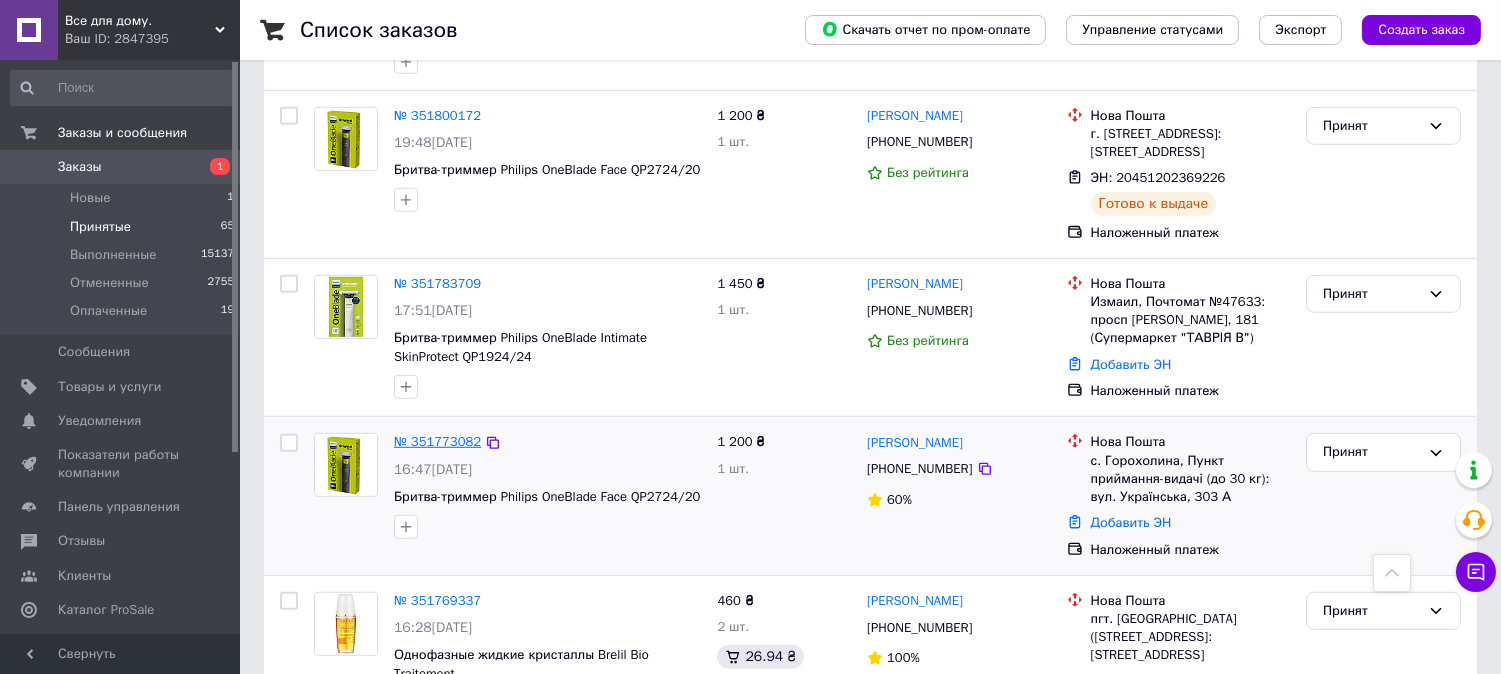 click on "№ 351773082" at bounding box center (437, 441) 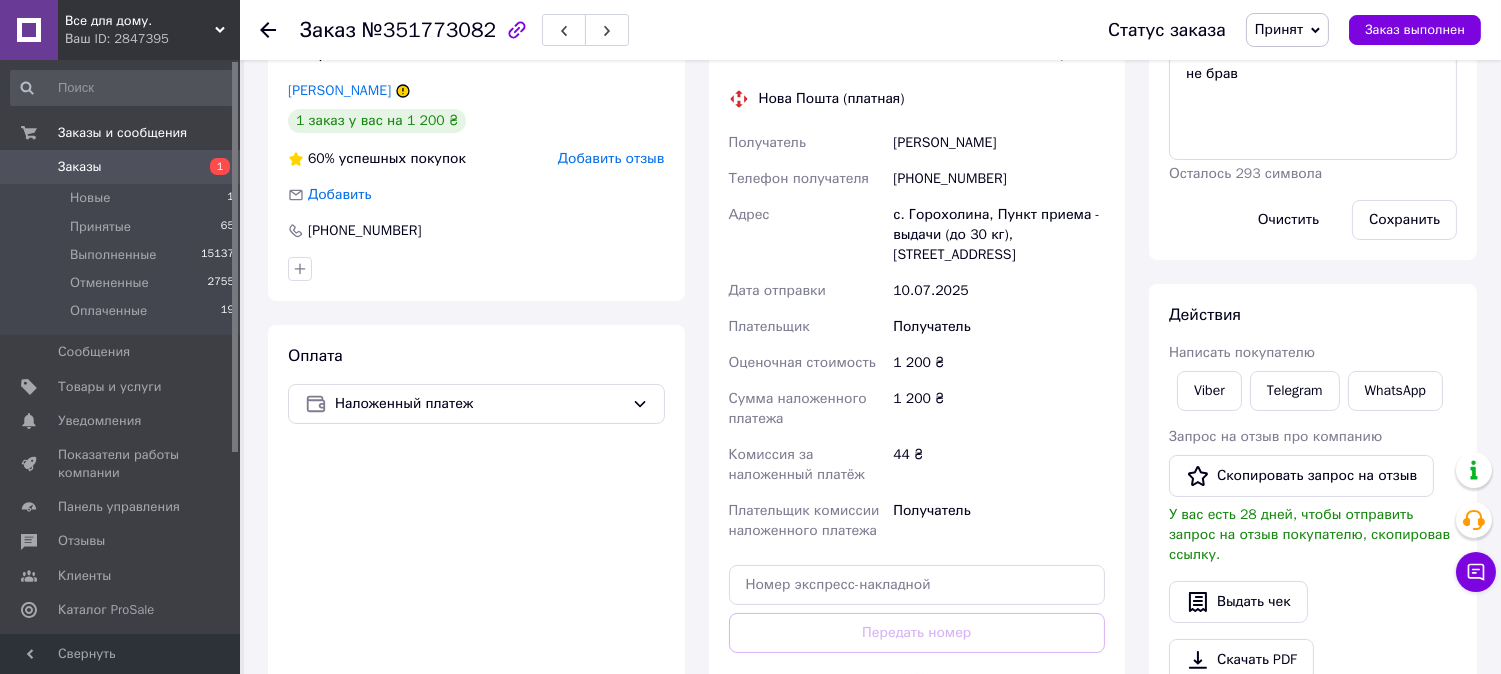 scroll, scrollTop: 496, scrollLeft: 0, axis: vertical 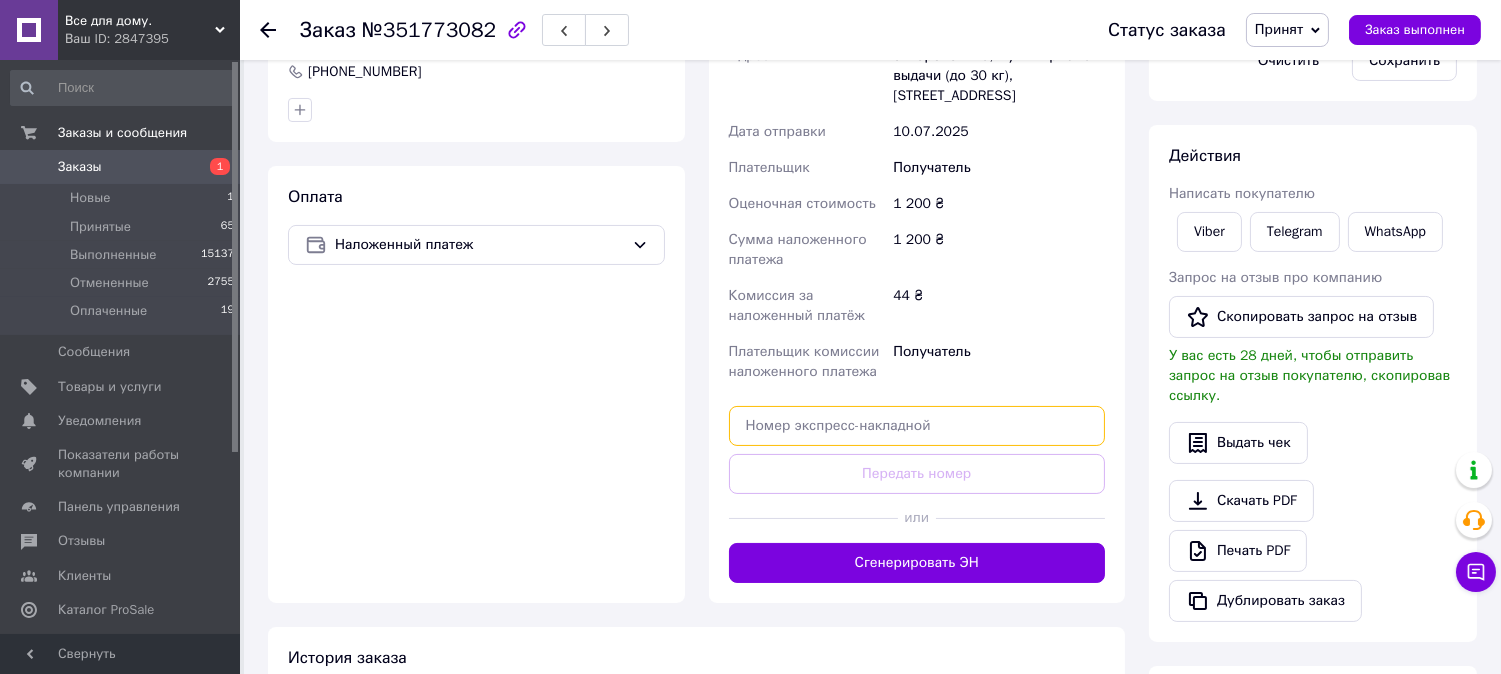 drag, startPoint x: 760, startPoint y: 427, endPoint x: 791, endPoint y: 378, distance: 57.982758 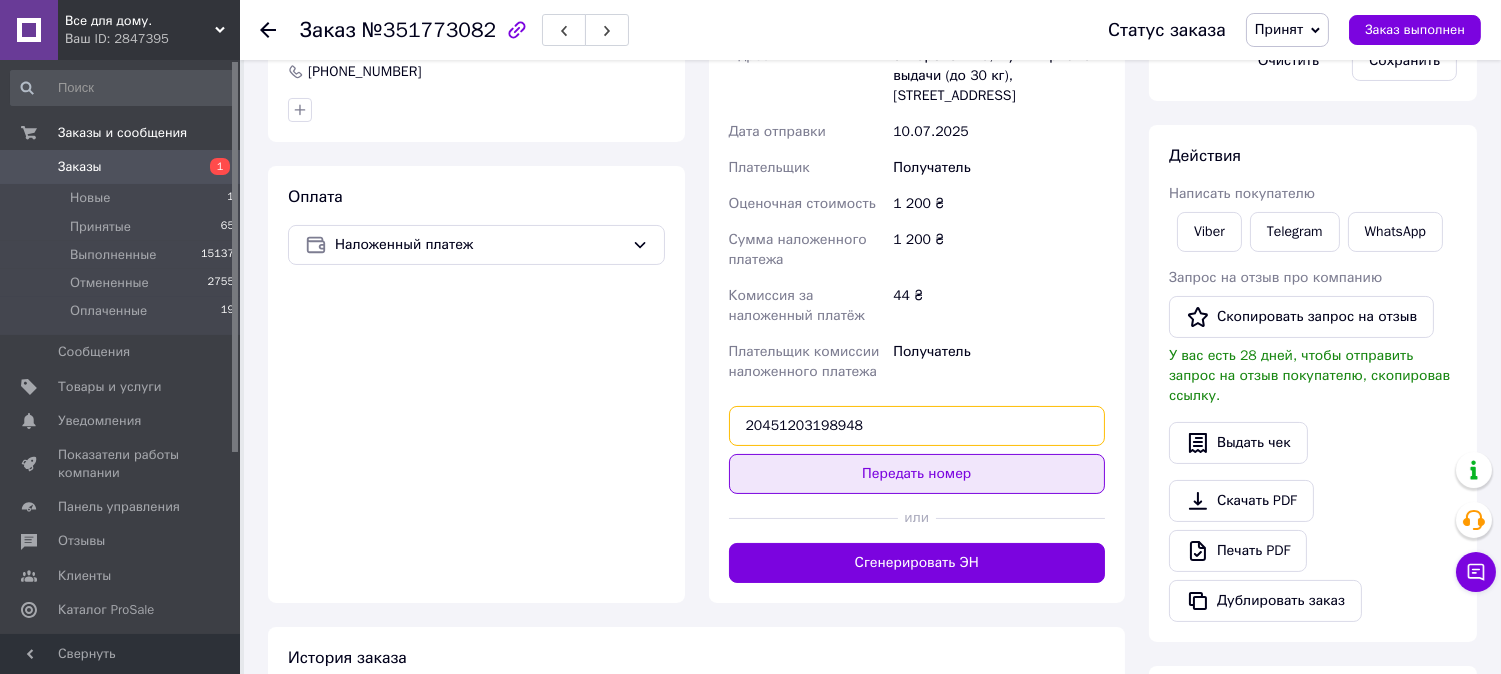 type on "20451203198948" 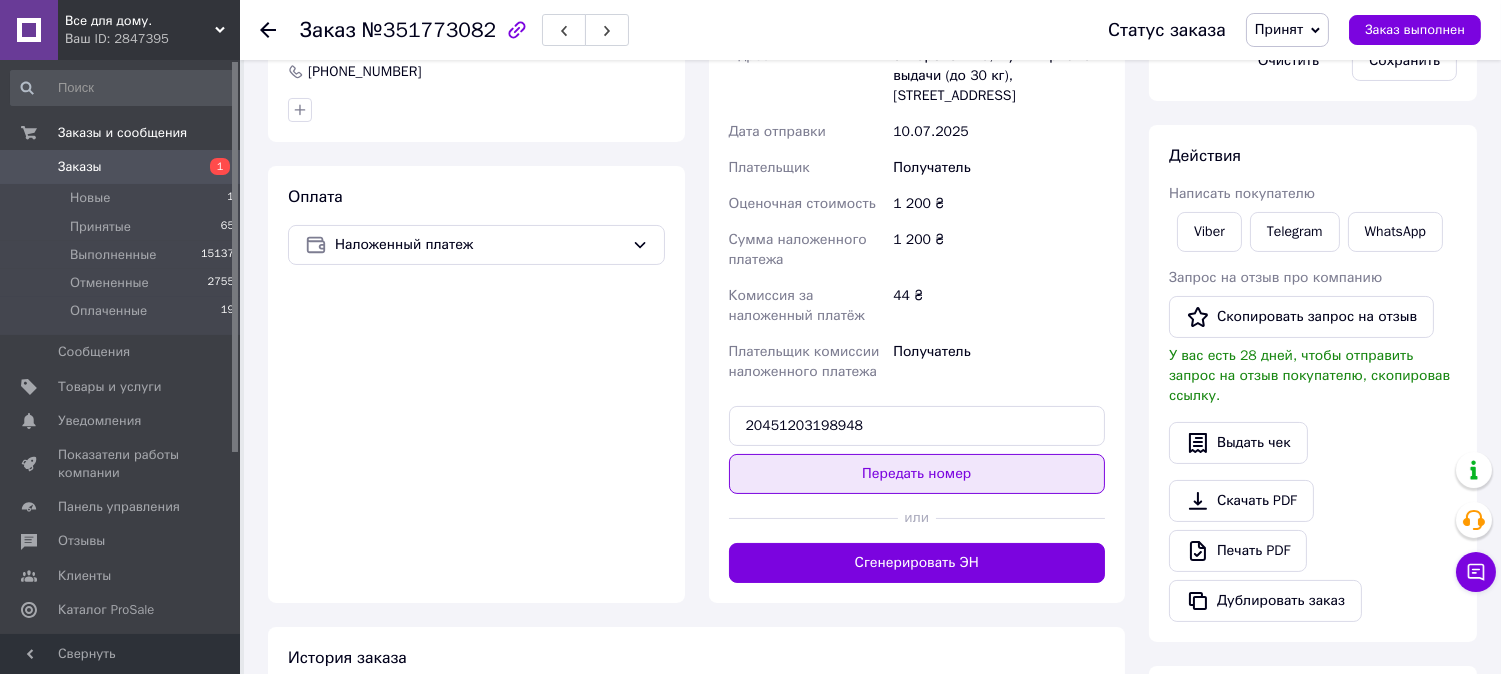 click on "Передать номер" at bounding box center (917, 474) 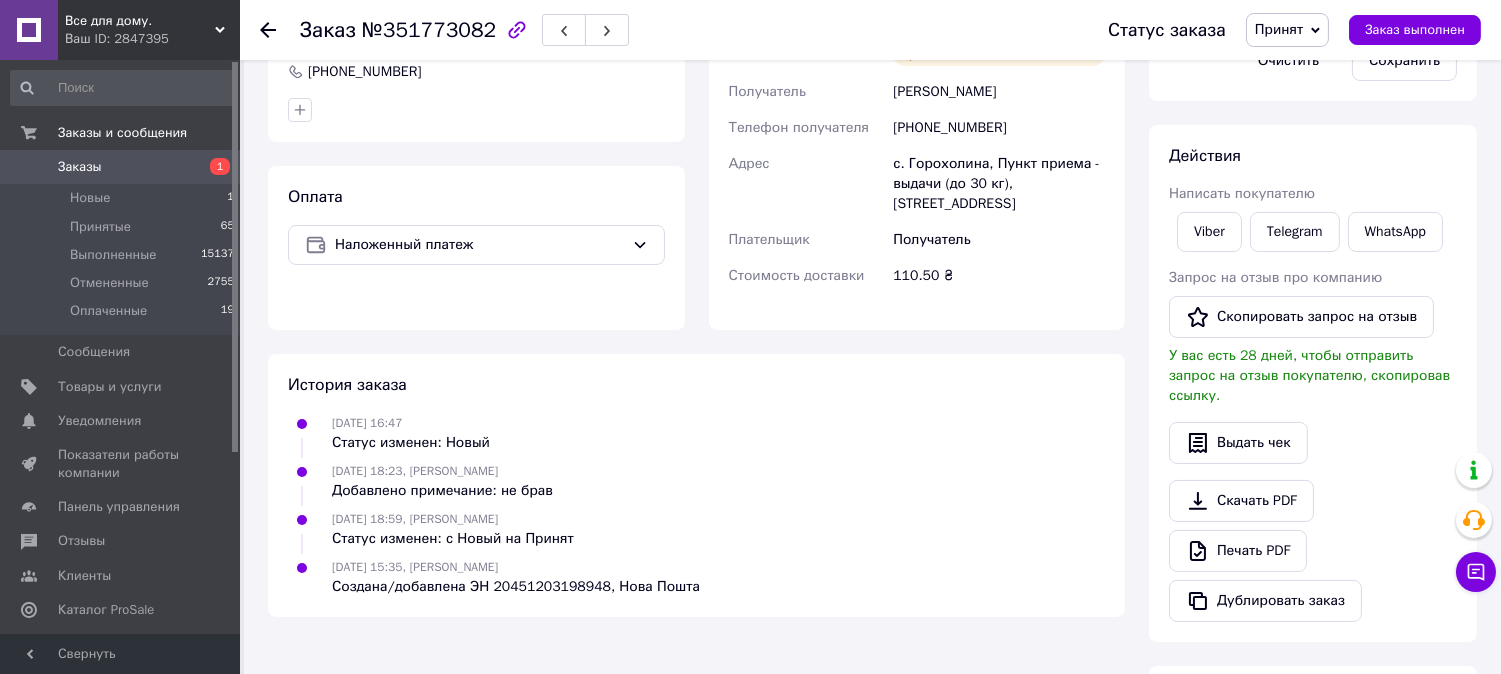 click 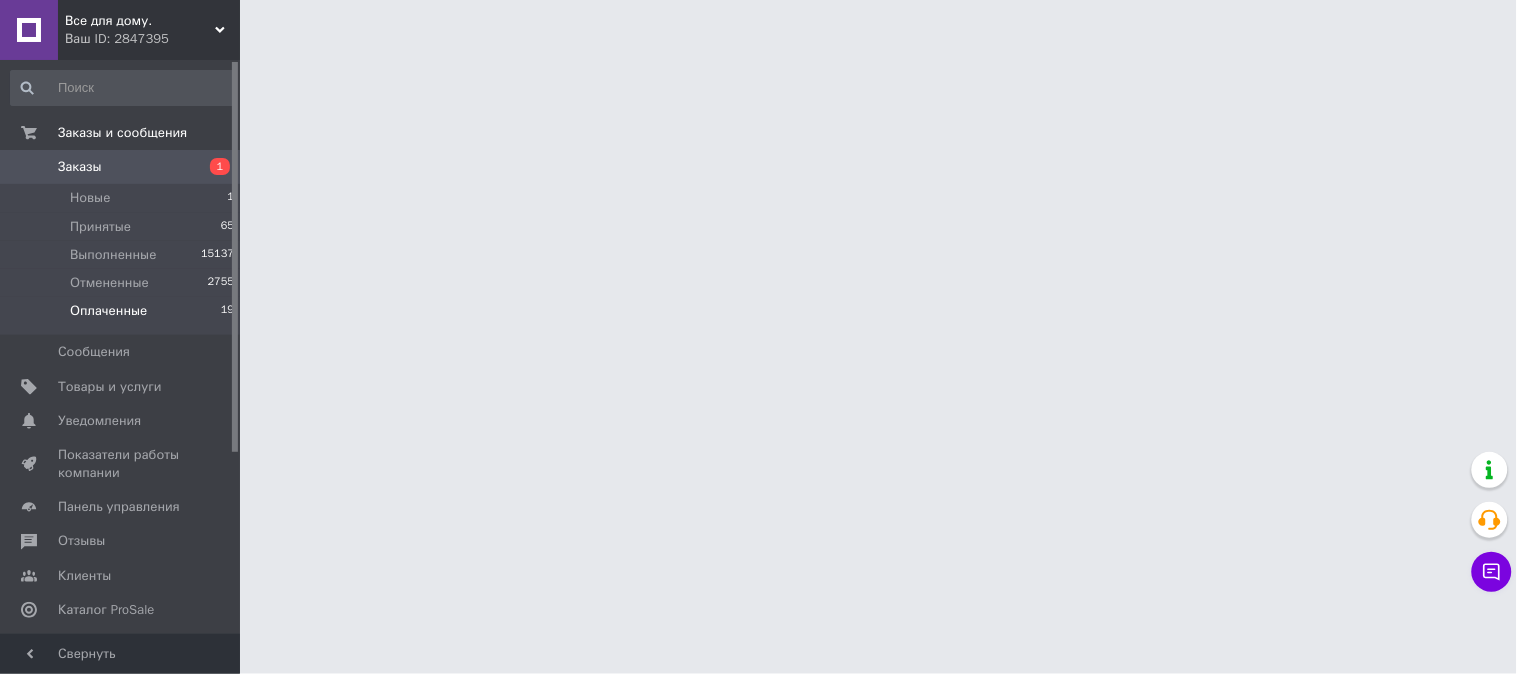 click on "Оплаченные" at bounding box center (108, 311) 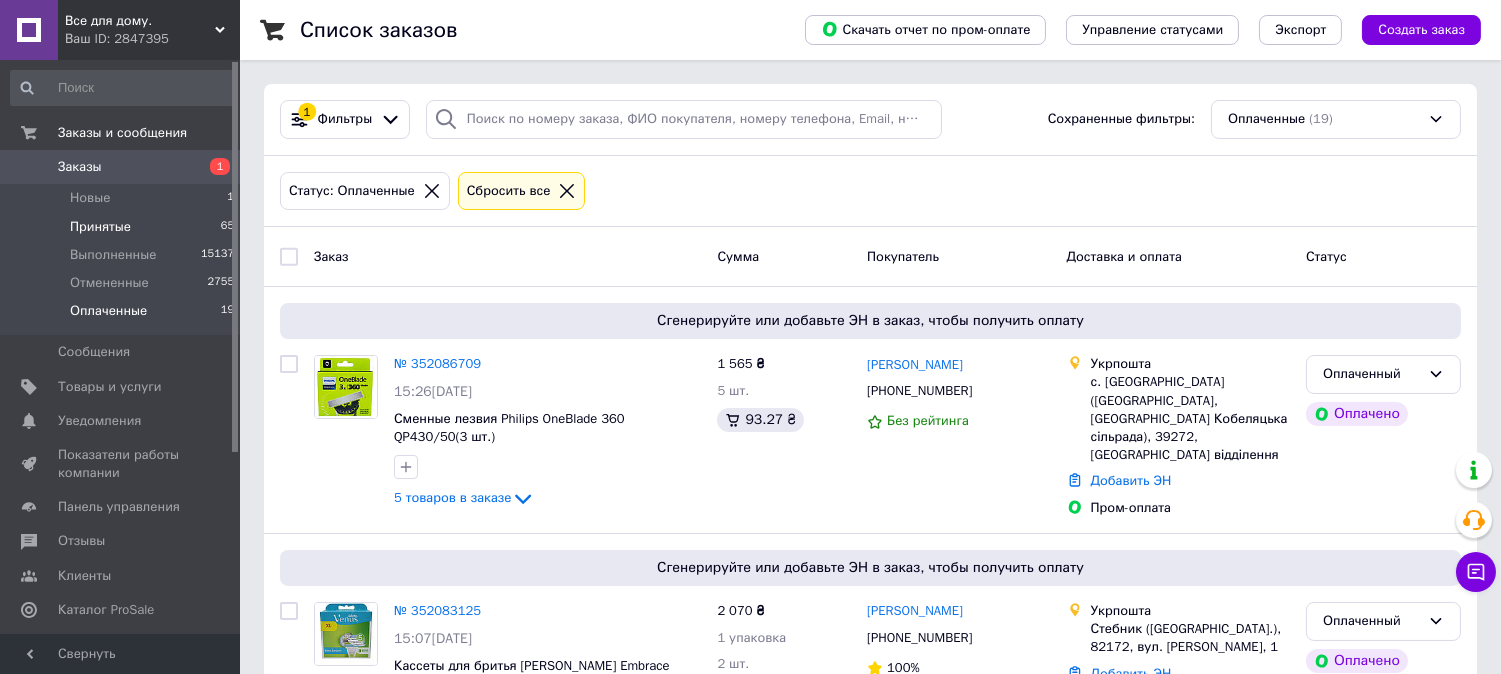 click on "Принятые" at bounding box center [100, 227] 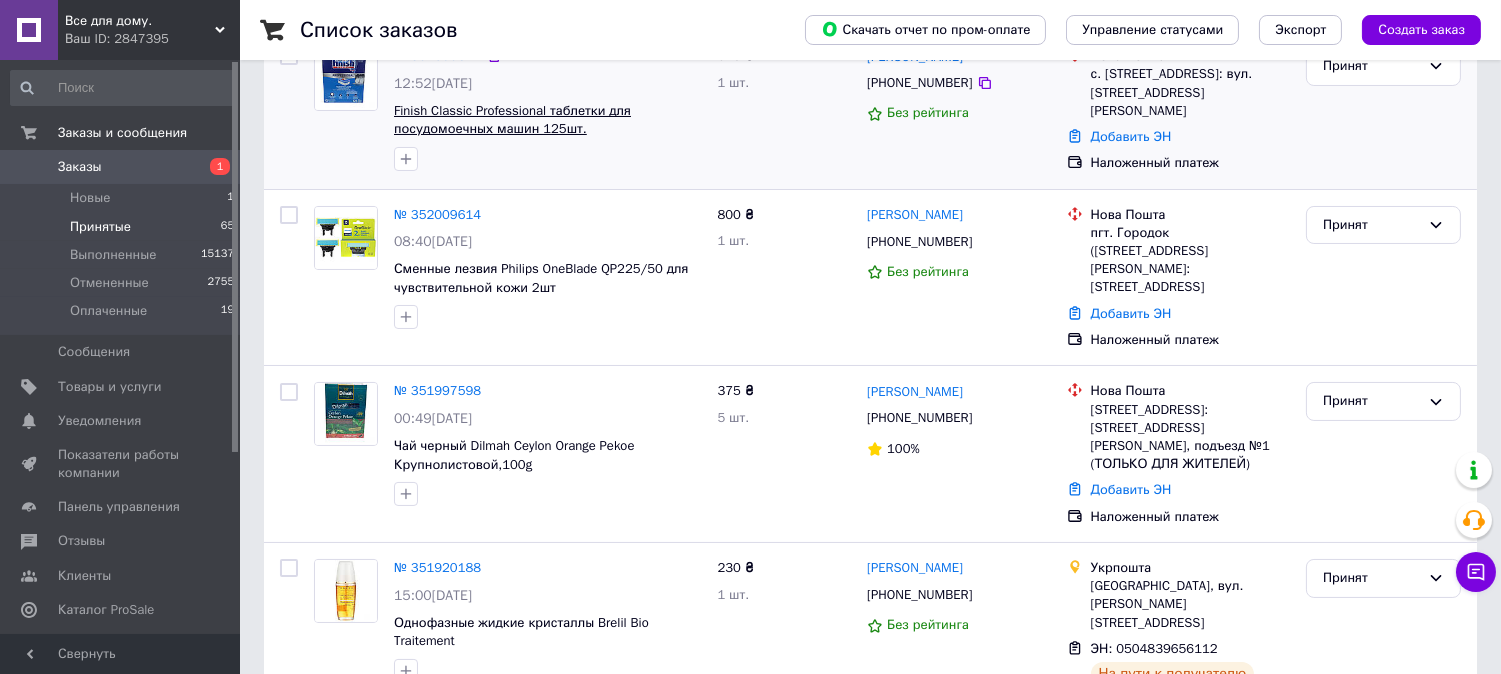 scroll, scrollTop: 444, scrollLeft: 0, axis: vertical 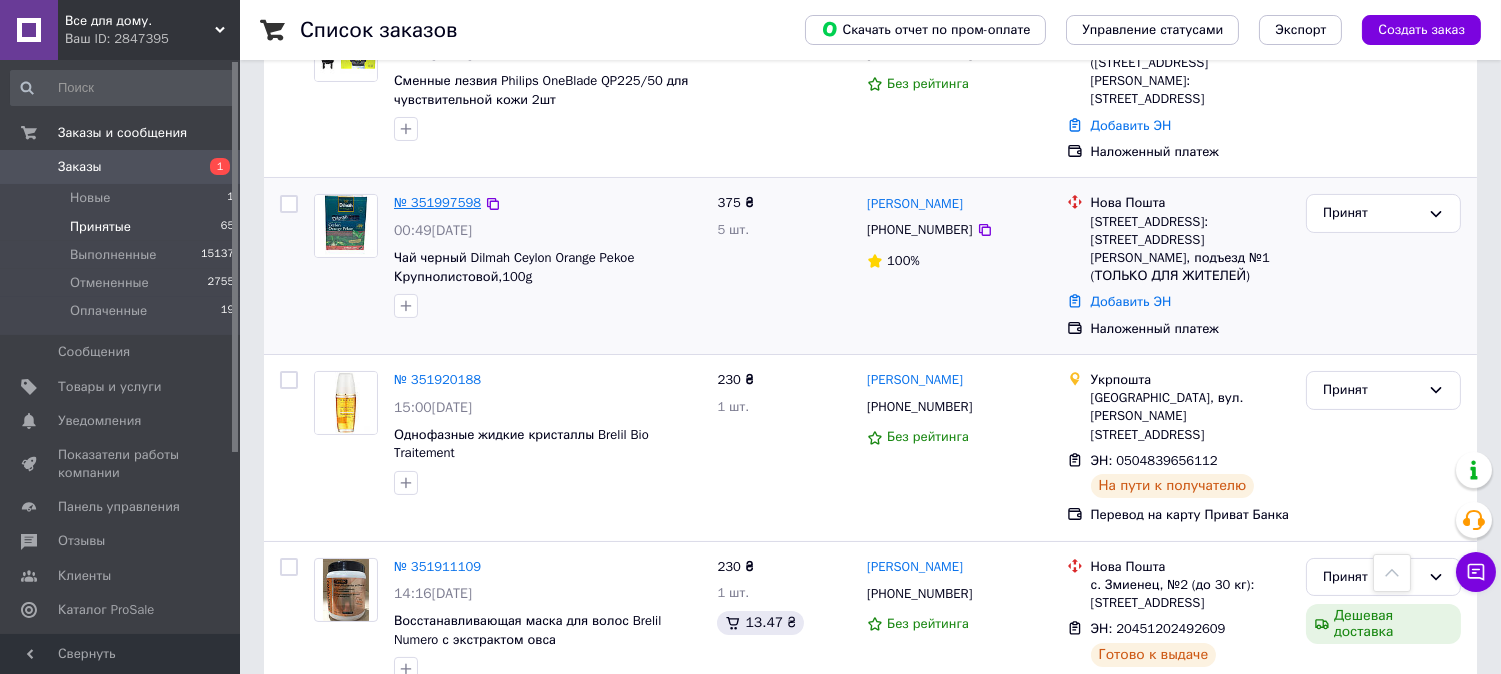 click on "№ 351997598" at bounding box center [437, 202] 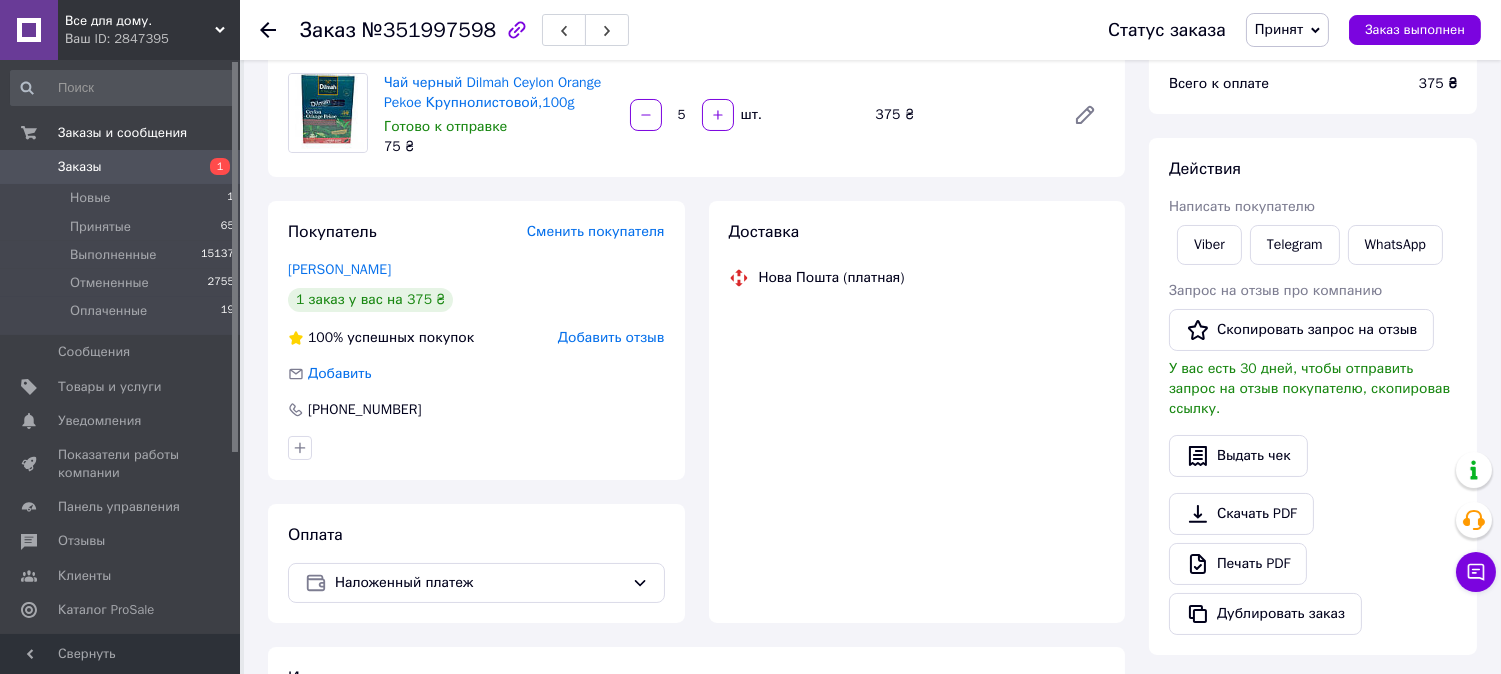 scroll, scrollTop: 444, scrollLeft: 0, axis: vertical 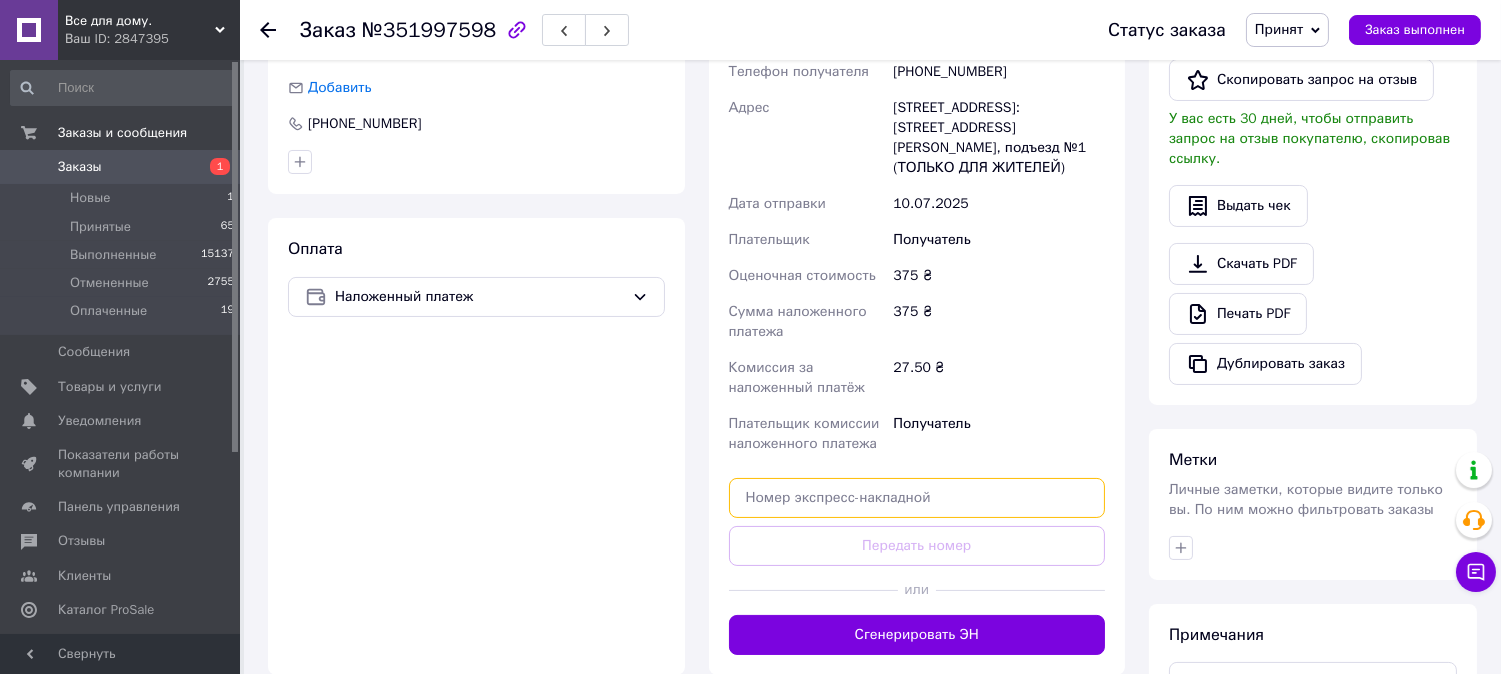 click at bounding box center (917, 498) 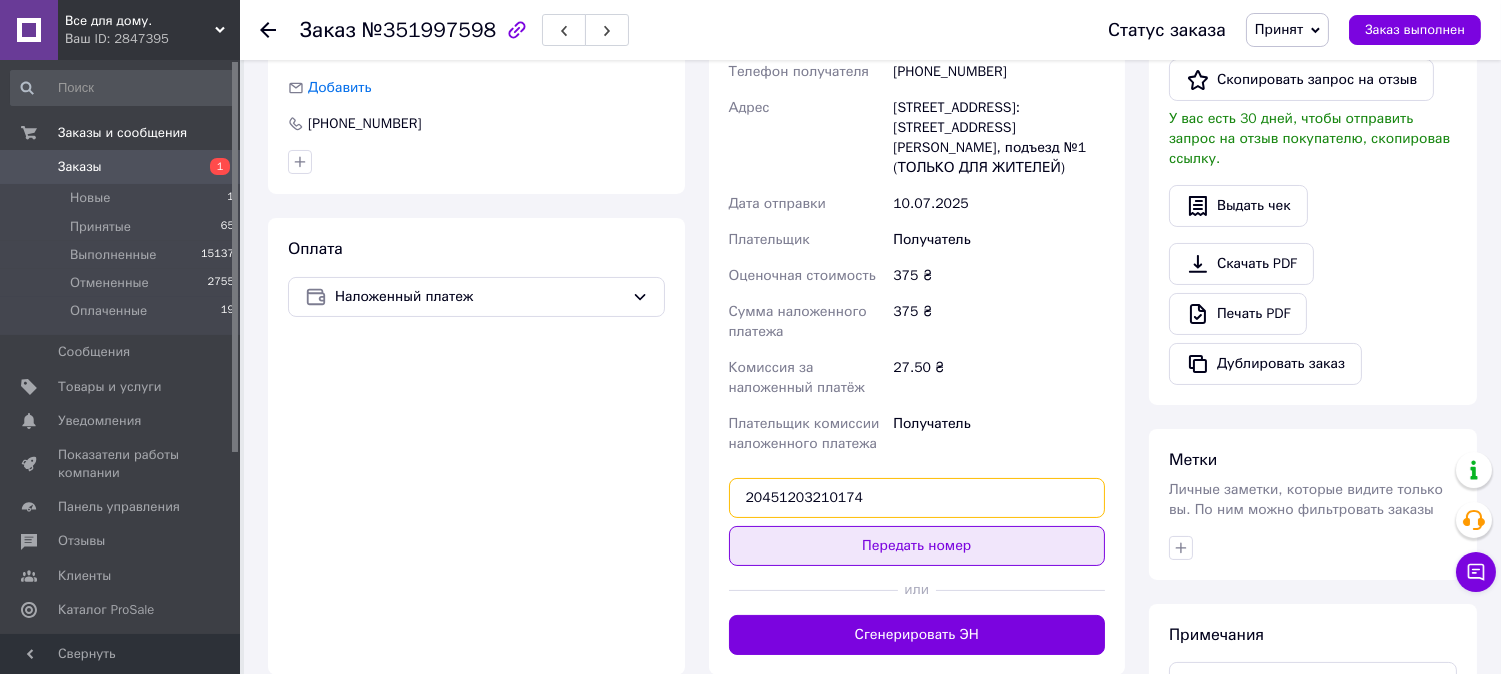 type on "20451203210174" 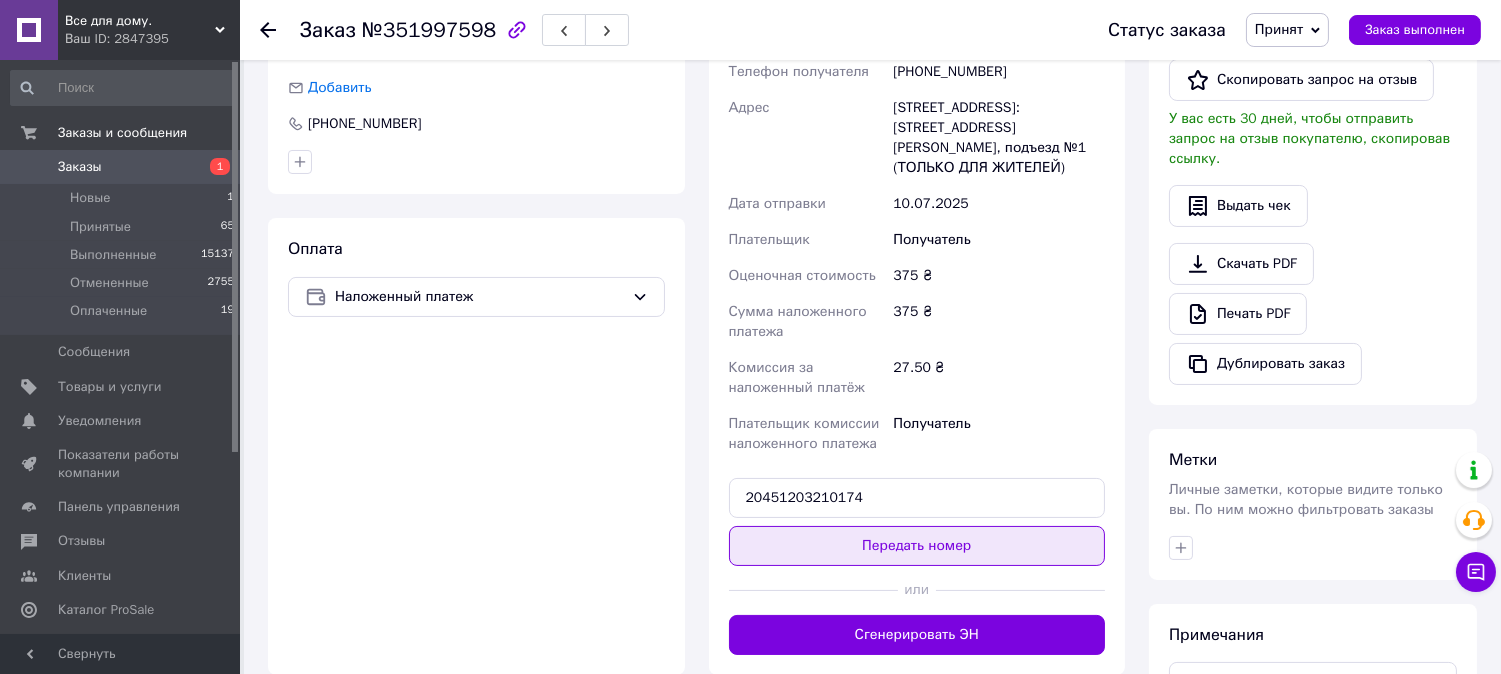 click on "Передать номер" at bounding box center [917, 546] 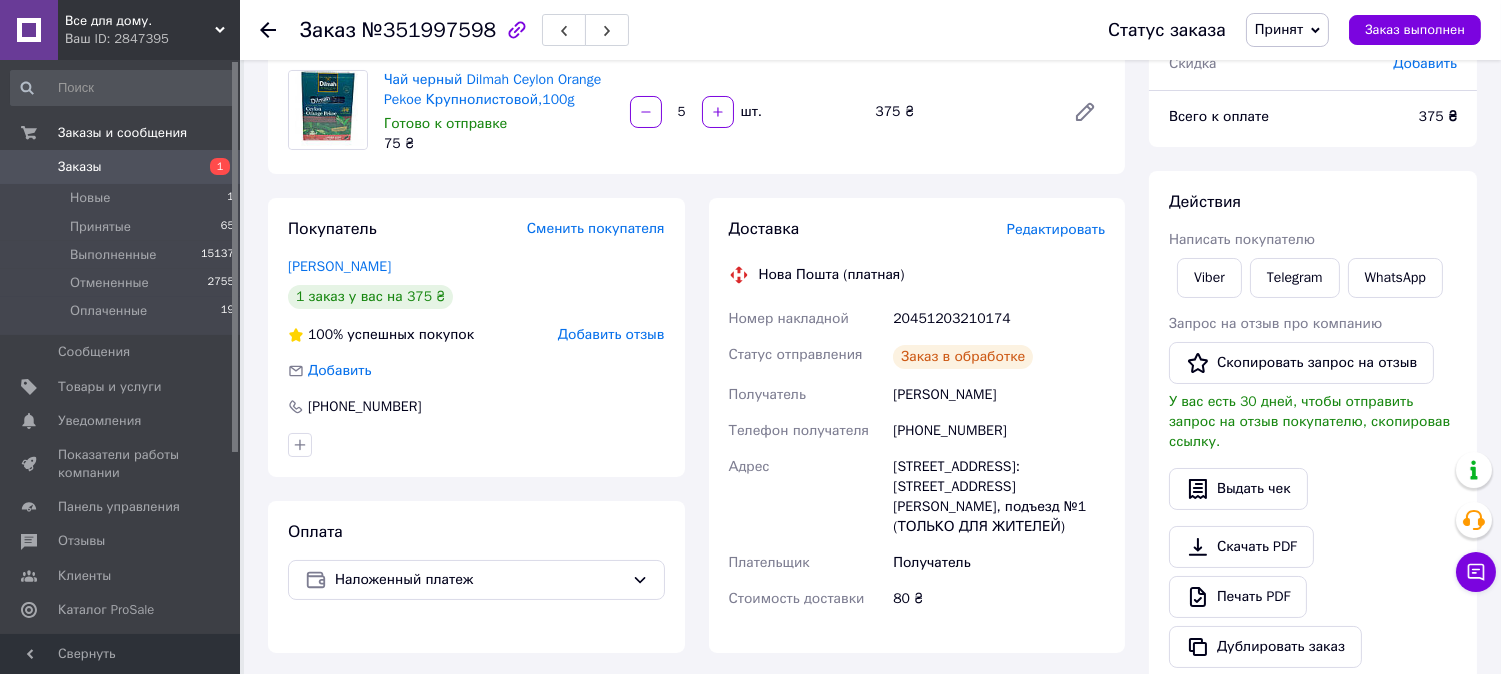scroll, scrollTop: 0, scrollLeft: 0, axis: both 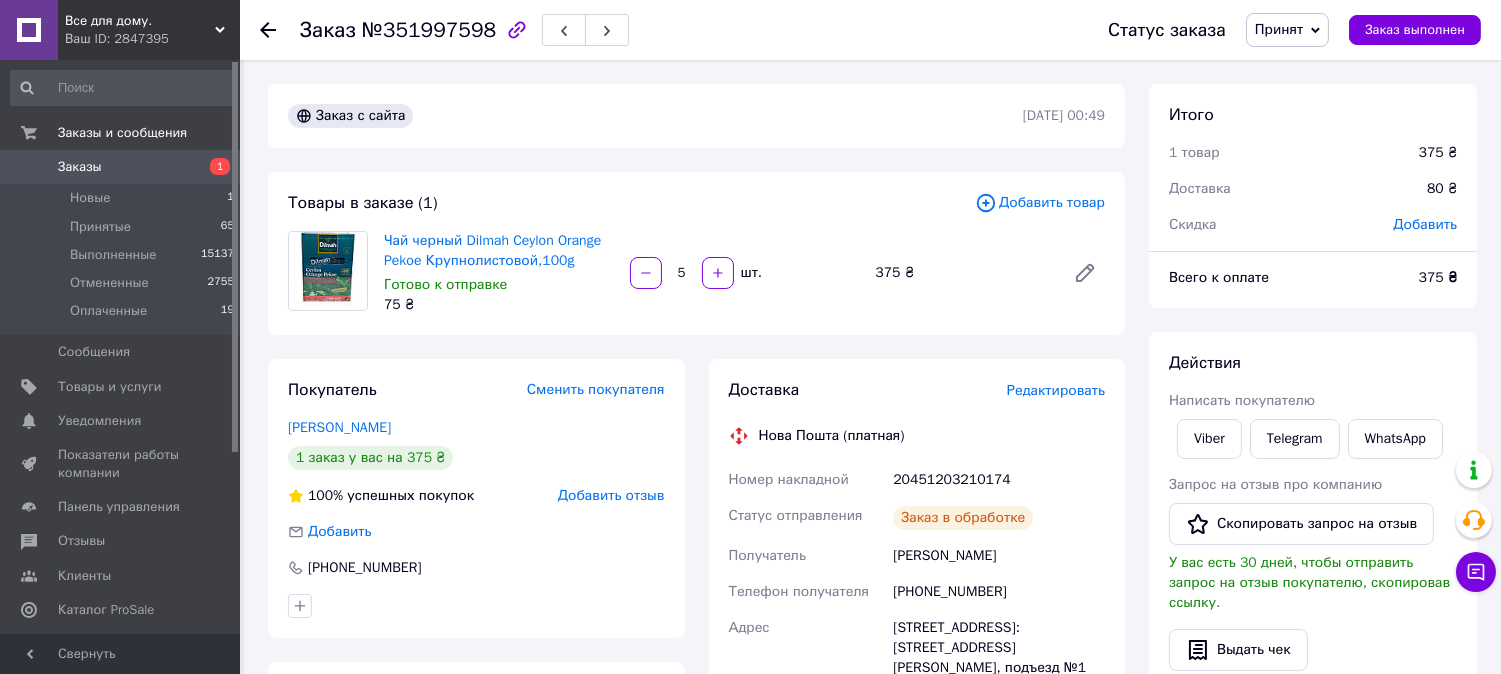 click 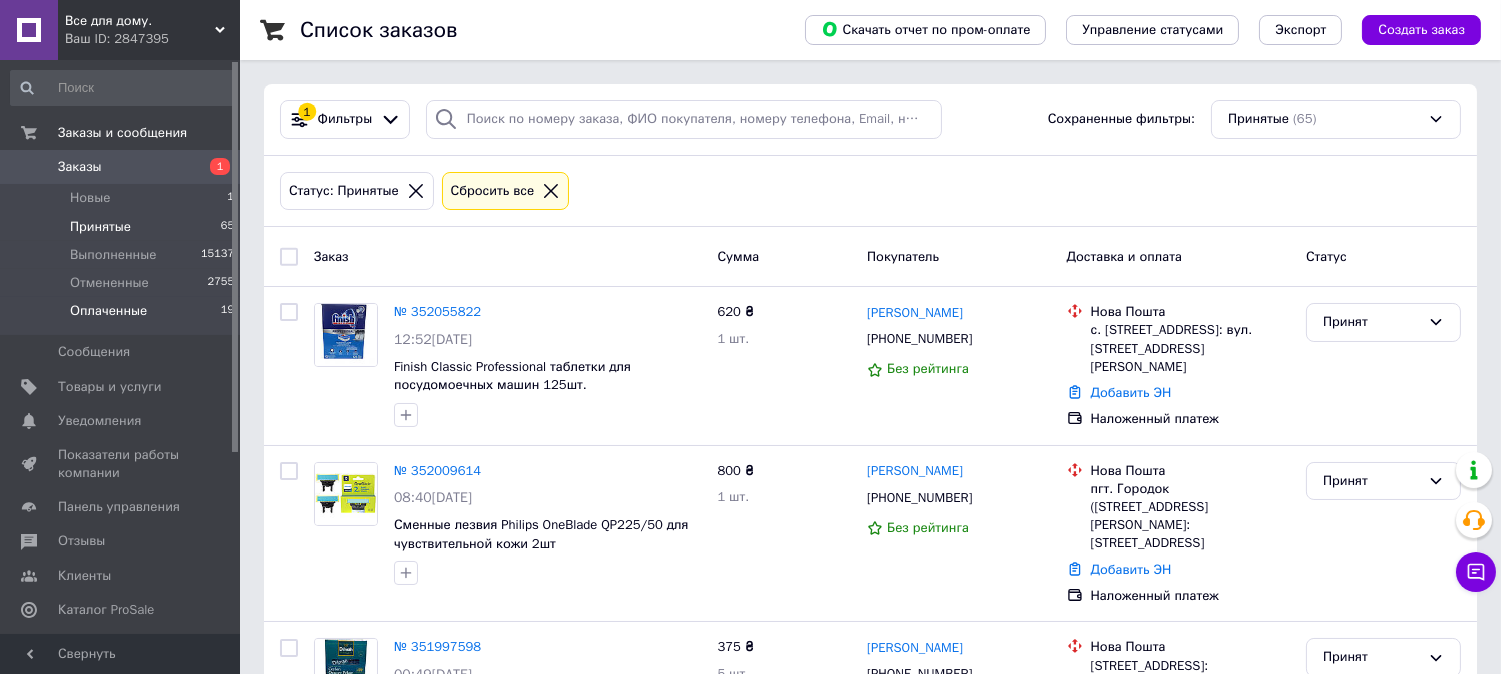 click on "Оплаченные" at bounding box center (108, 311) 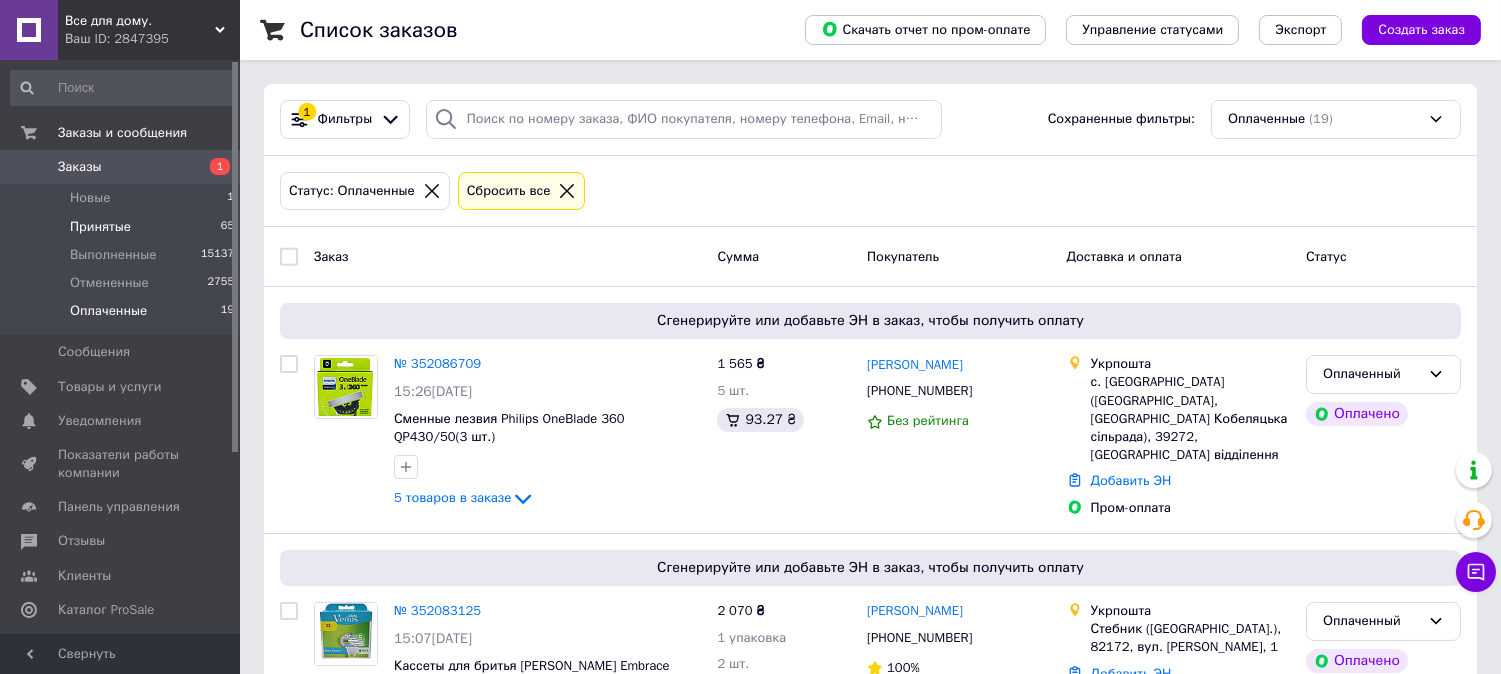 click on "Принятые" at bounding box center (100, 227) 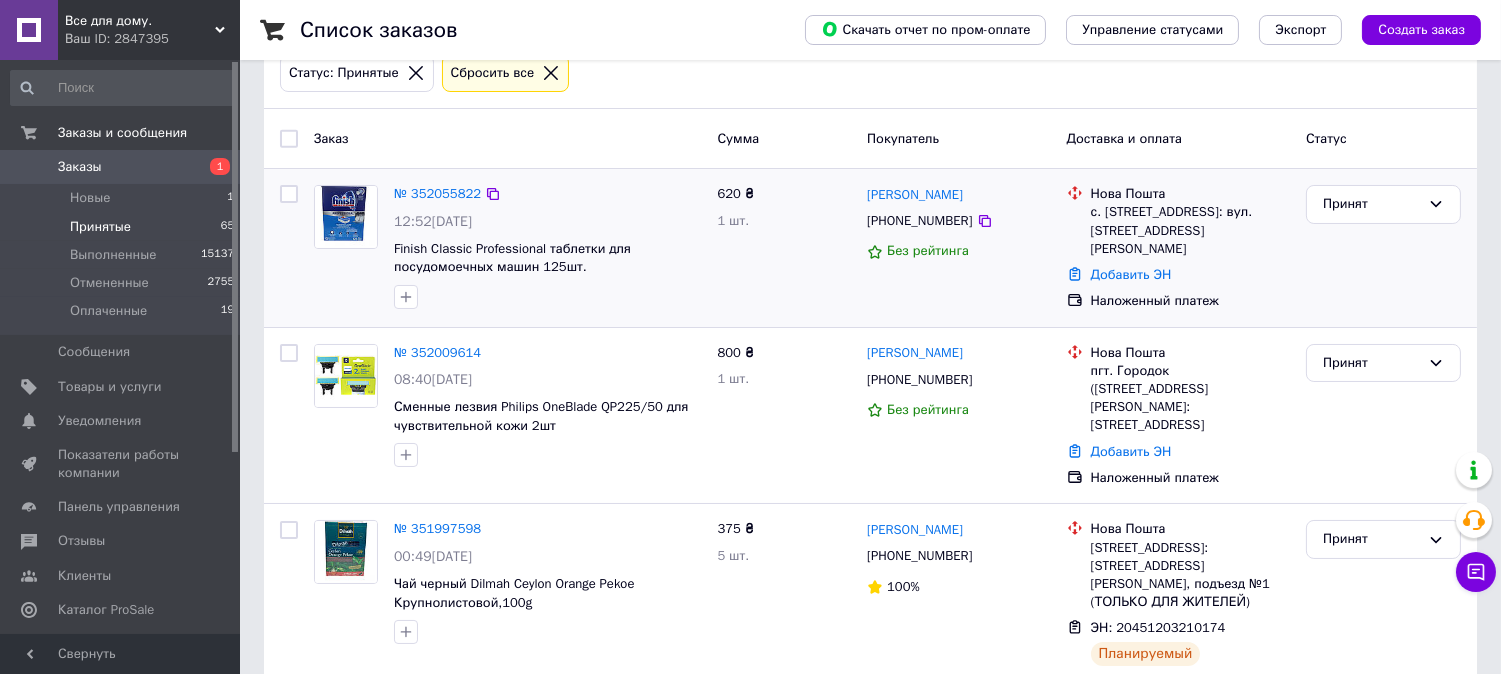 scroll, scrollTop: 222, scrollLeft: 0, axis: vertical 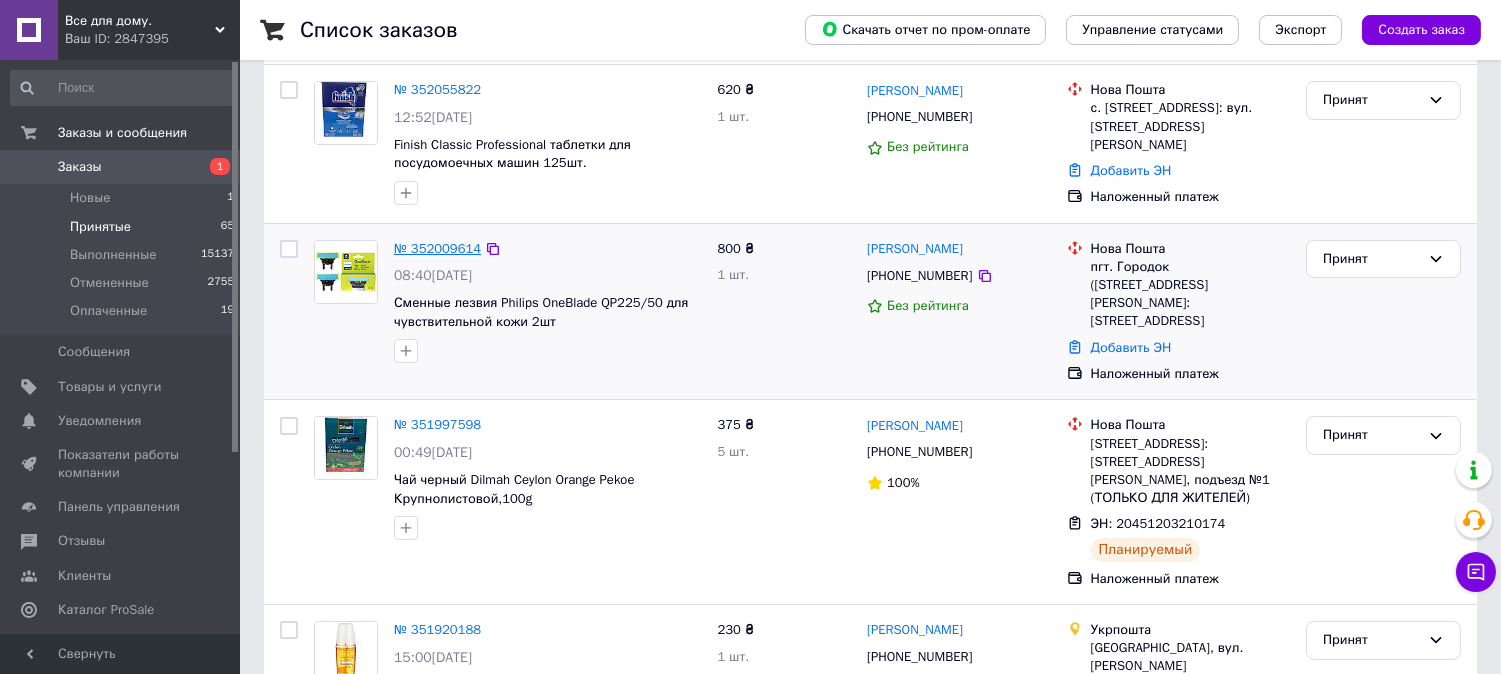 click on "№ 352009614" at bounding box center (437, 248) 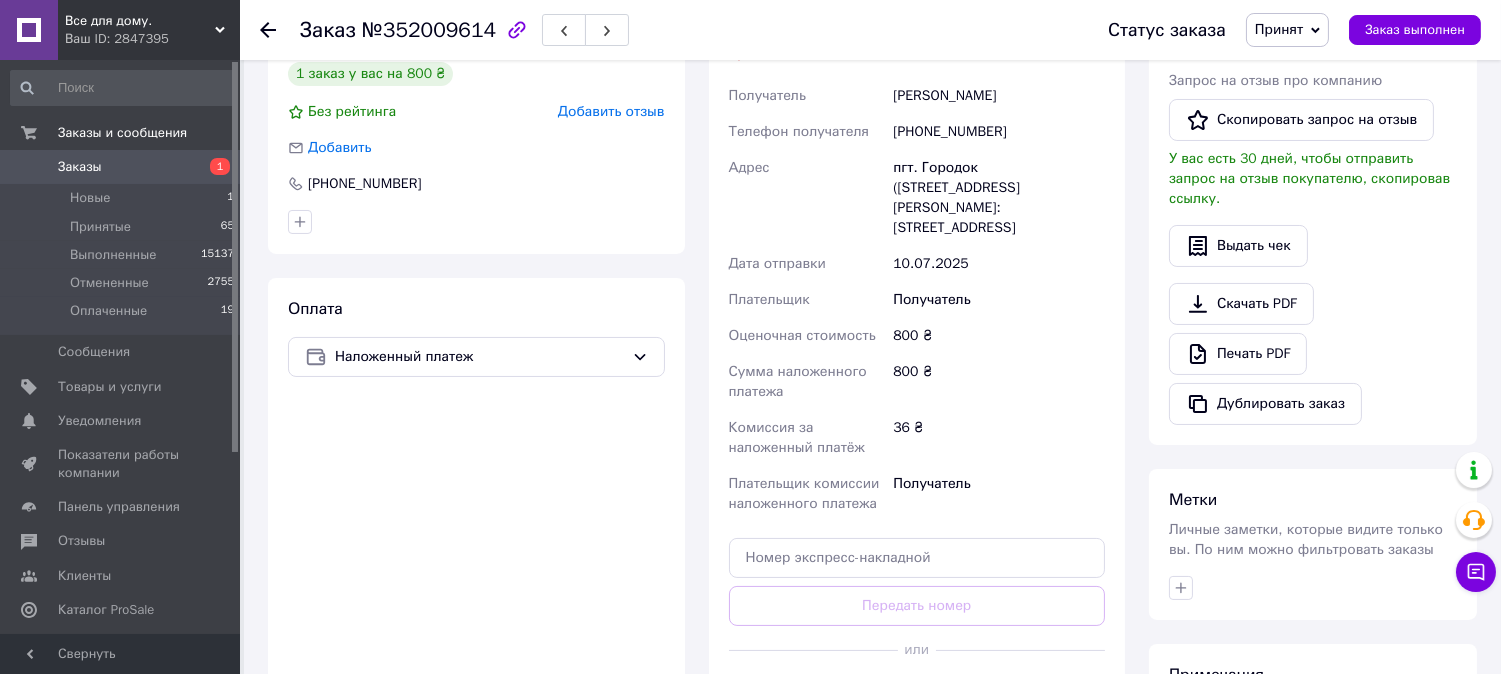 scroll, scrollTop: 555, scrollLeft: 0, axis: vertical 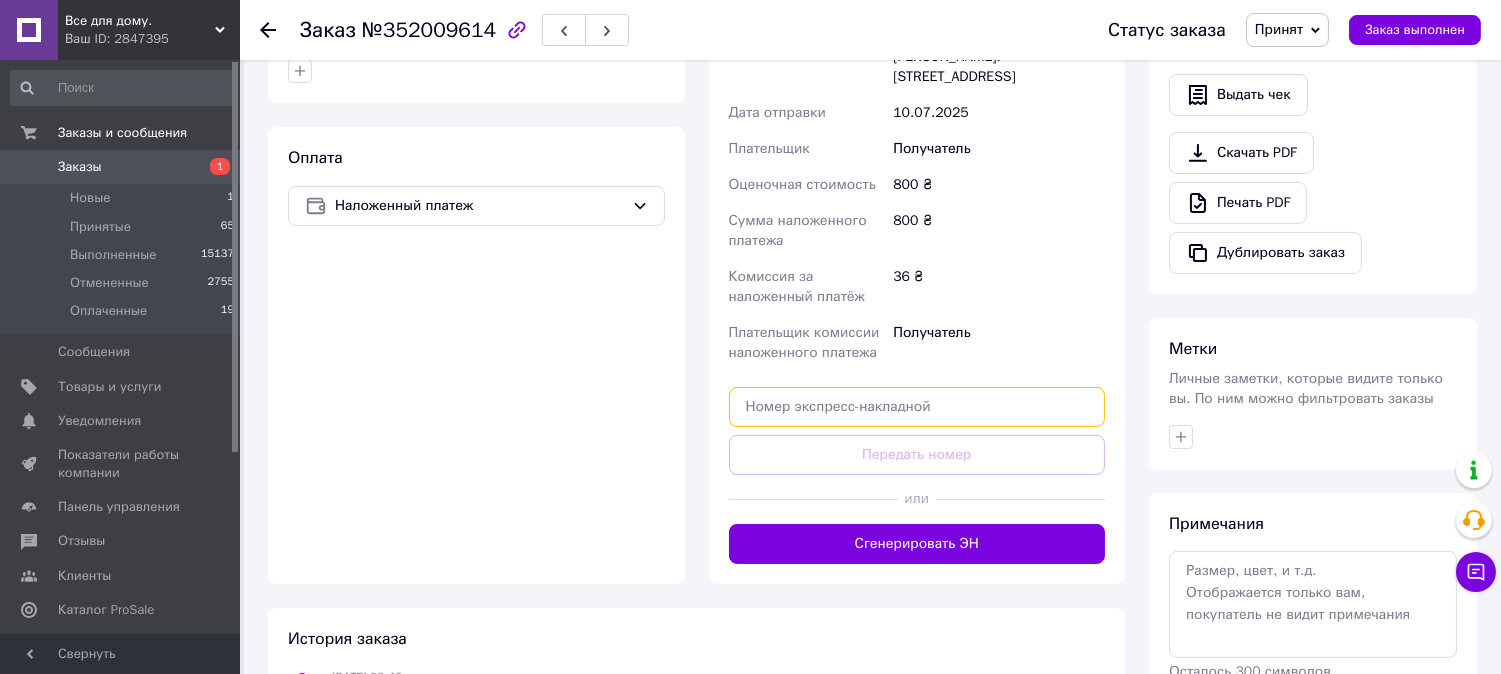 click at bounding box center (917, 407) 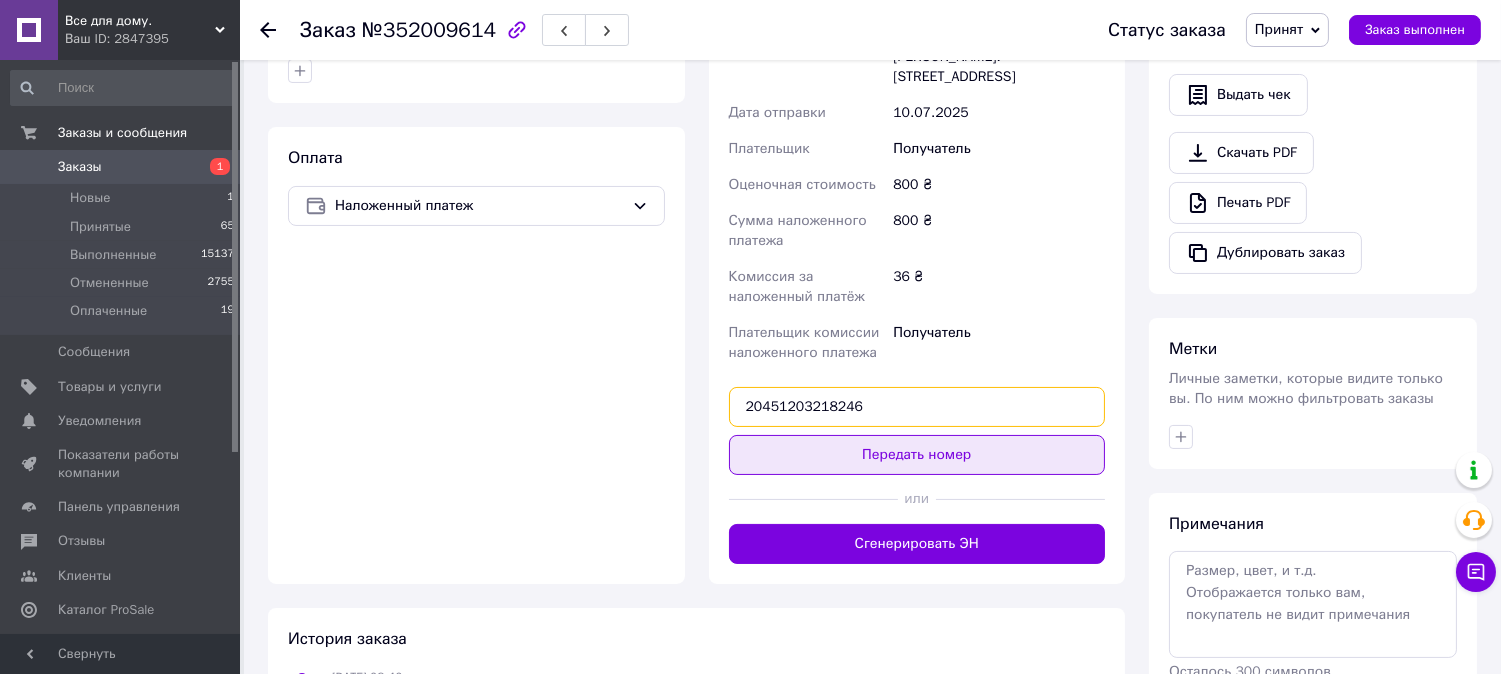 type on "20451203218246" 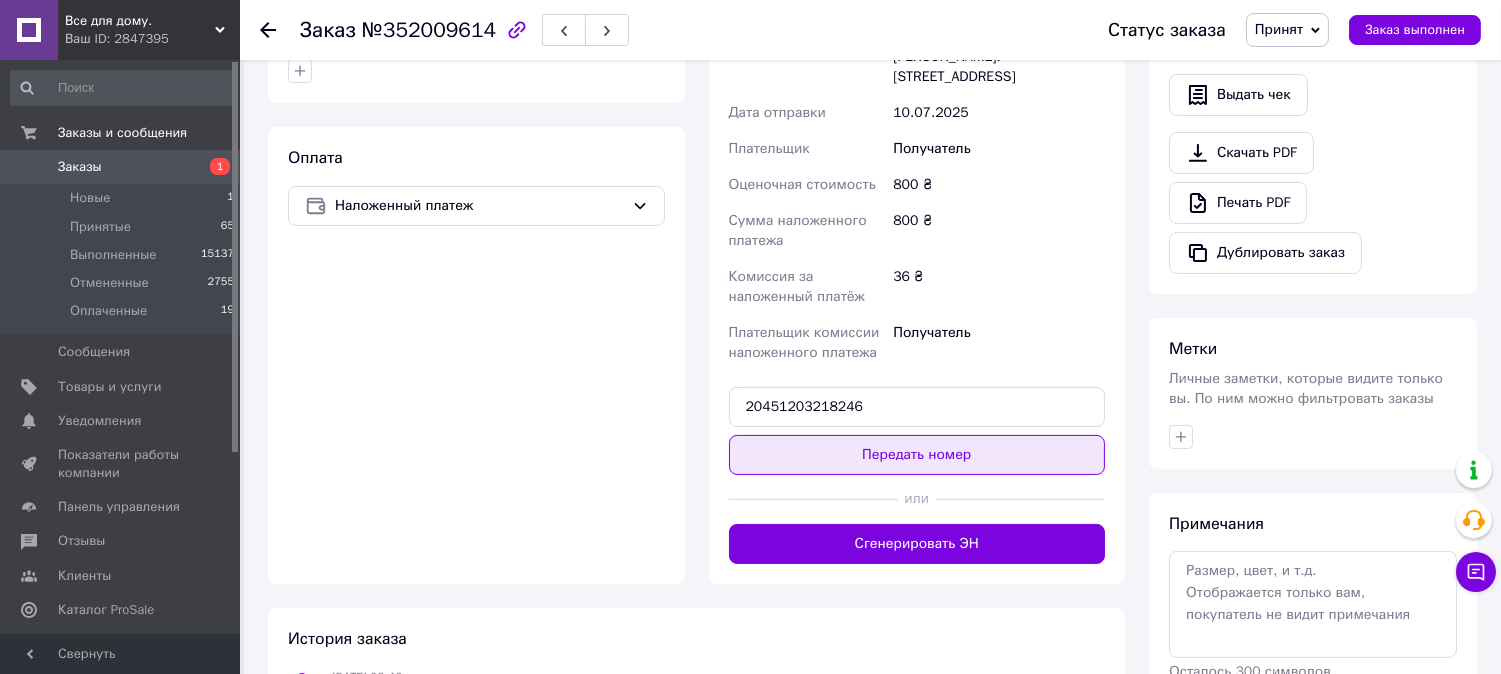 click on "Передать номер" at bounding box center [917, 455] 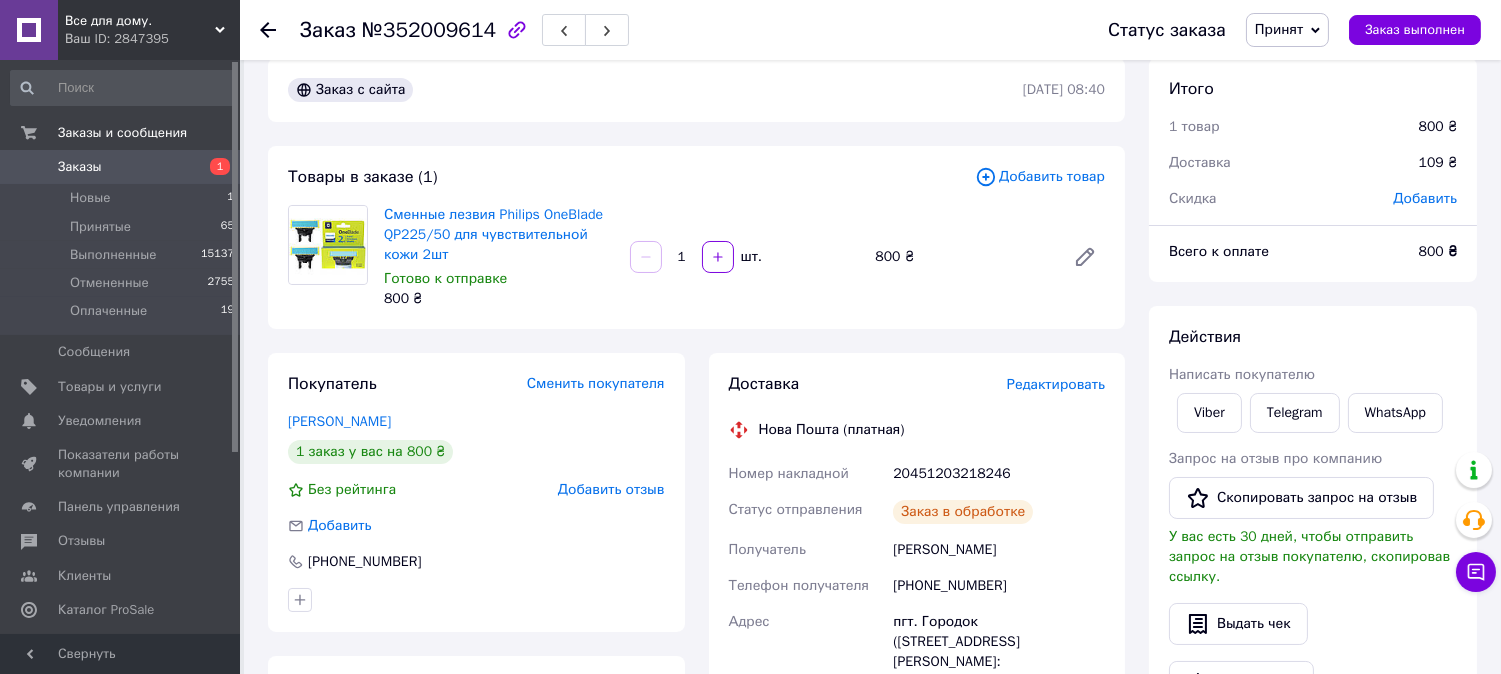 scroll, scrollTop: 0, scrollLeft: 0, axis: both 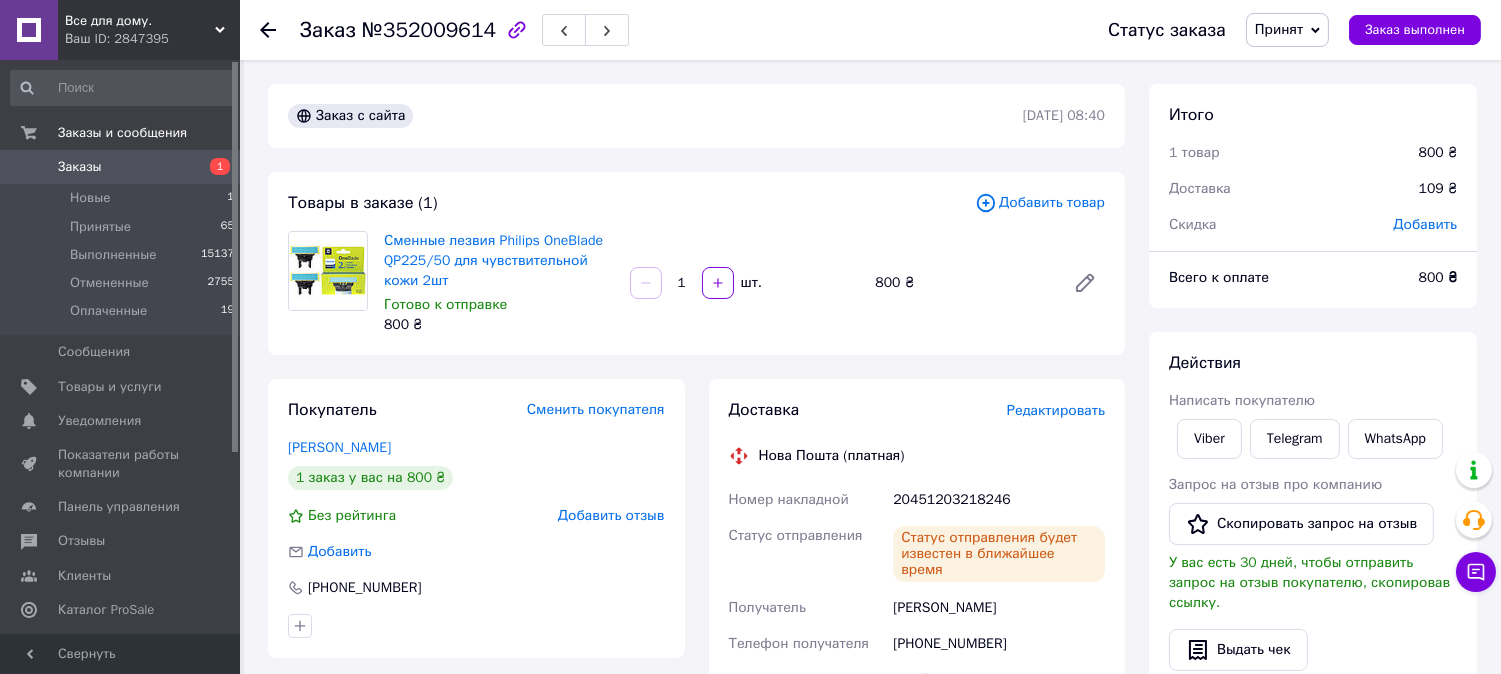 click 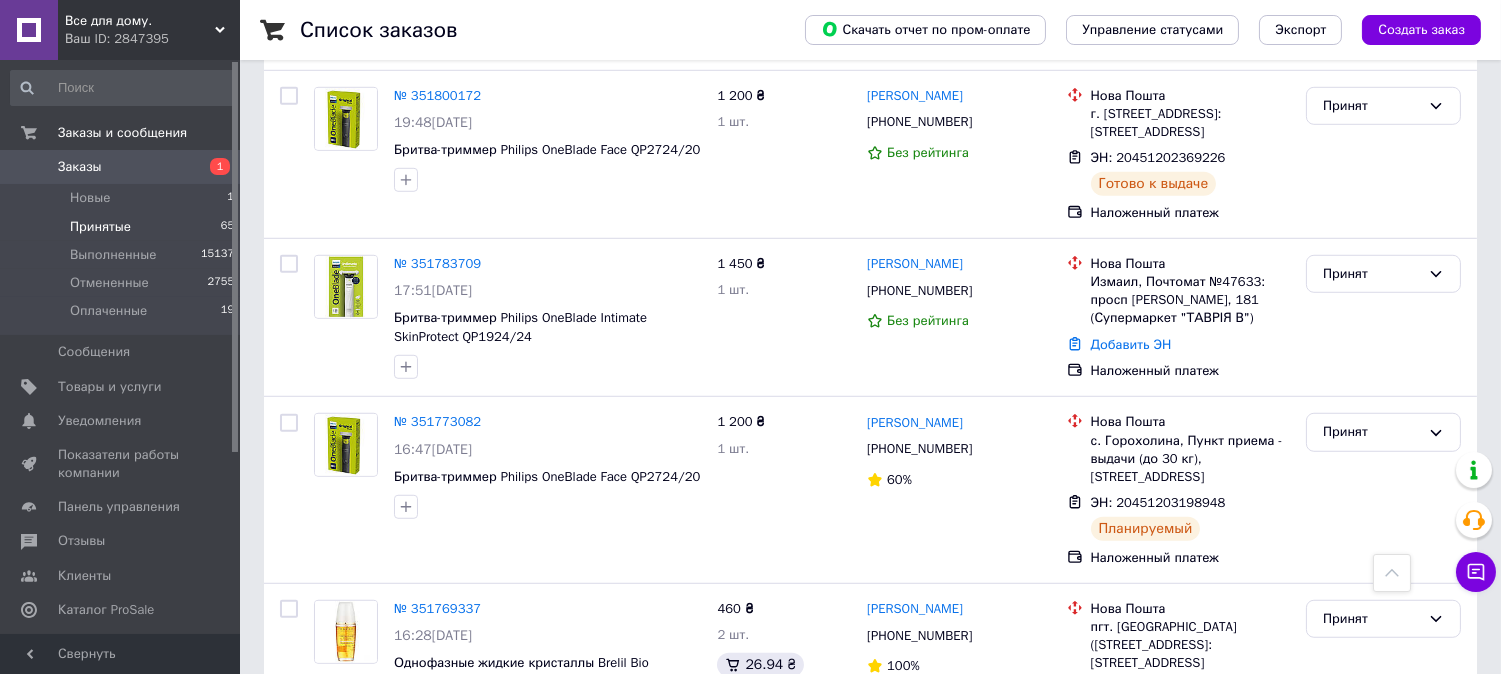 scroll, scrollTop: 2555, scrollLeft: 0, axis: vertical 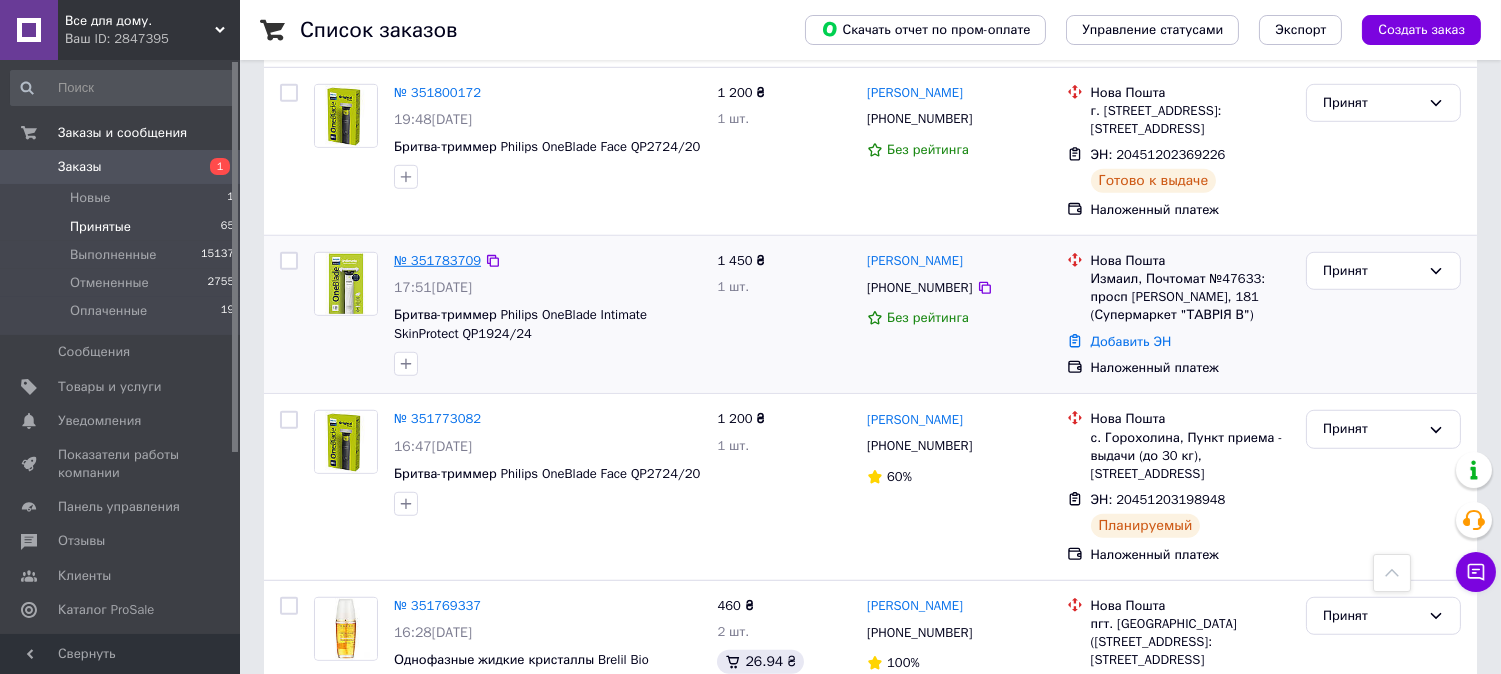 click on "№ 351783709" at bounding box center (437, 260) 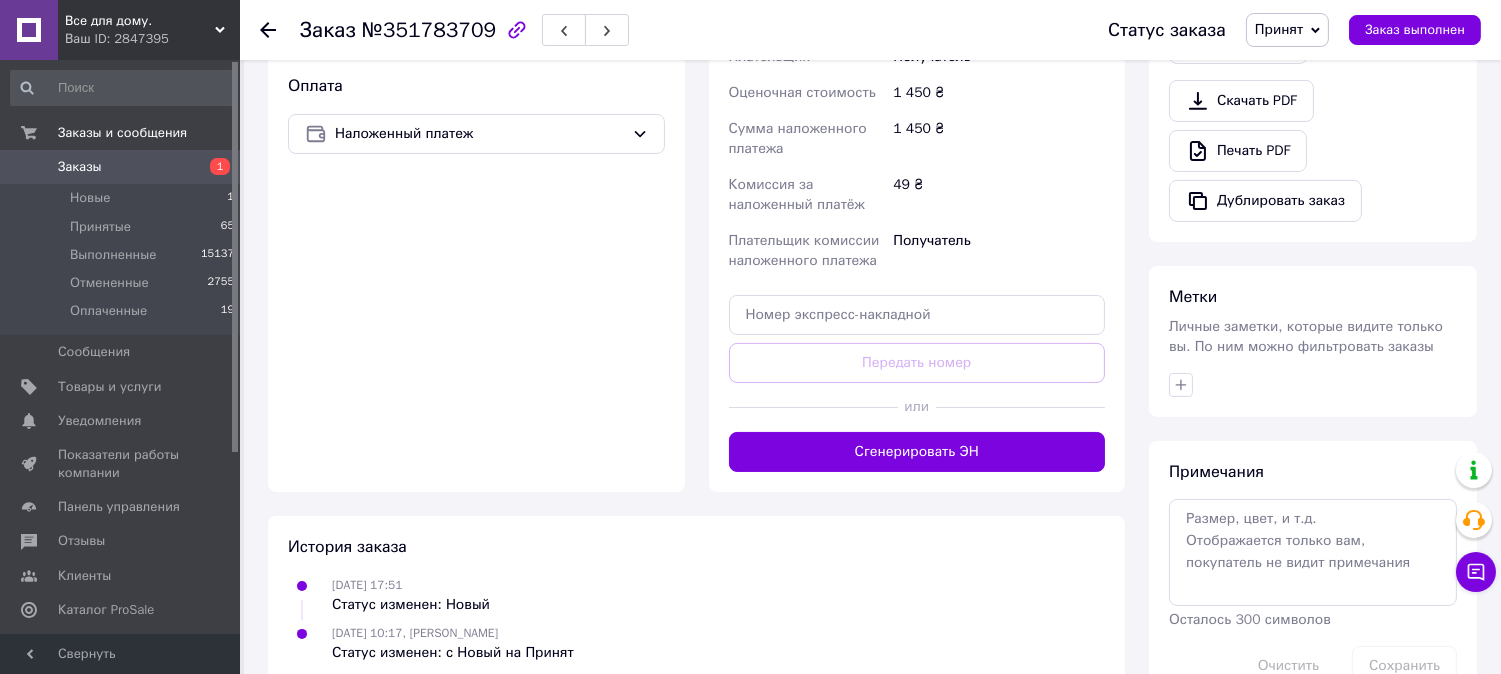 scroll, scrollTop: 643, scrollLeft: 0, axis: vertical 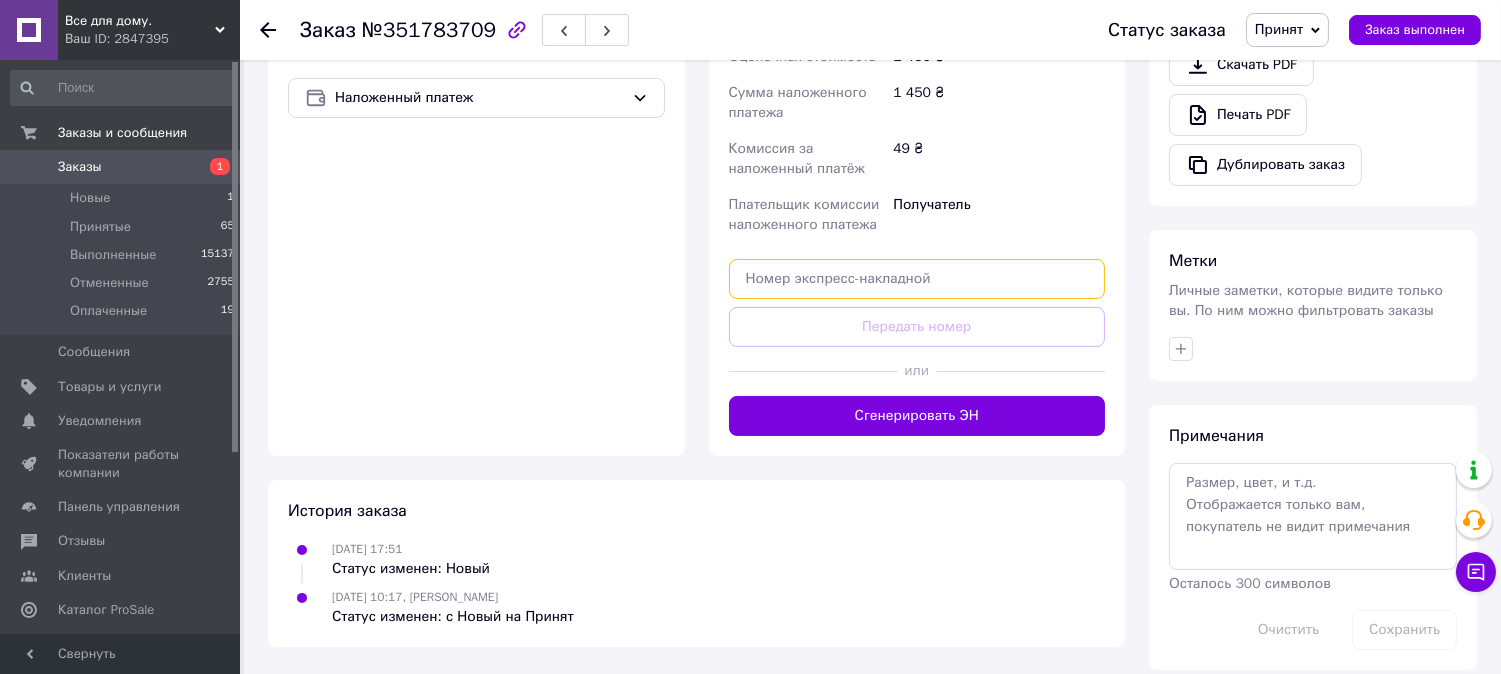 click at bounding box center [917, 279] 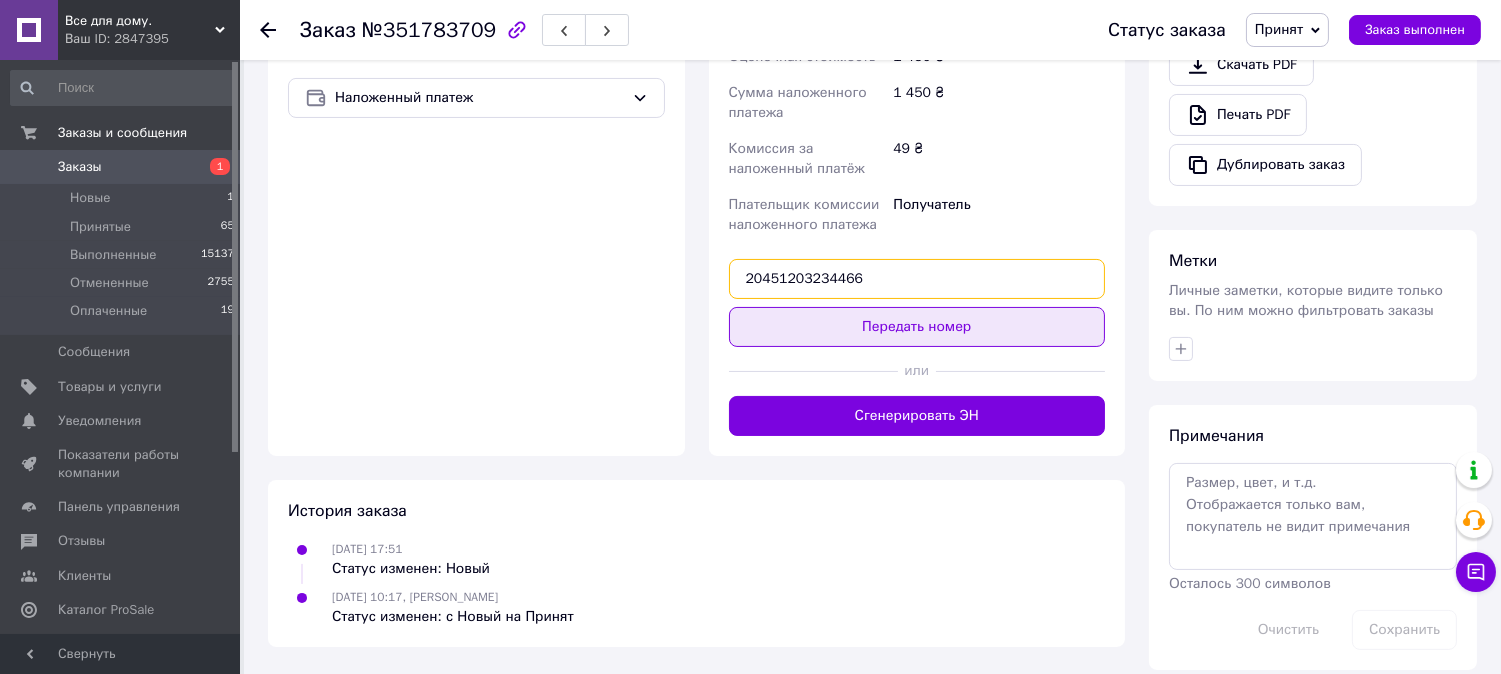 type on "20451203234466" 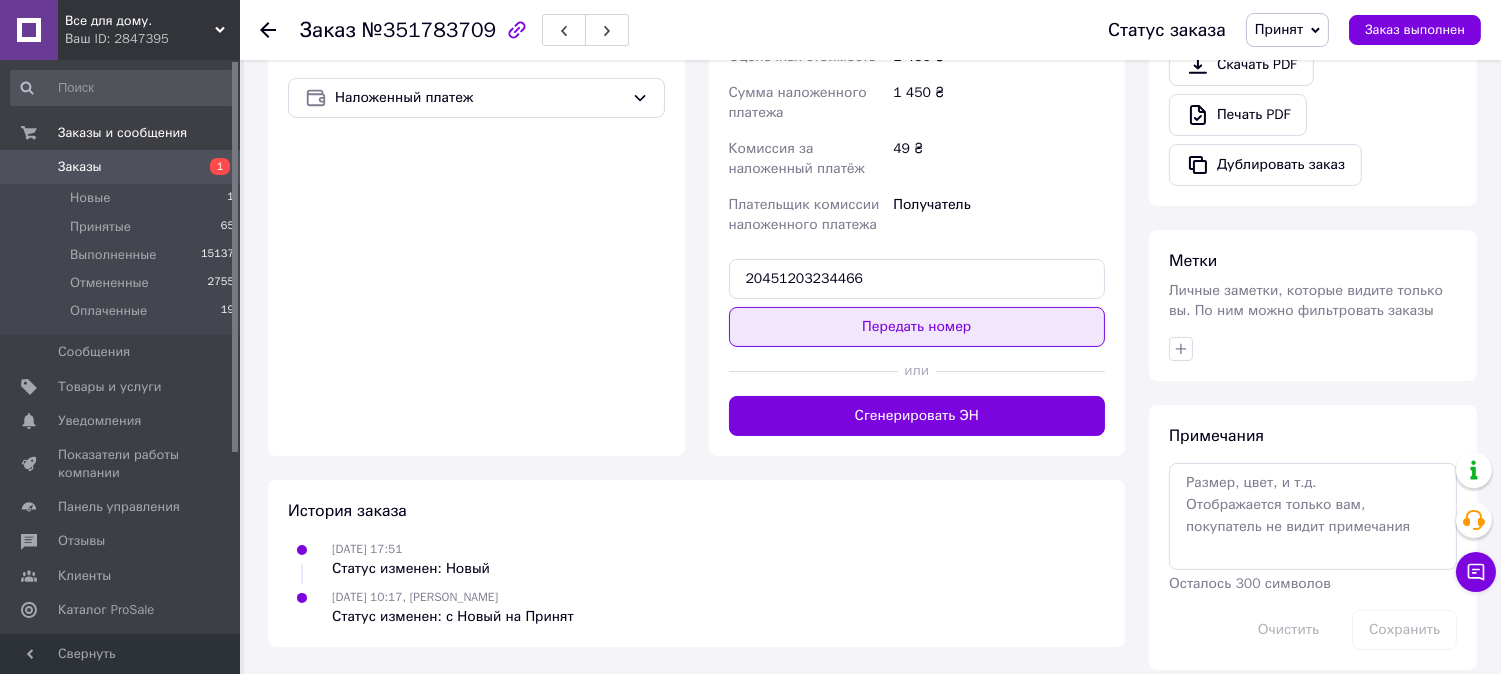 click on "Передать номер" at bounding box center (917, 327) 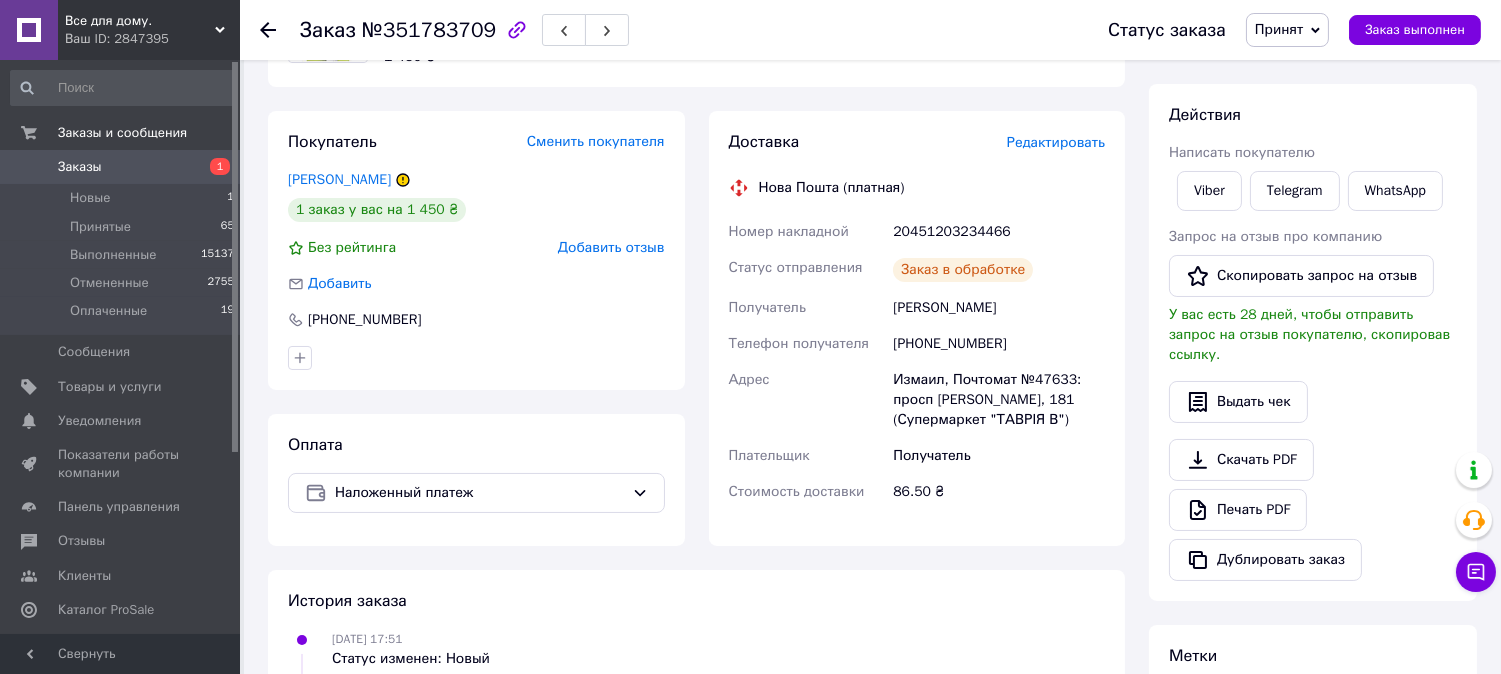 scroll, scrollTop: 198, scrollLeft: 0, axis: vertical 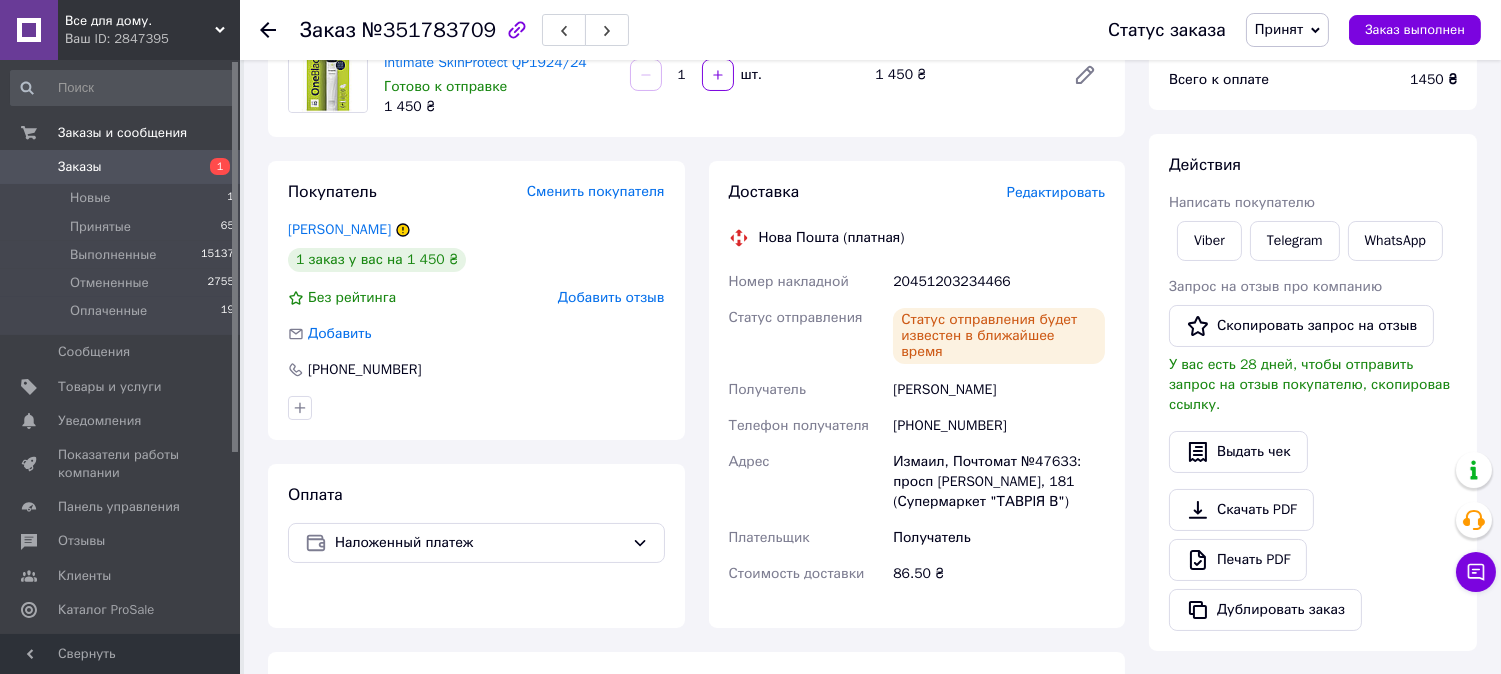 click 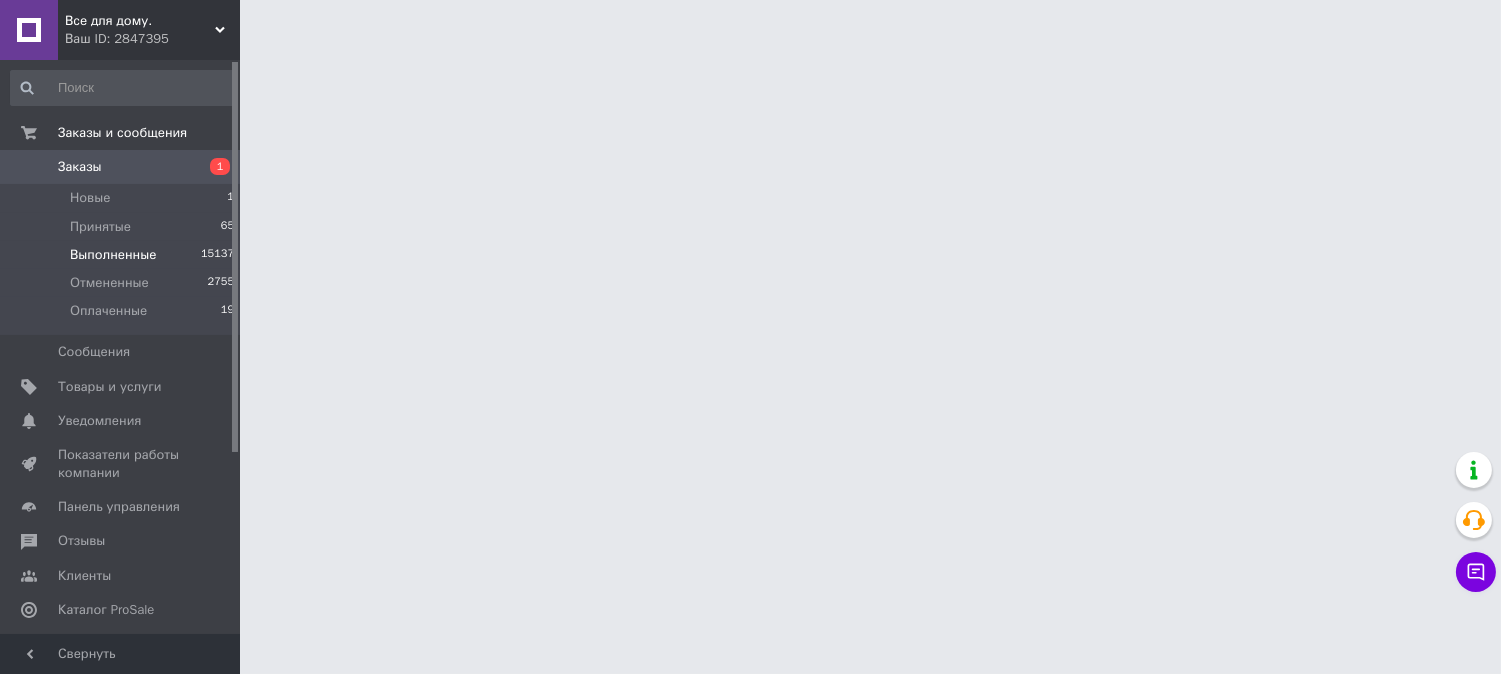 scroll, scrollTop: 0, scrollLeft: 0, axis: both 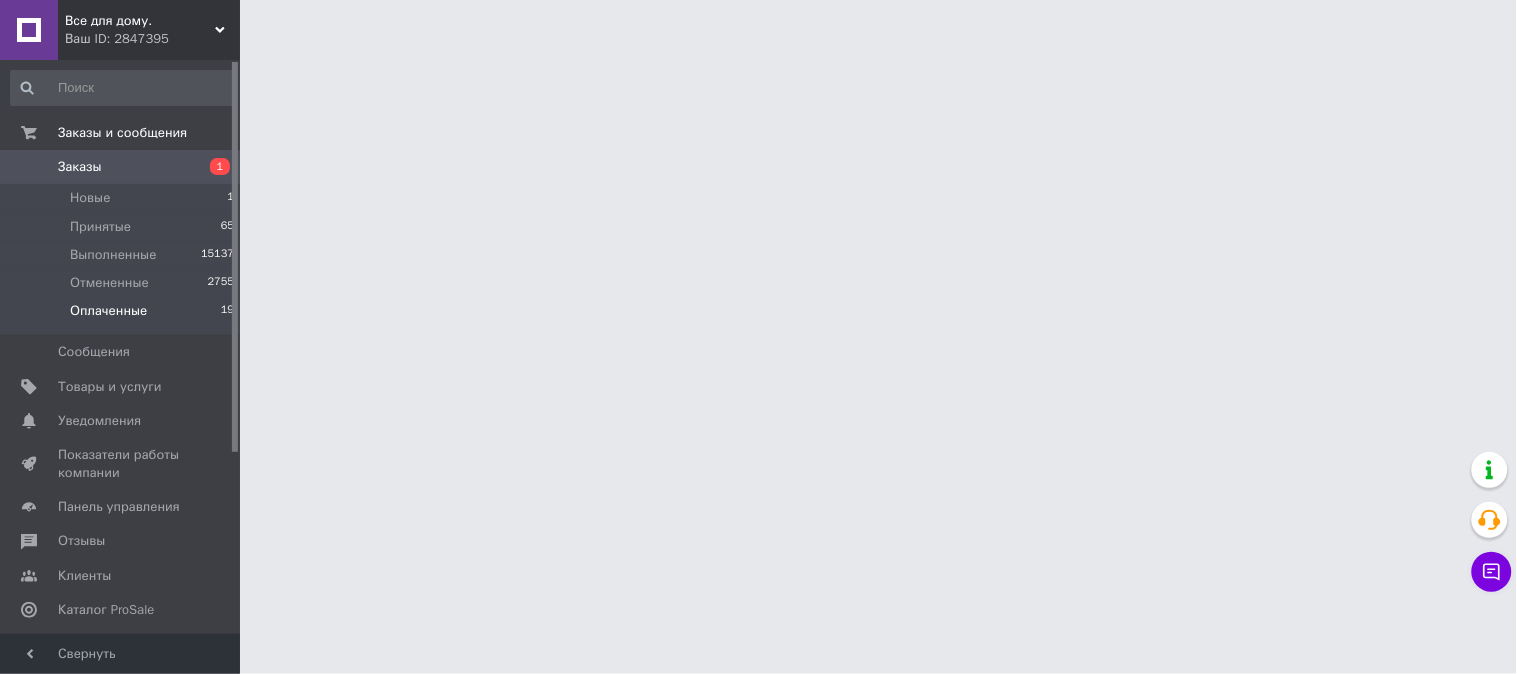 click on "Оплаченные" at bounding box center (108, 311) 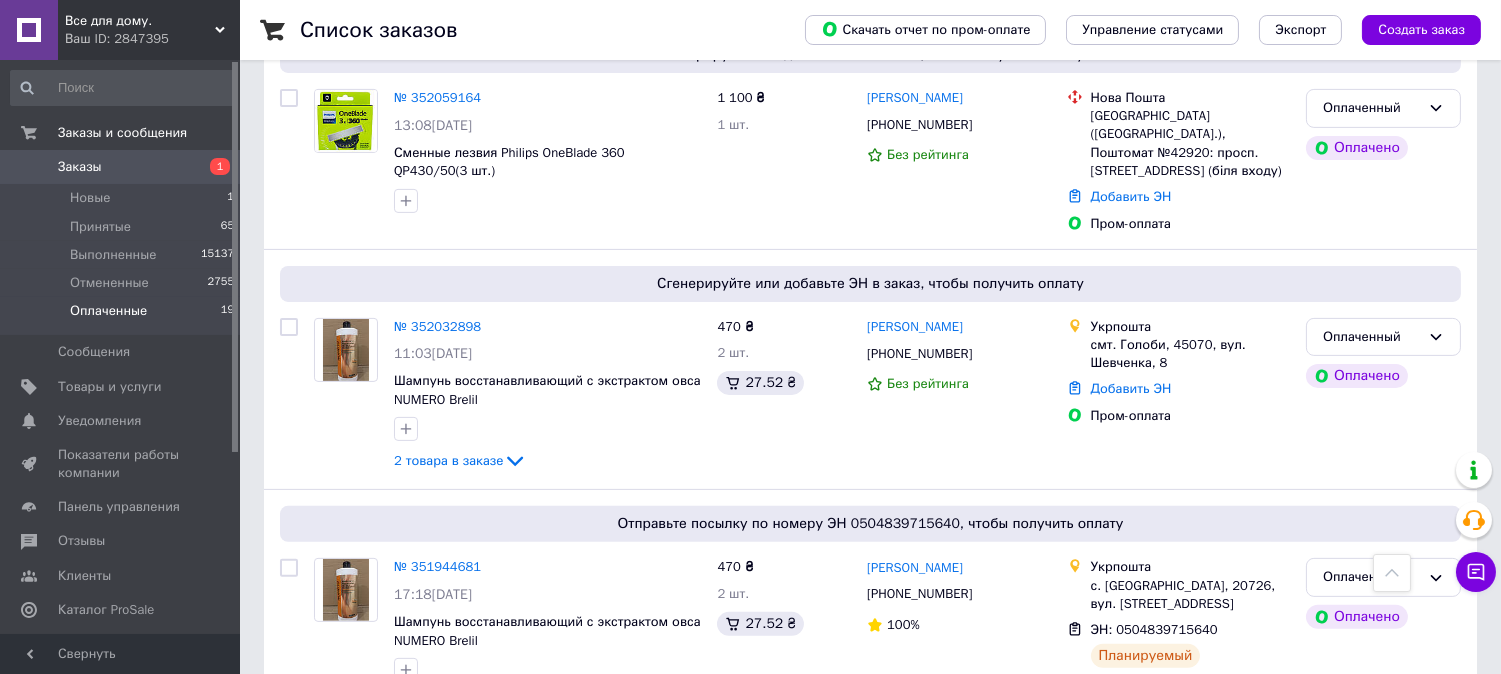 scroll, scrollTop: 1333, scrollLeft: 0, axis: vertical 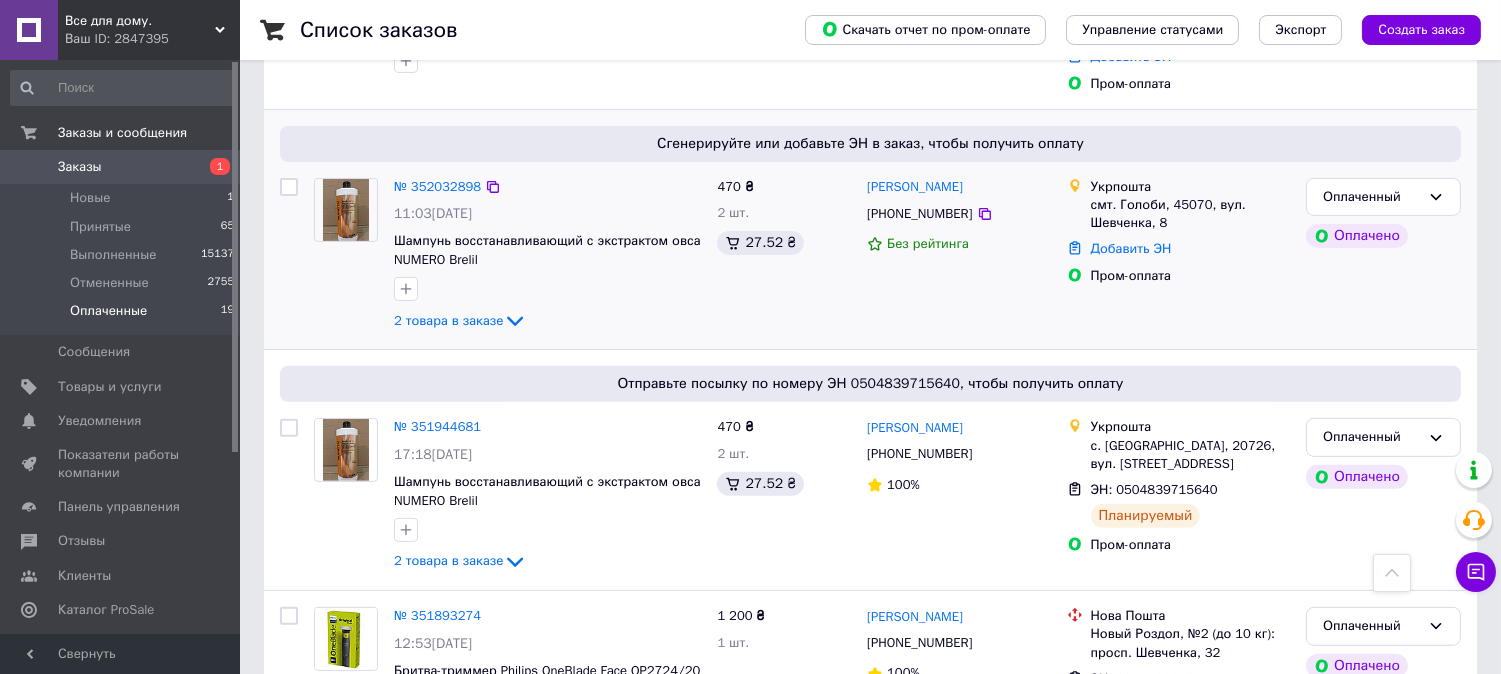 click on "№ 352032898" at bounding box center [437, 187] 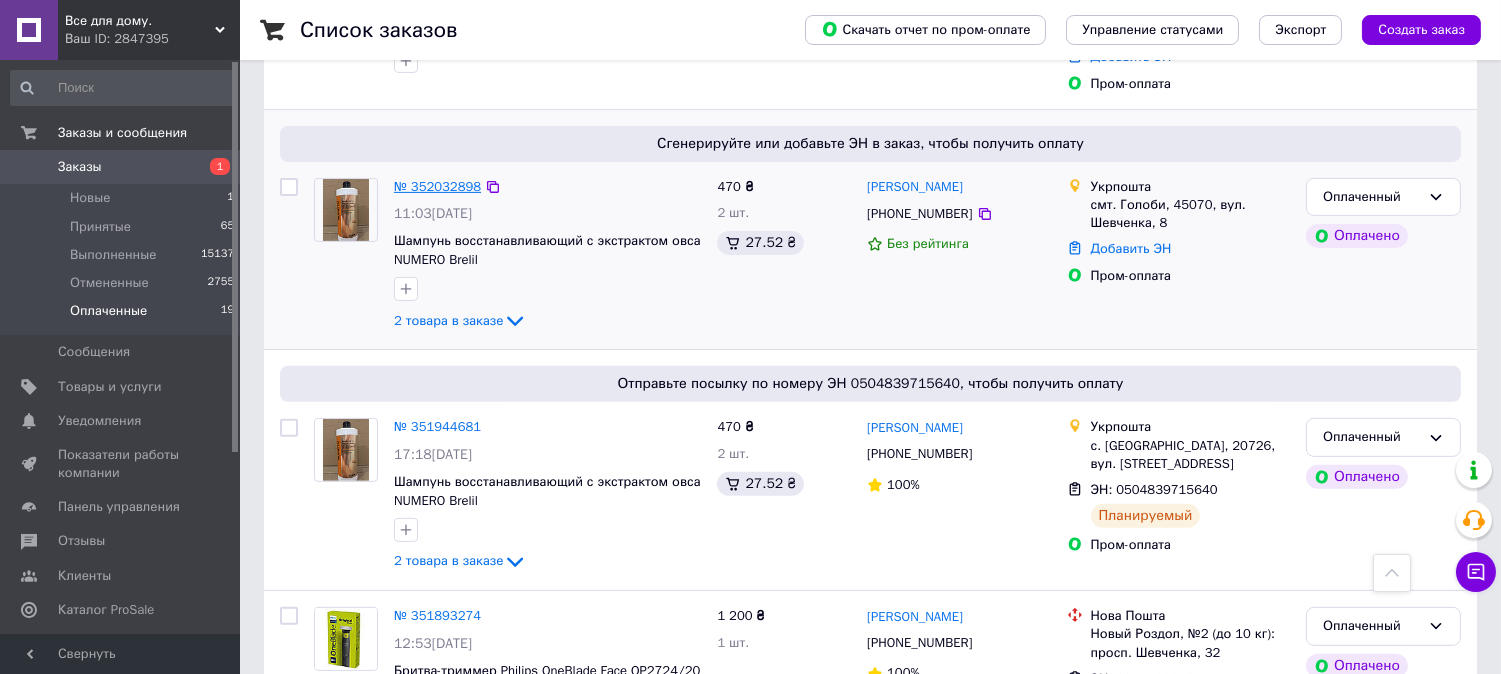 click on "№ 352032898" at bounding box center [437, 186] 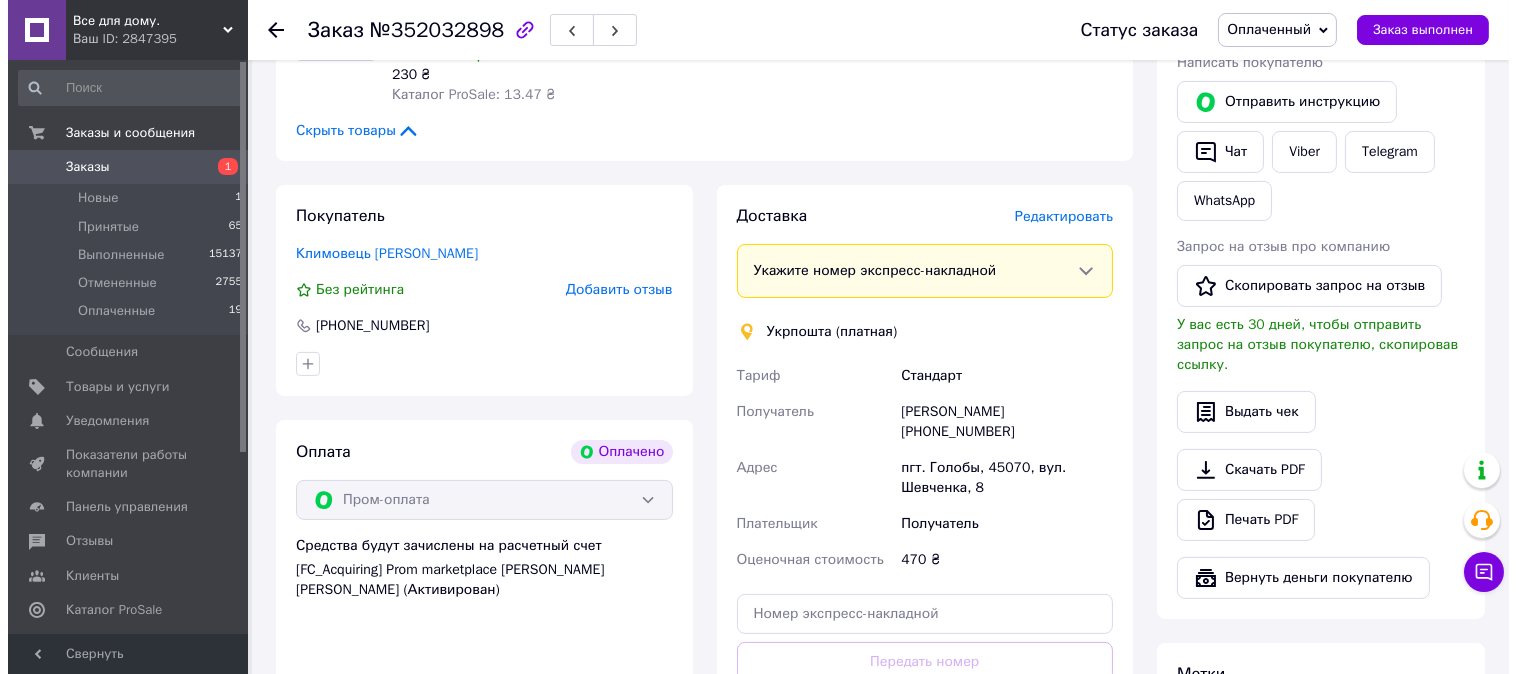 scroll, scrollTop: 888, scrollLeft: 0, axis: vertical 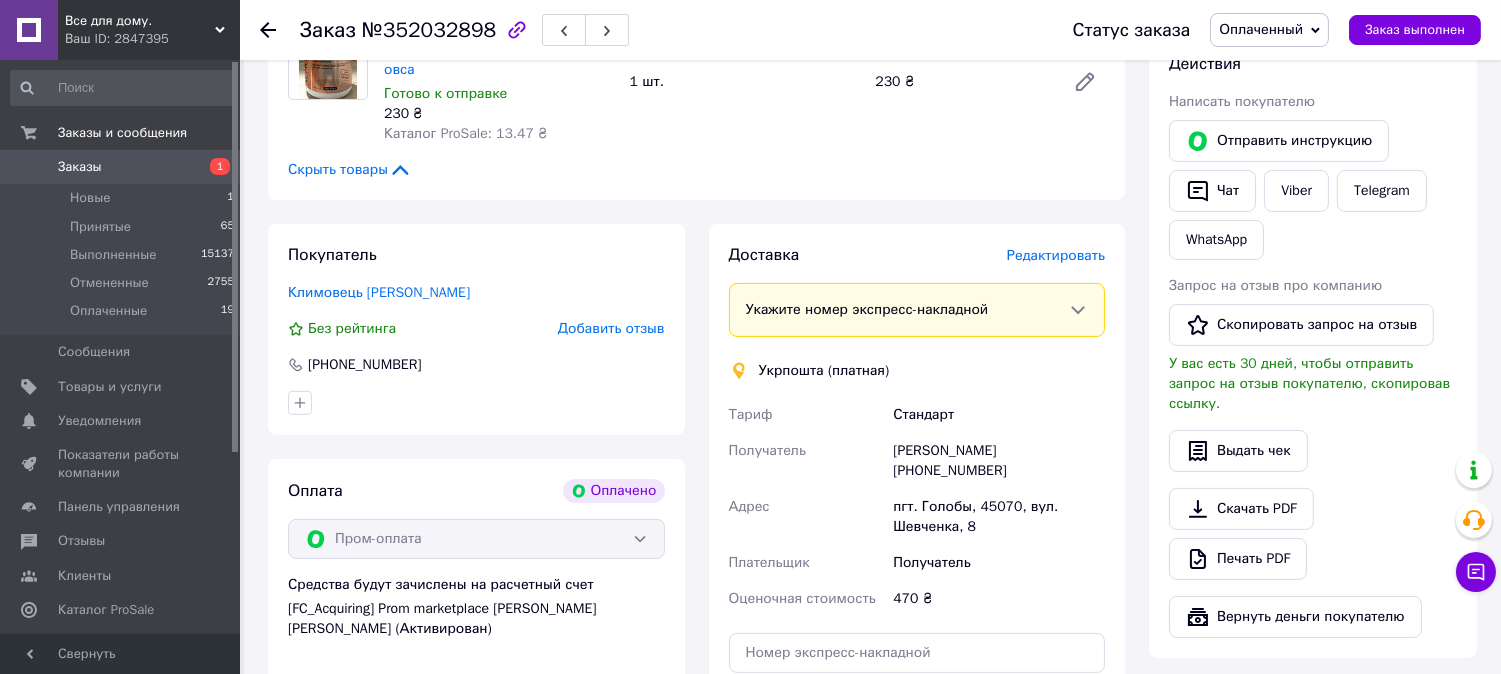 click on "Редактировать" at bounding box center (1056, 255) 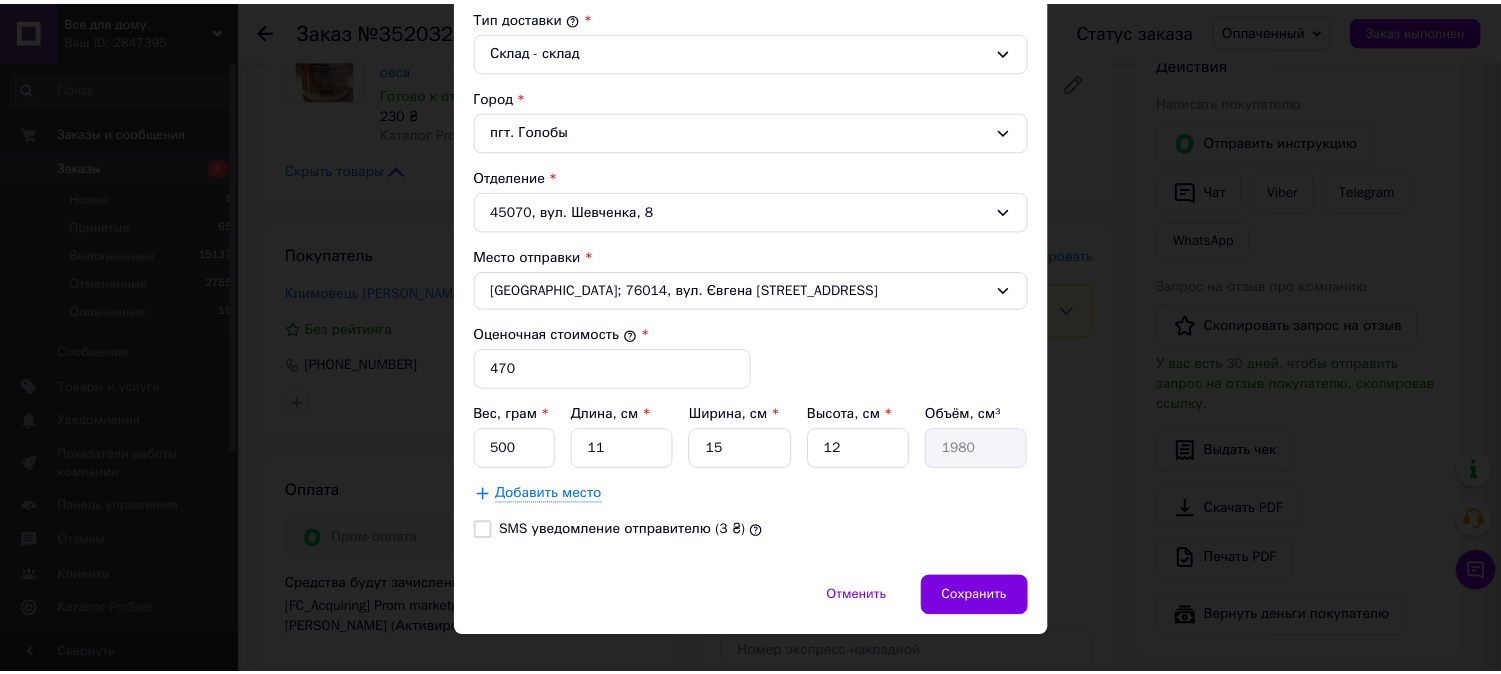 scroll, scrollTop: 555, scrollLeft: 0, axis: vertical 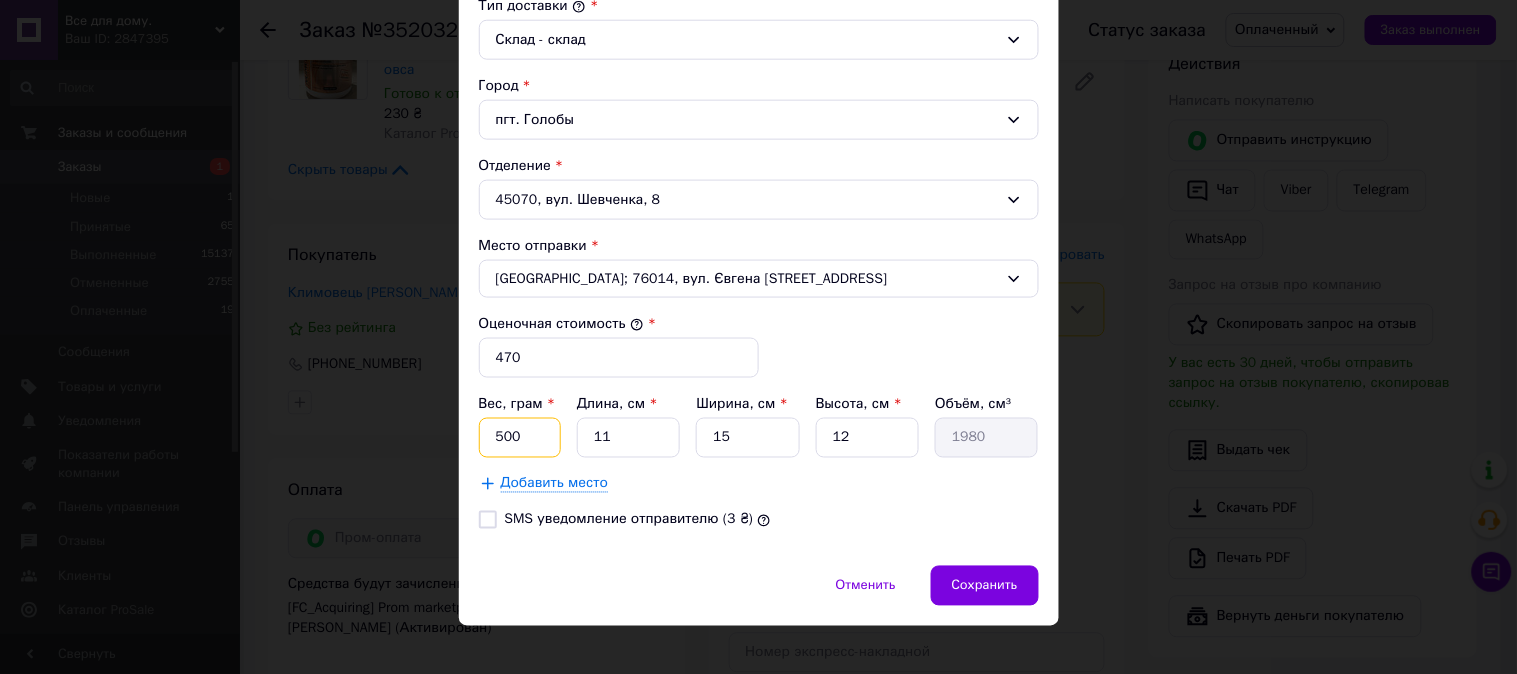 click on "500" at bounding box center (520, 438) 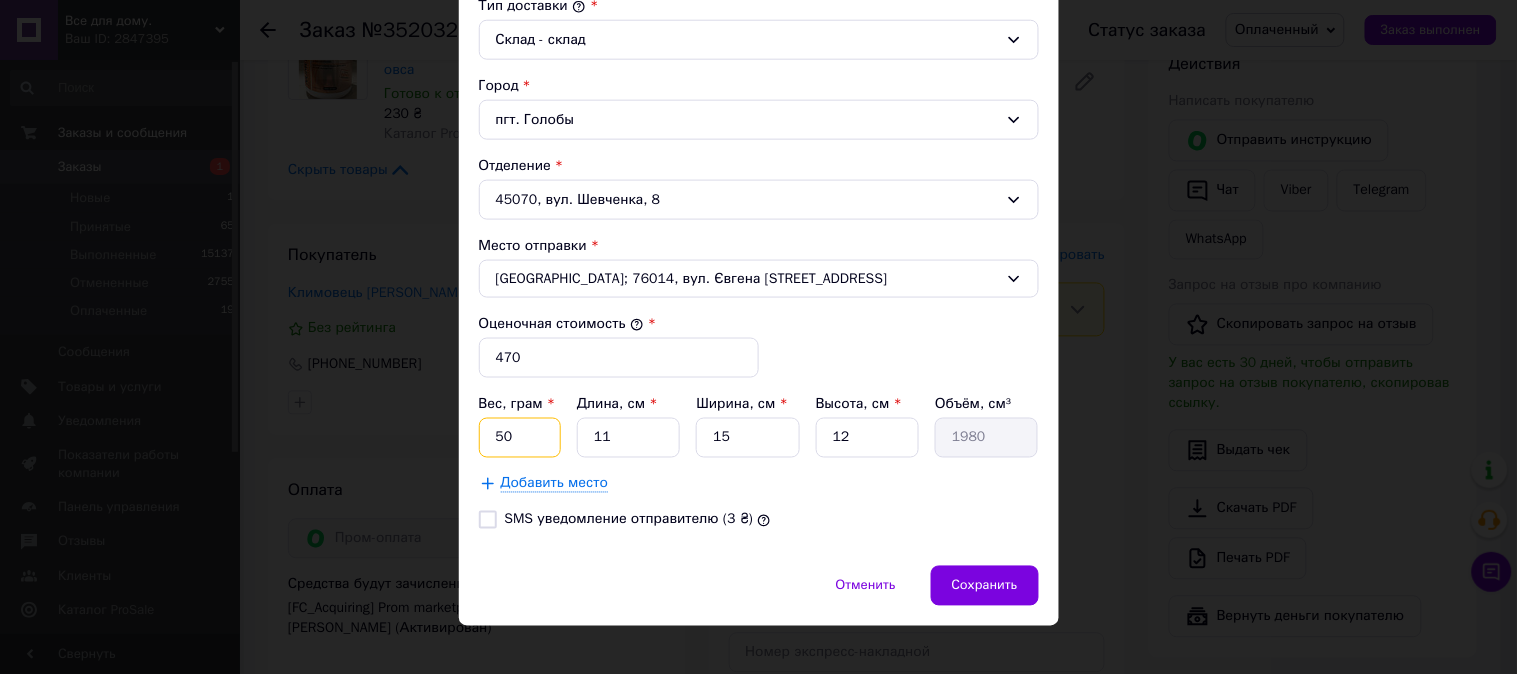 type on "5" 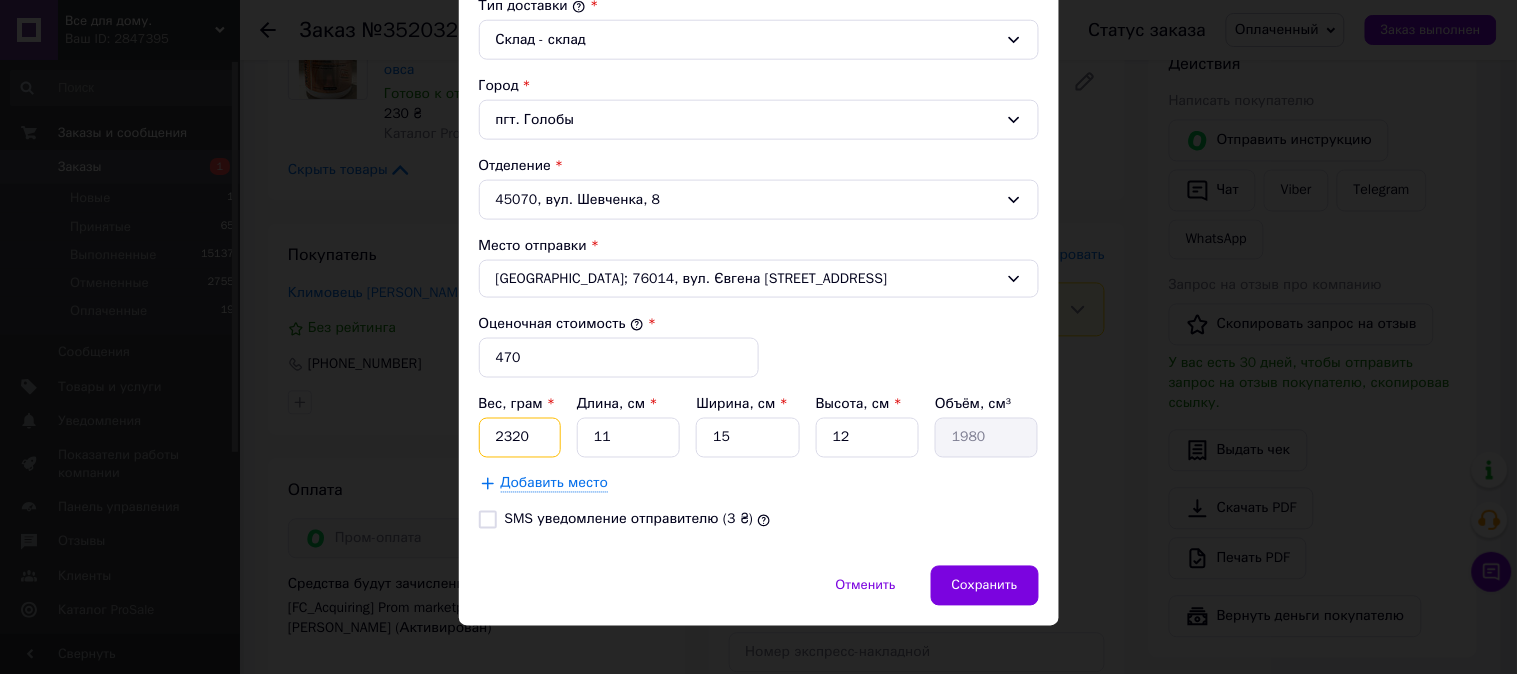 type on "2320" 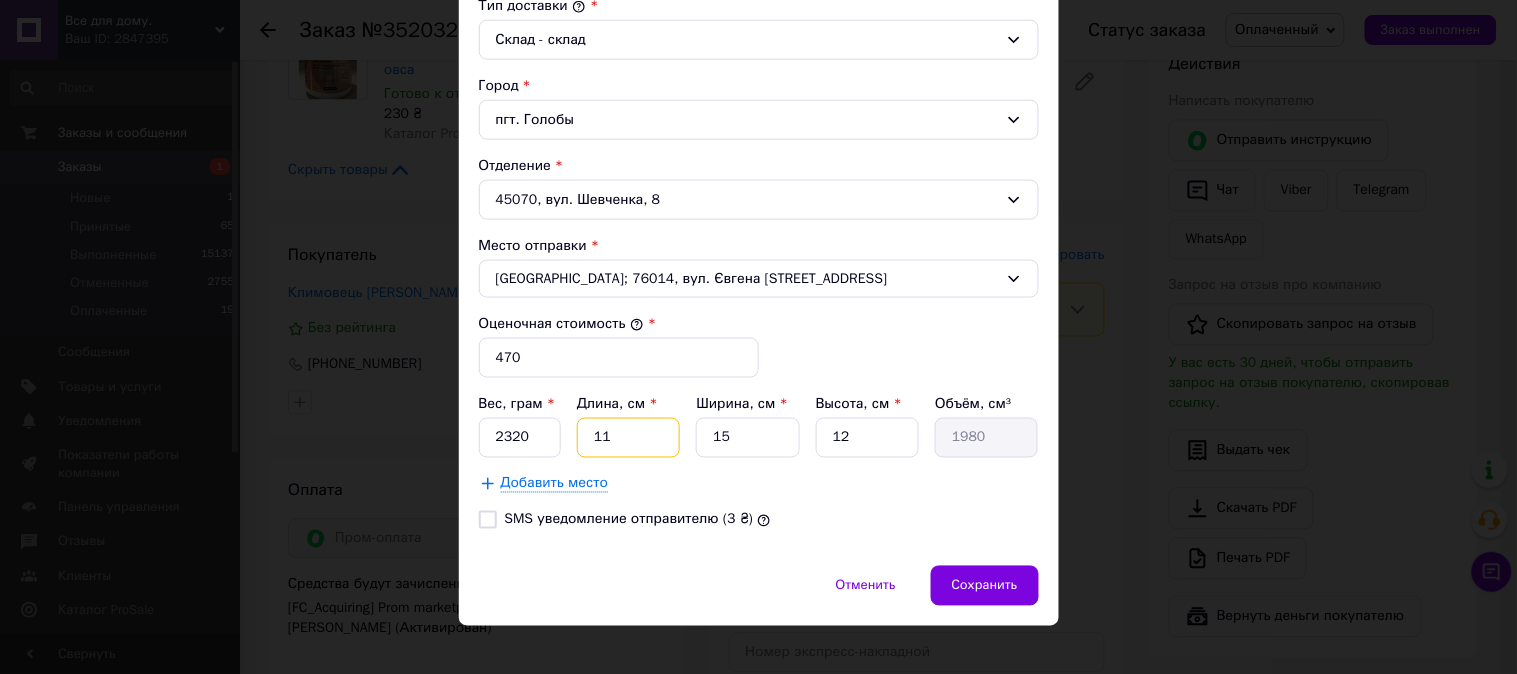 click on "11" at bounding box center (628, 438) 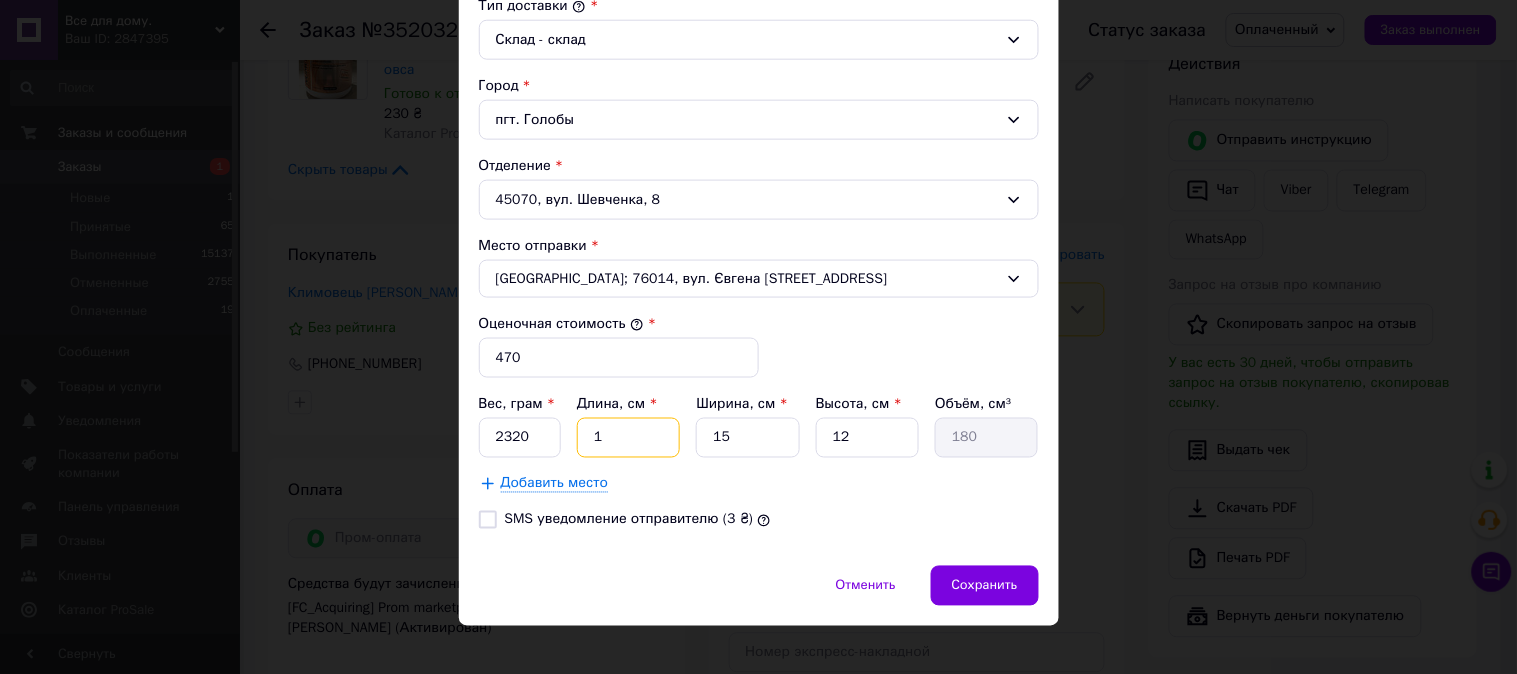 type 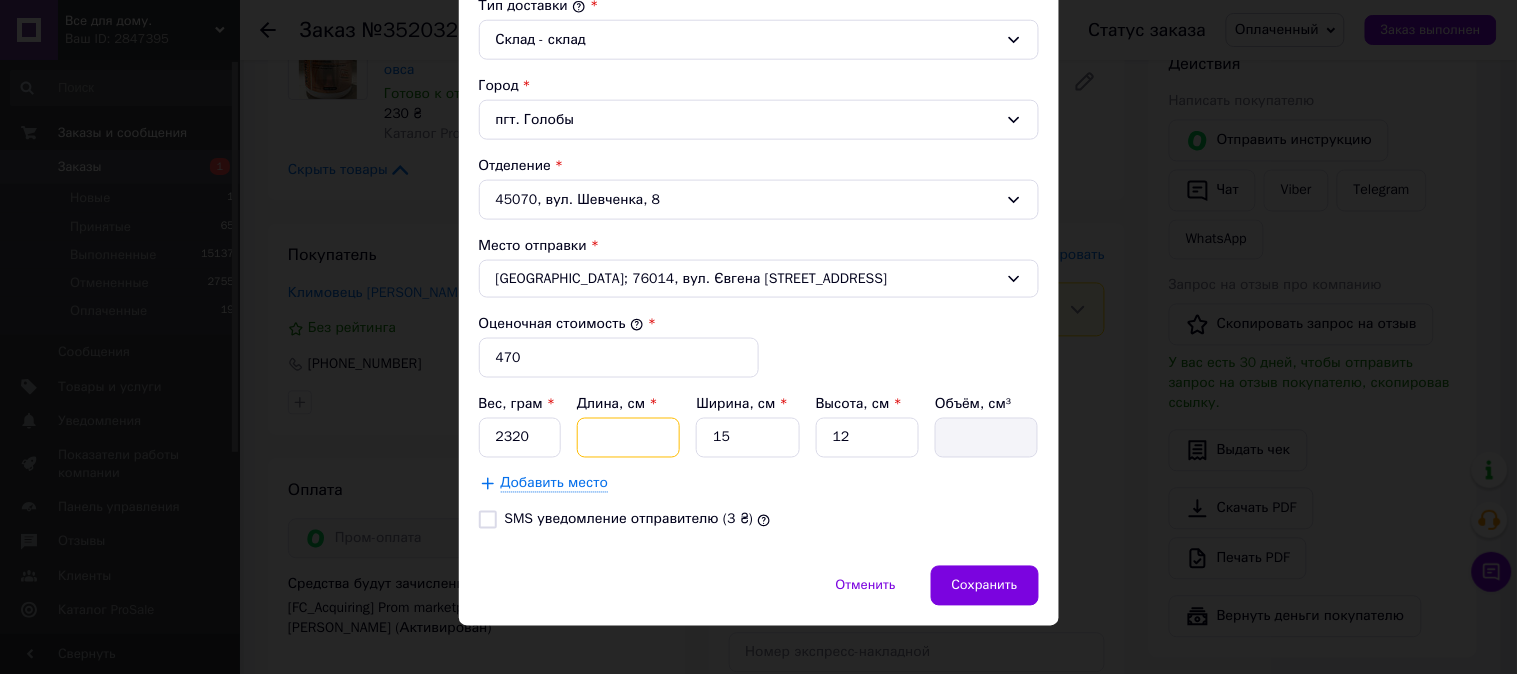 type on "1" 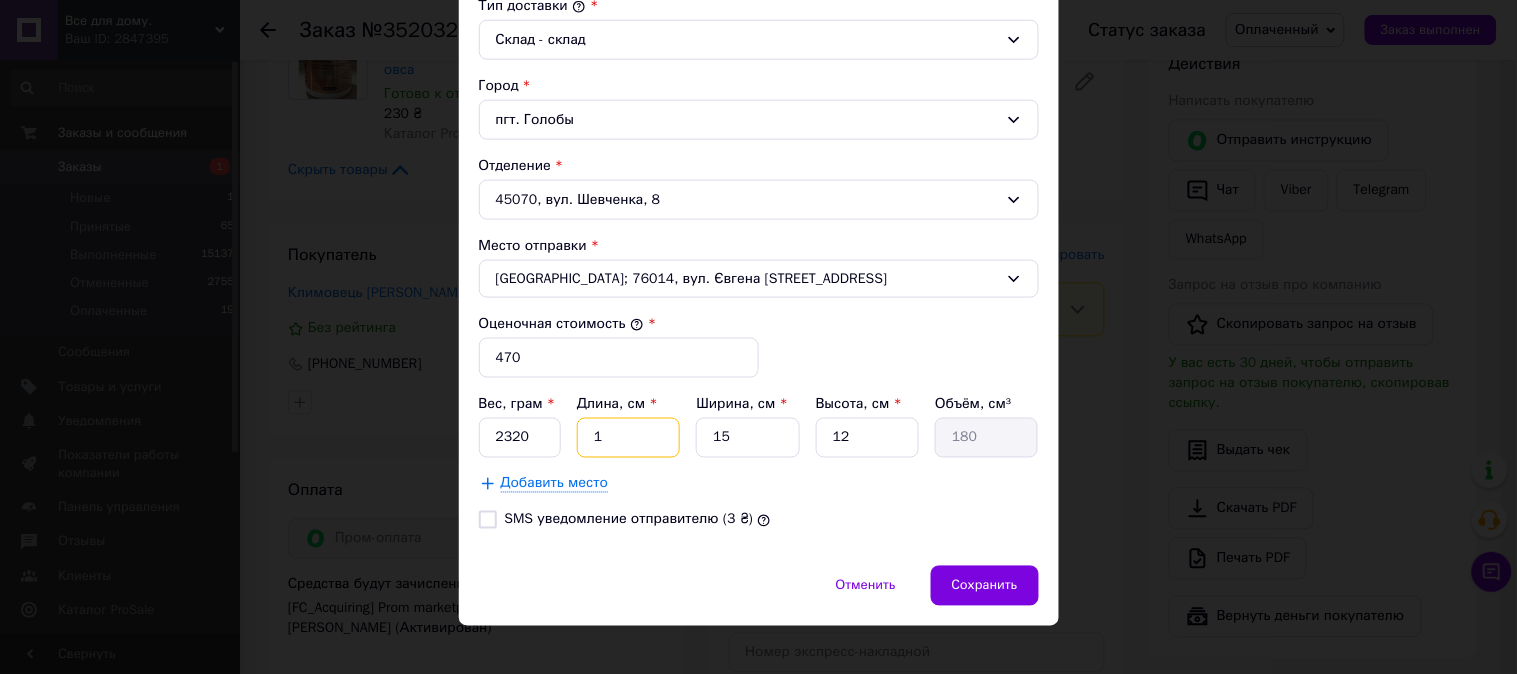 type on "17" 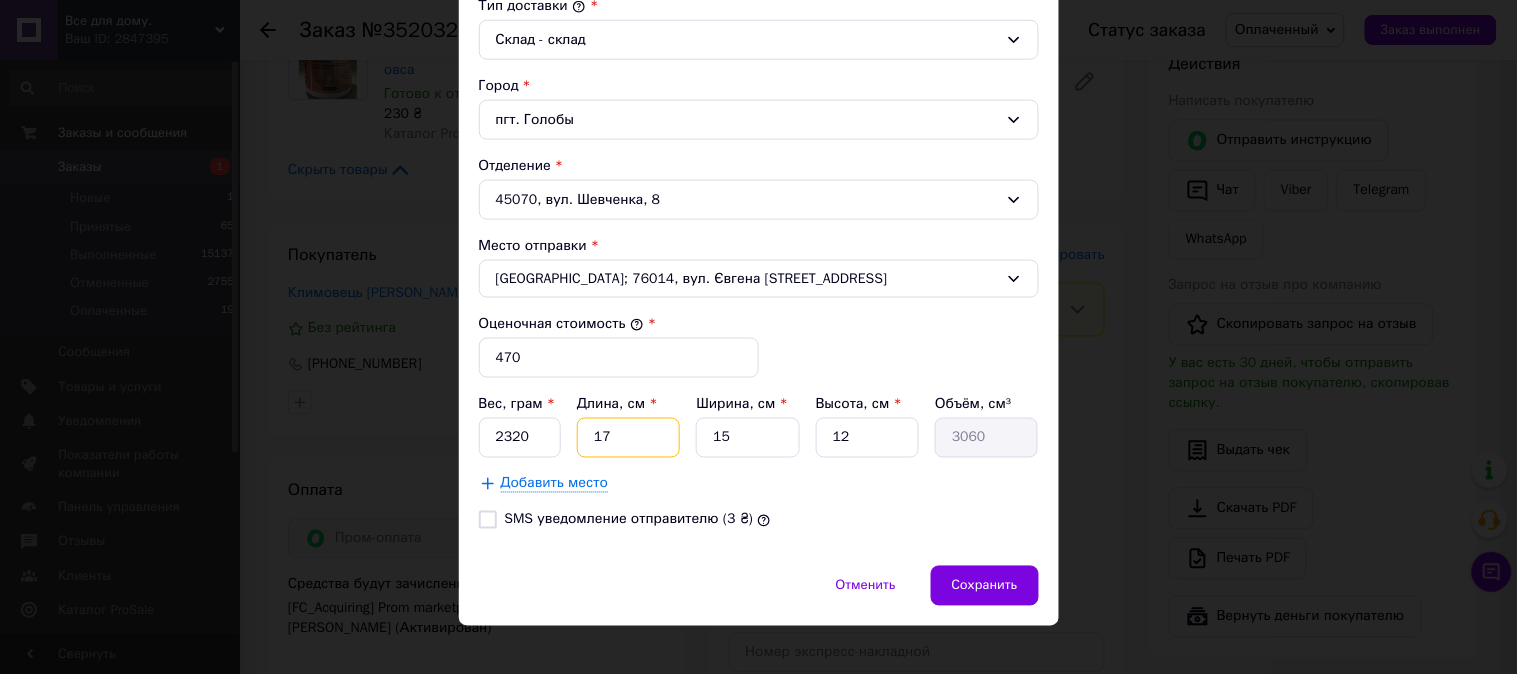 type on "17" 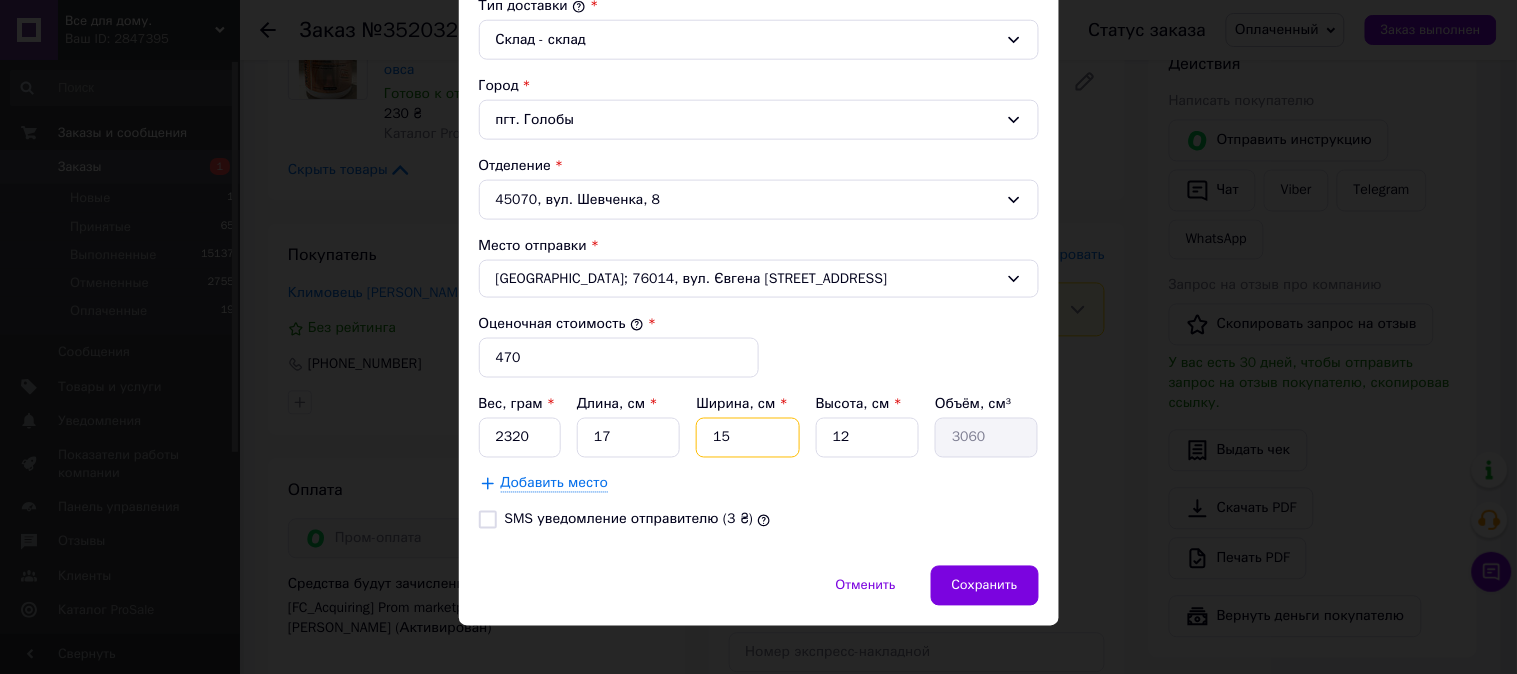 click on "15" at bounding box center (747, 438) 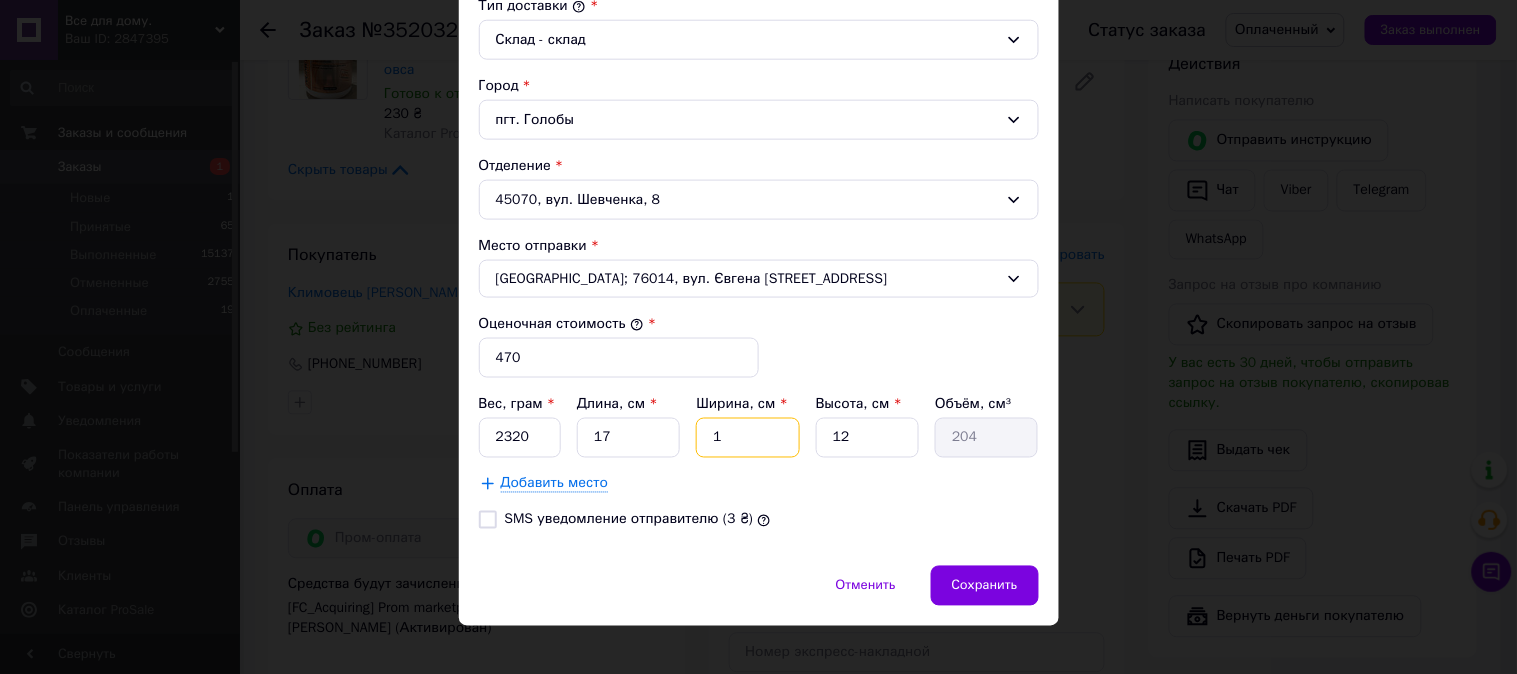 type on "18" 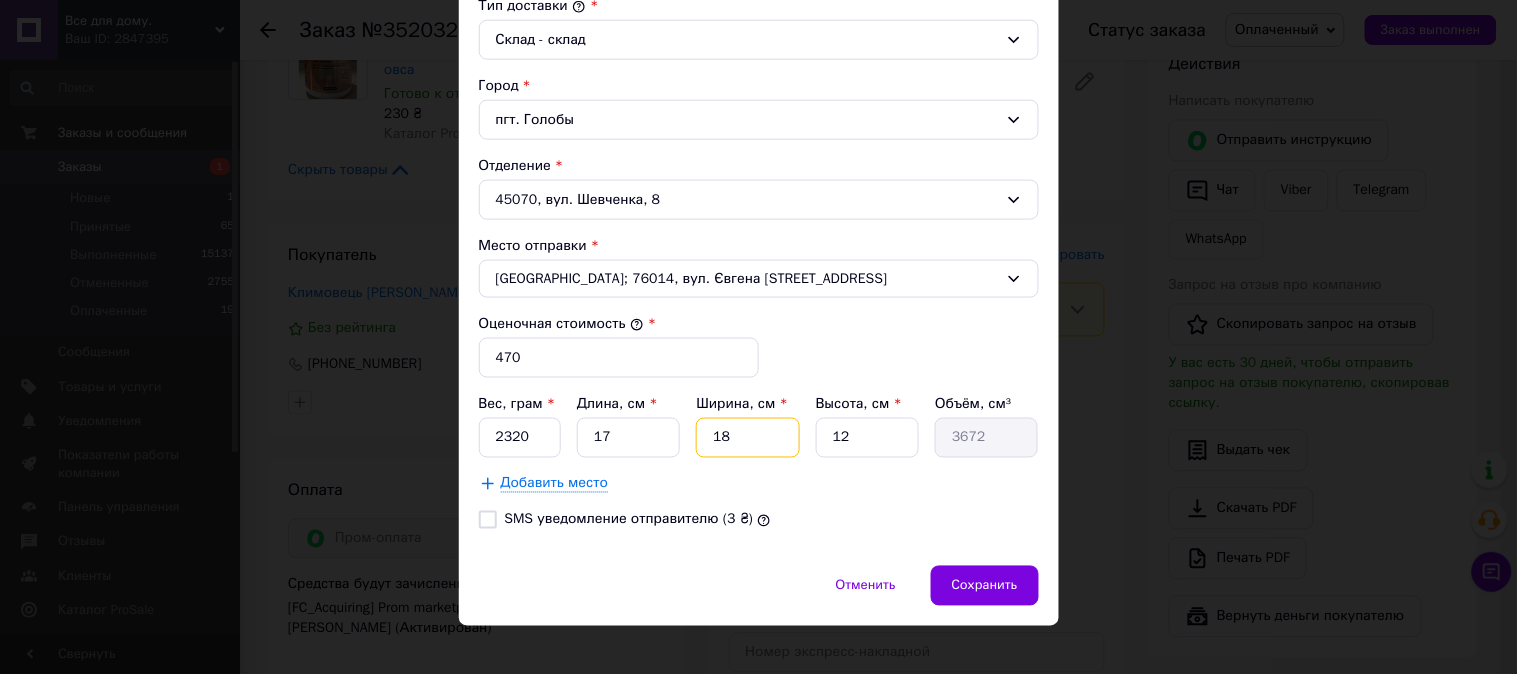 type on "18" 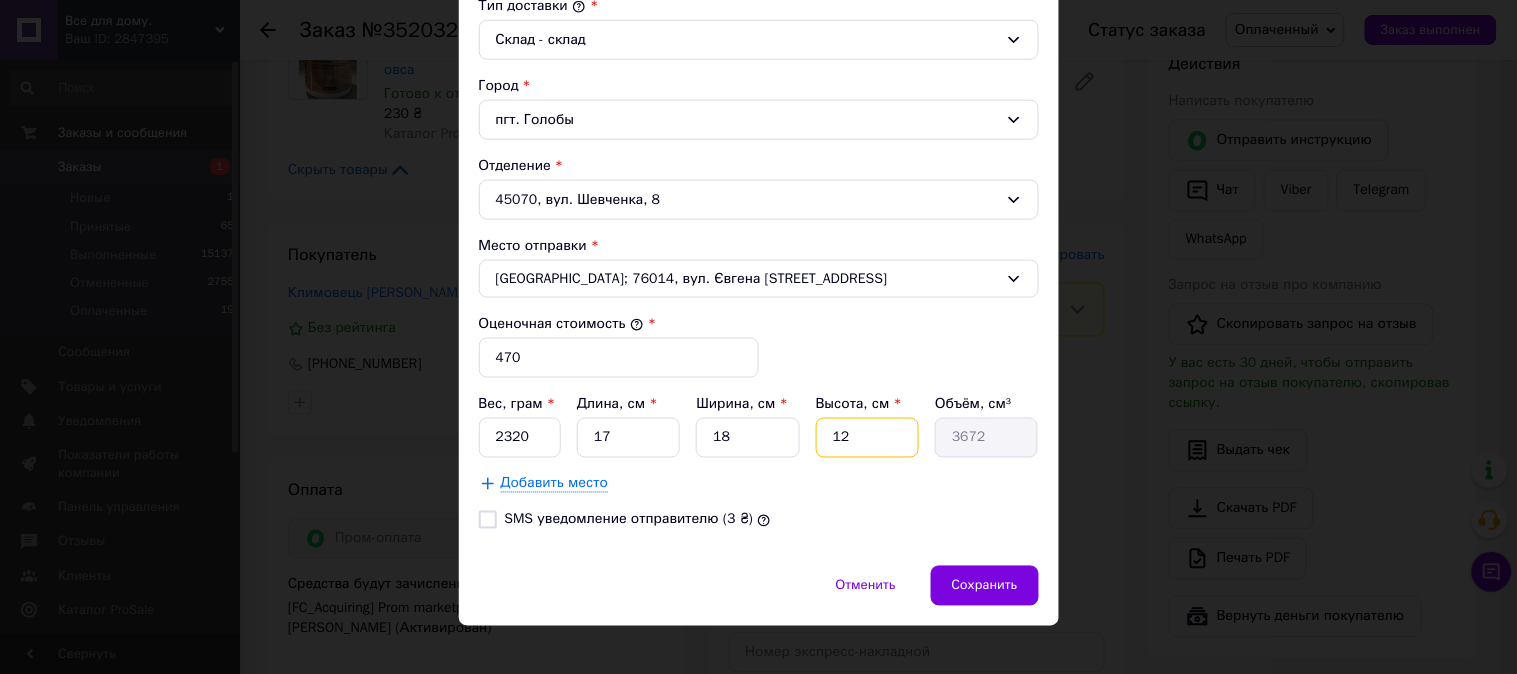 click on "12" at bounding box center (867, 438) 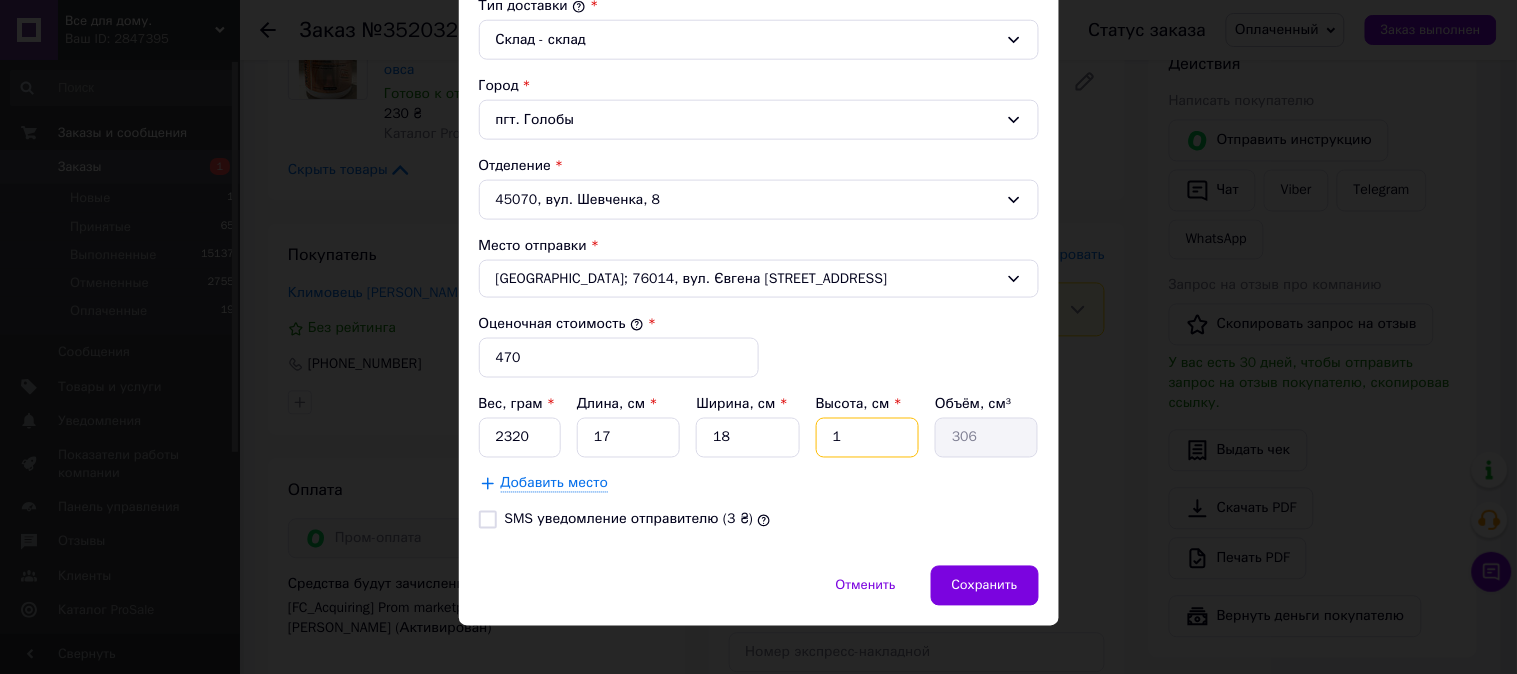type 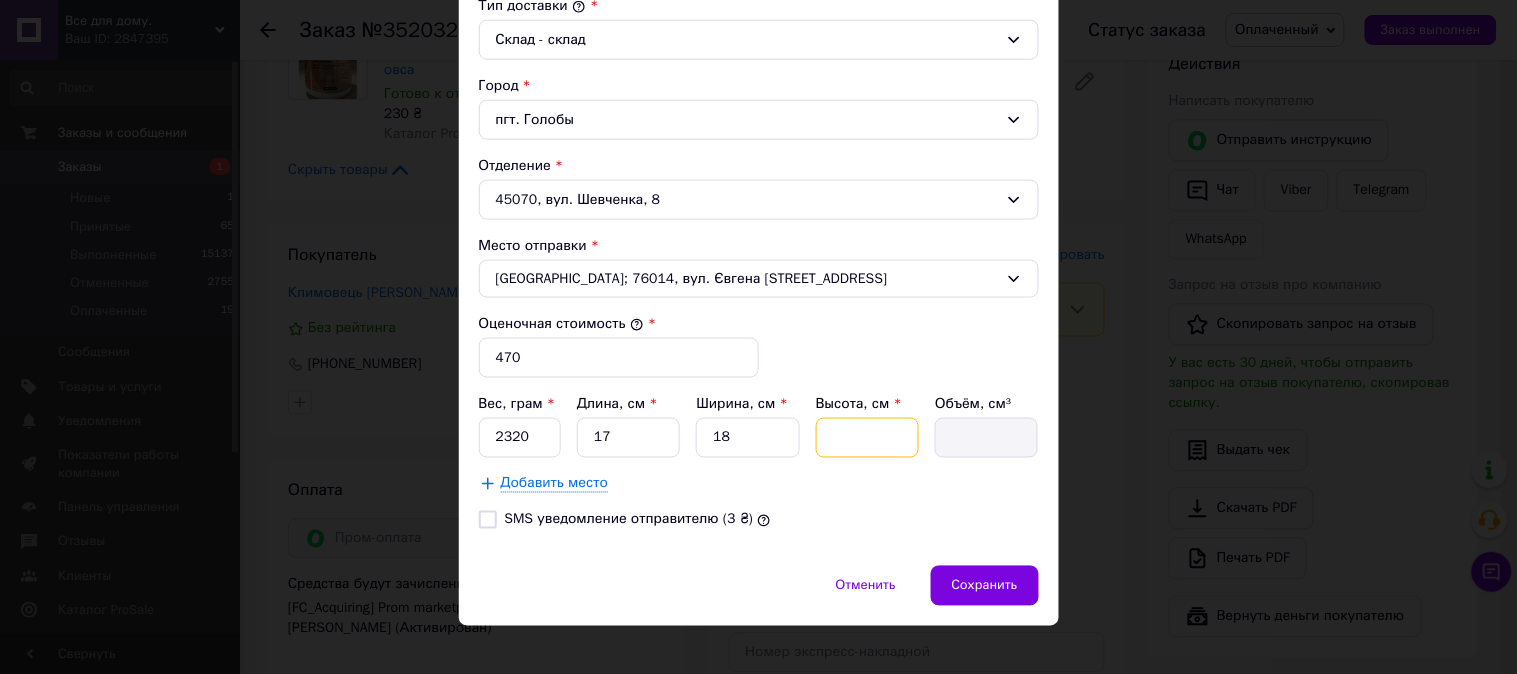 type on "2" 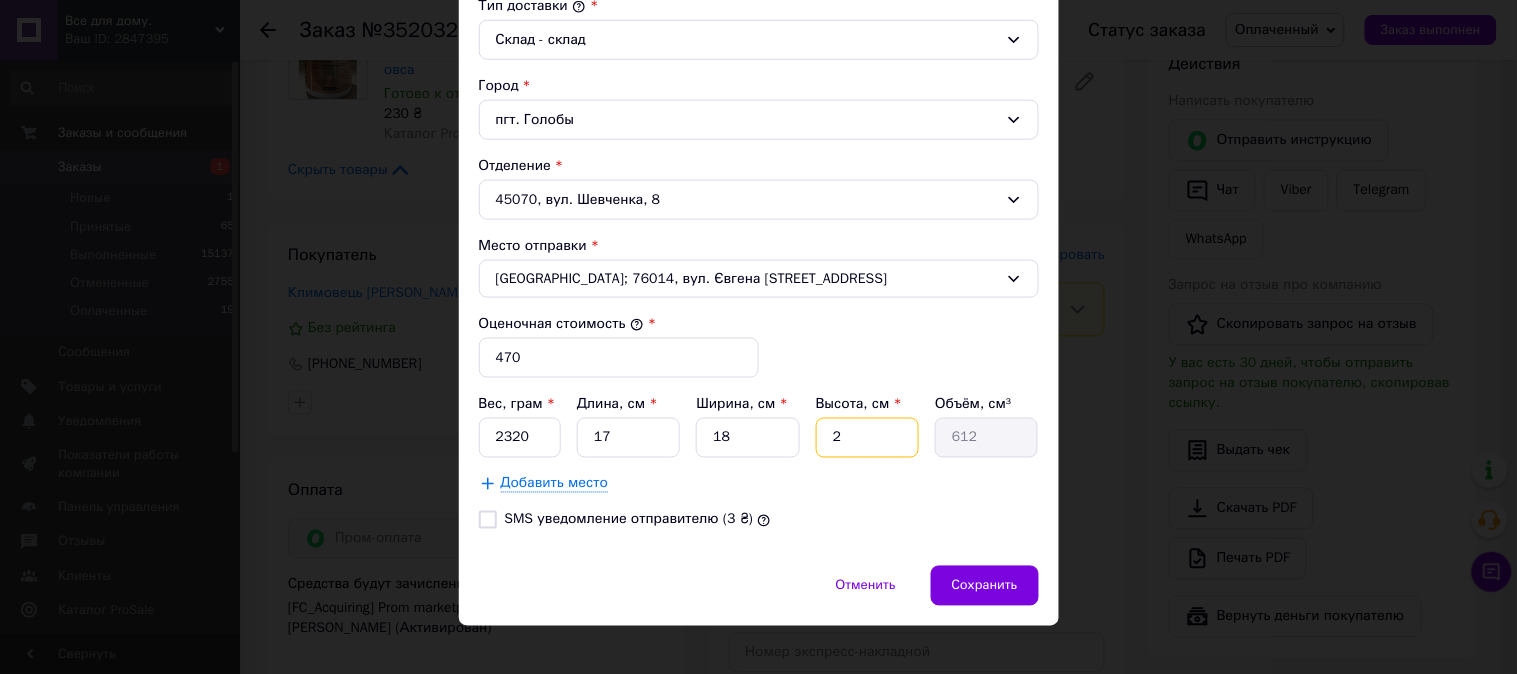type on "23" 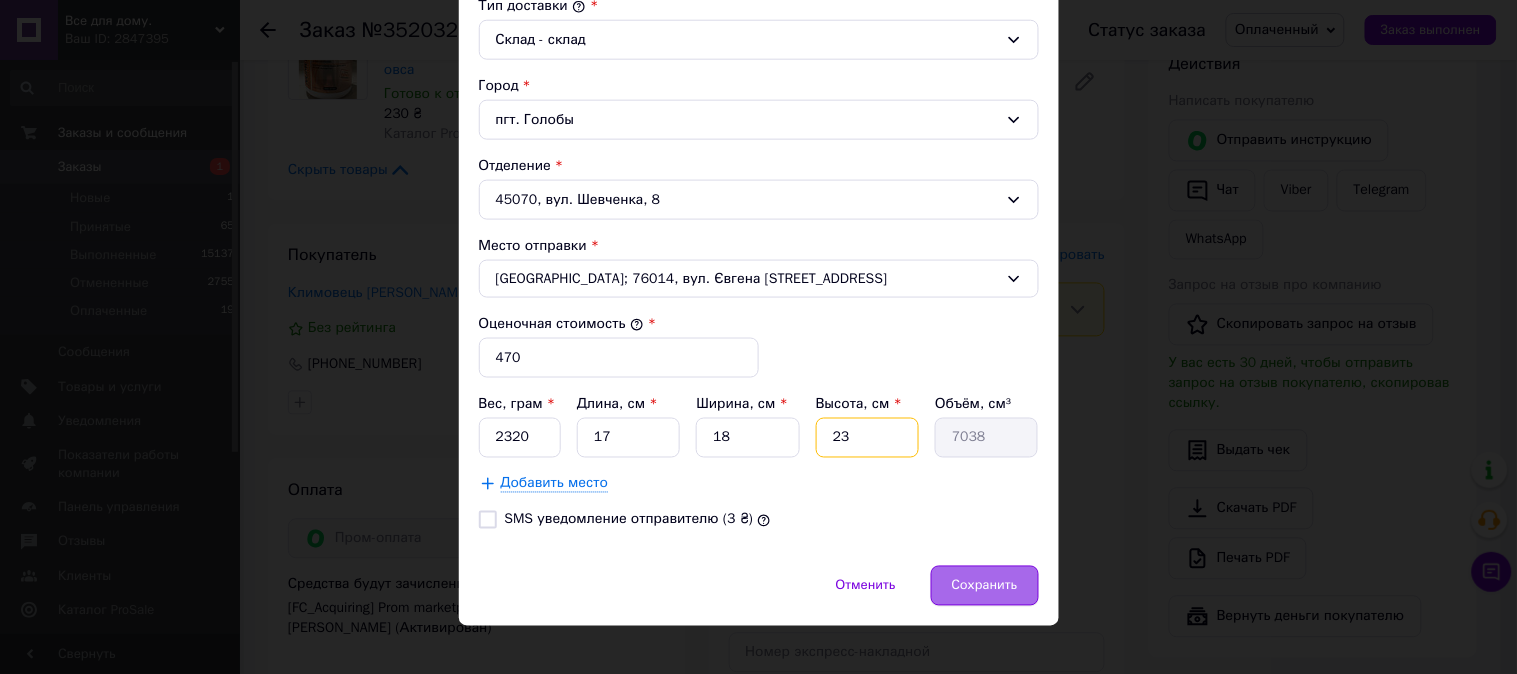 type on "23" 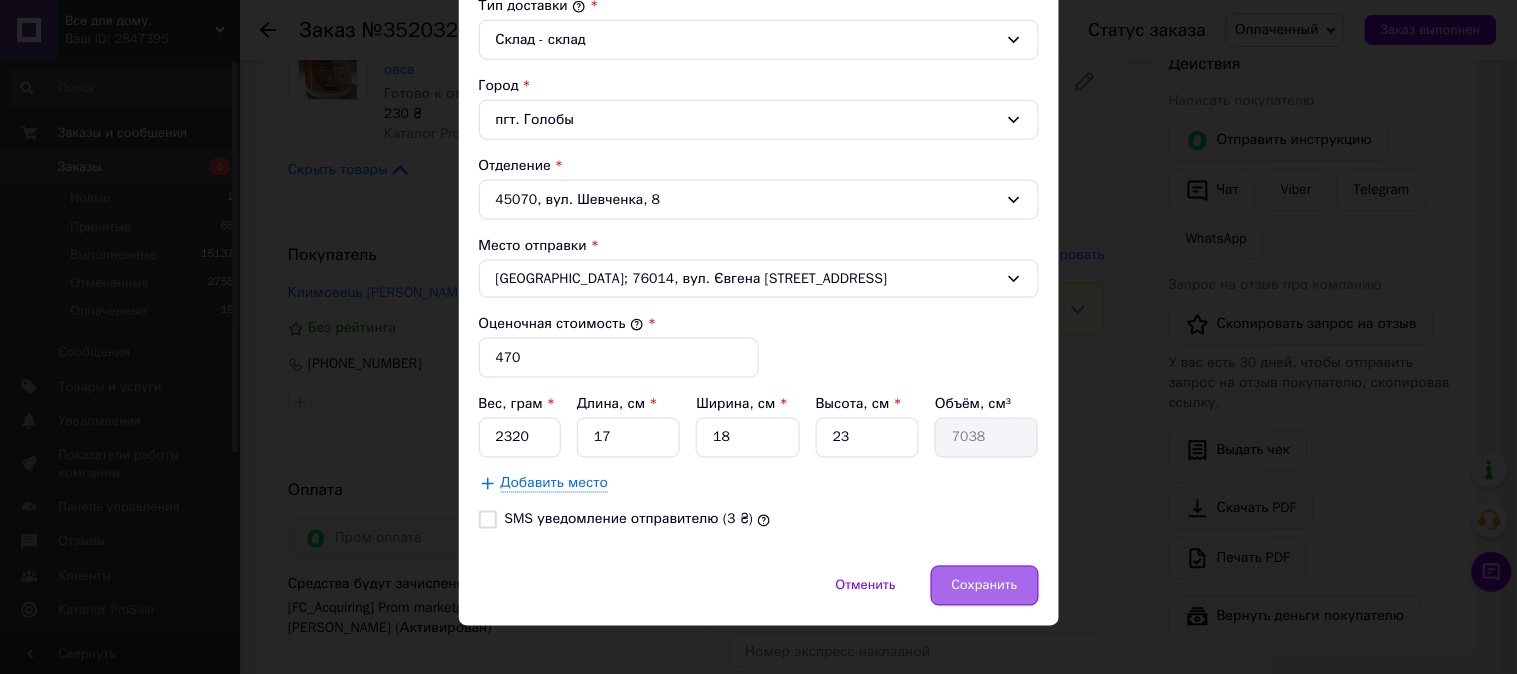 click on "Сохранить" at bounding box center (985, 586) 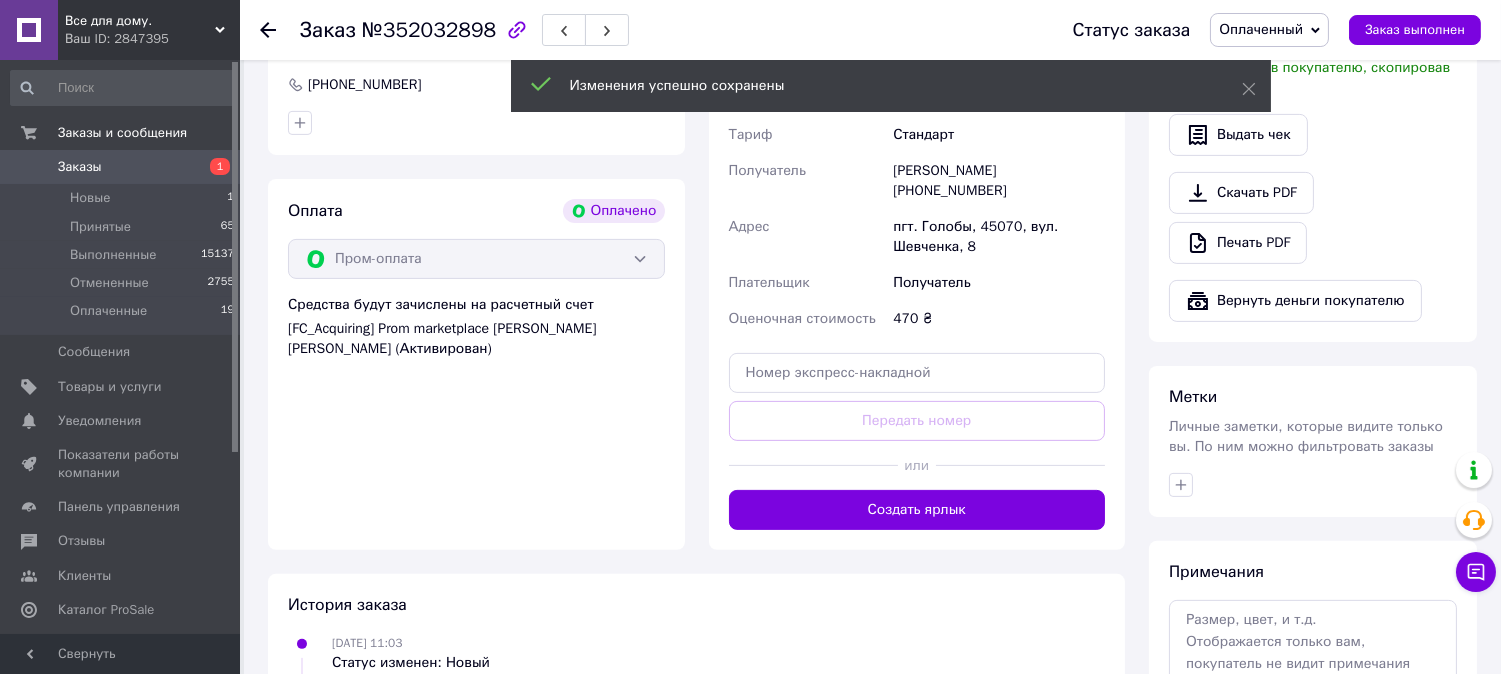 scroll, scrollTop: 1222, scrollLeft: 0, axis: vertical 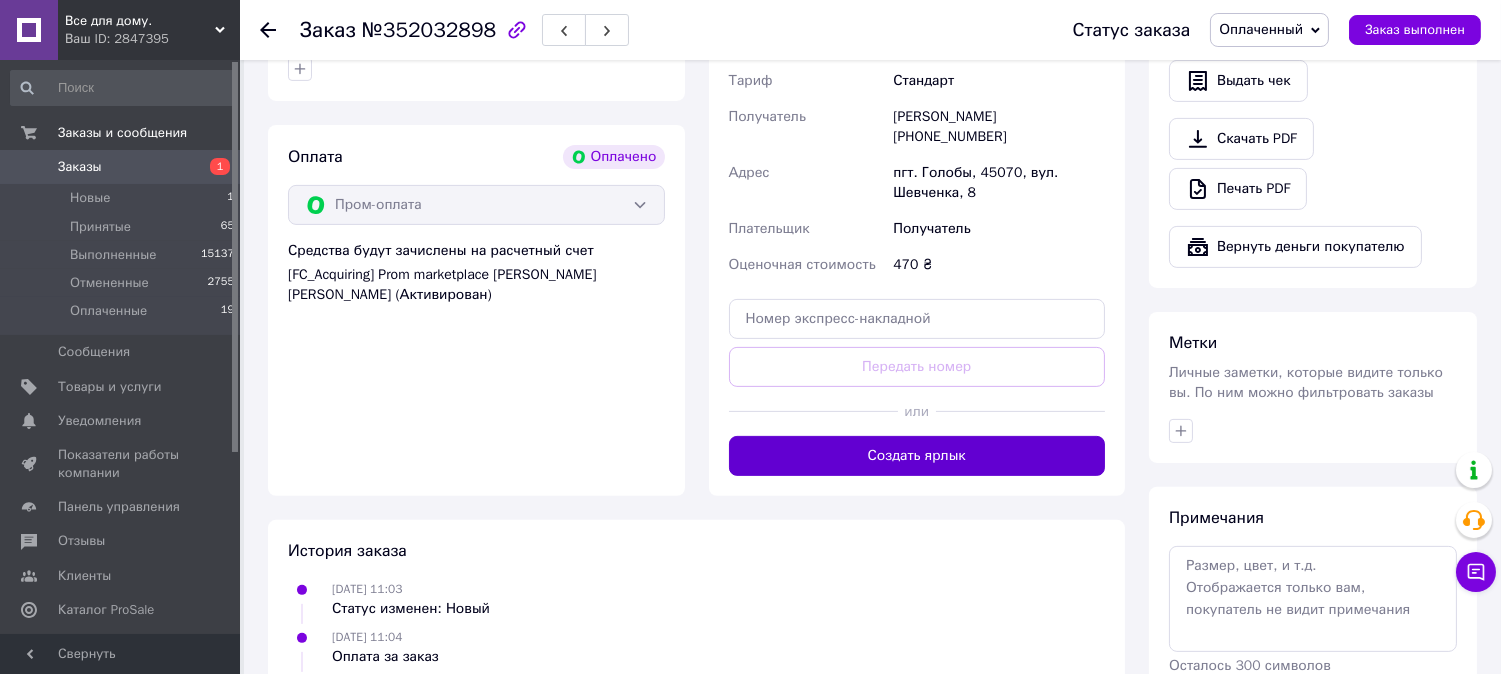 click on "Создать ярлык" at bounding box center (917, 456) 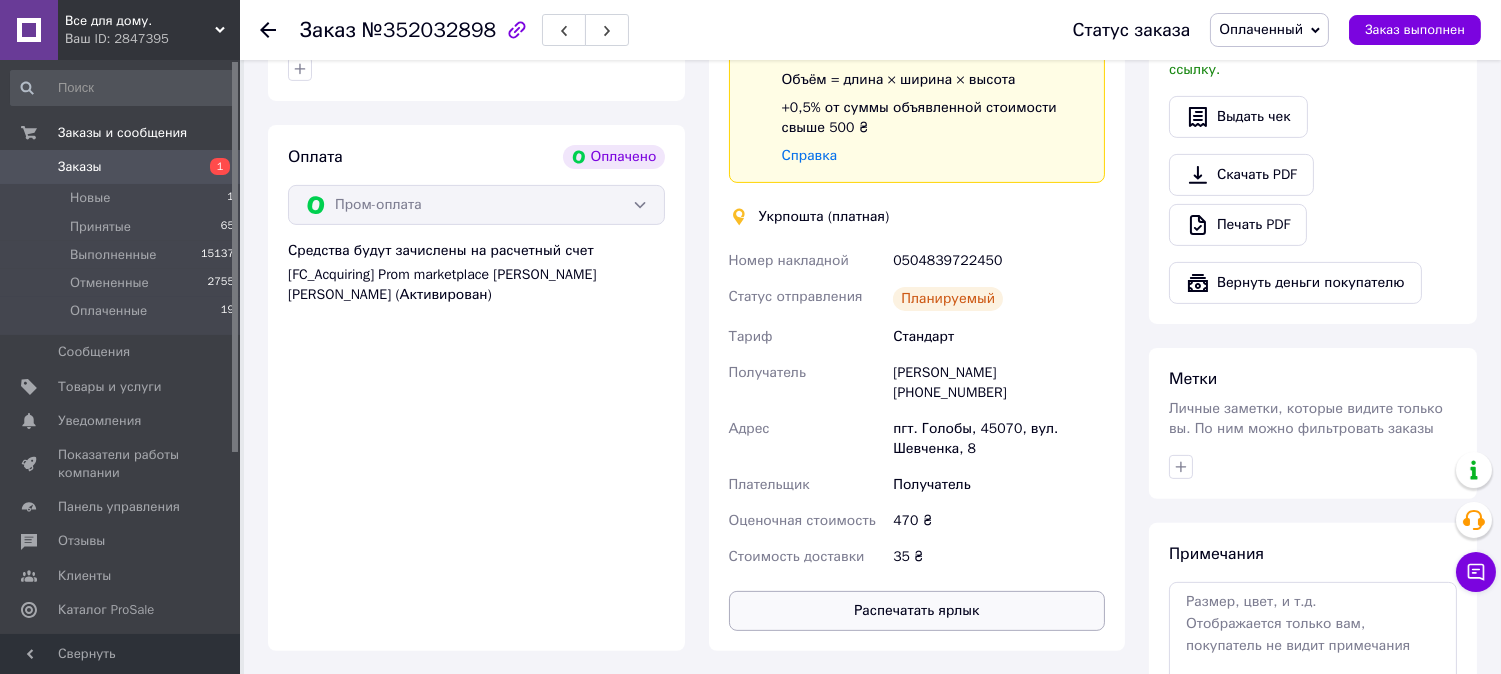 click on "Распечатать ярлык" at bounding box center (917, 611) 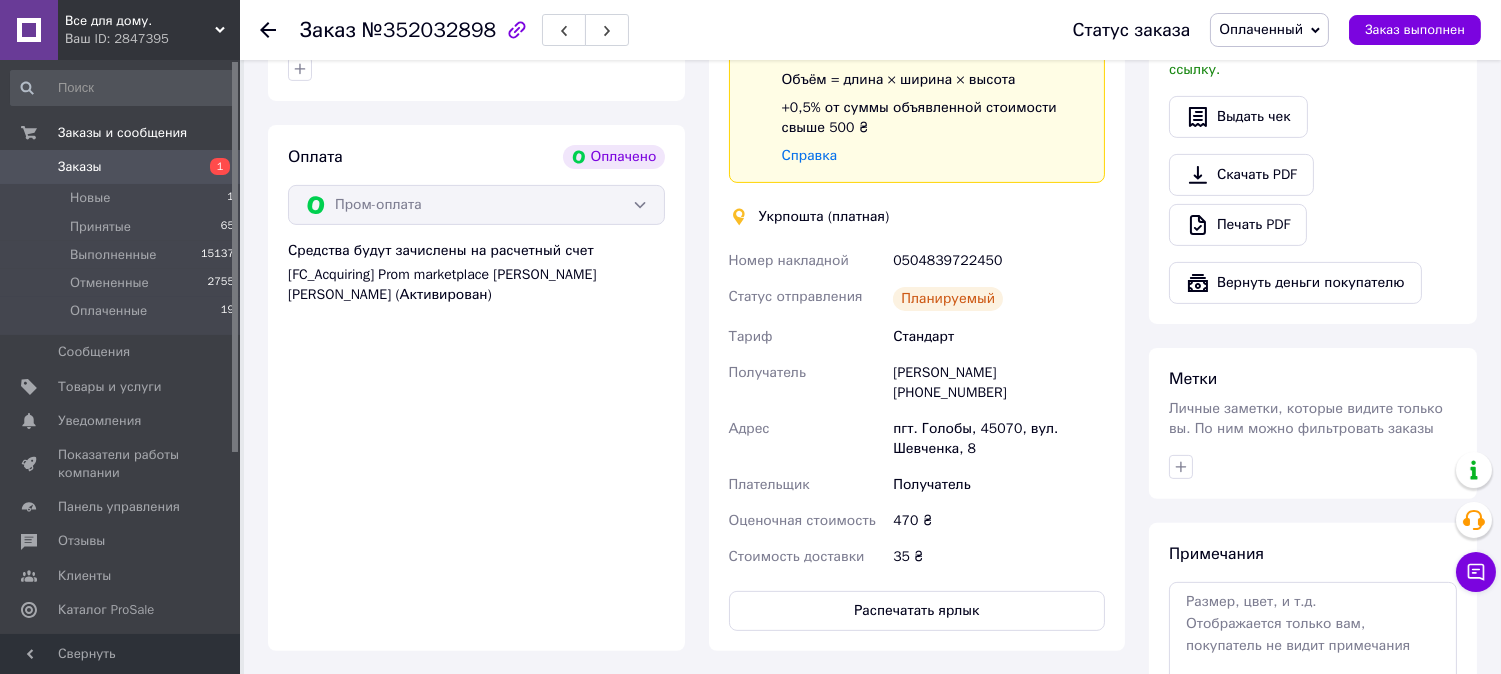 drag, startPoint x: 413, startPoint y: 436, endPoint x: 292, endPoint y: 220, distance: 247.5823 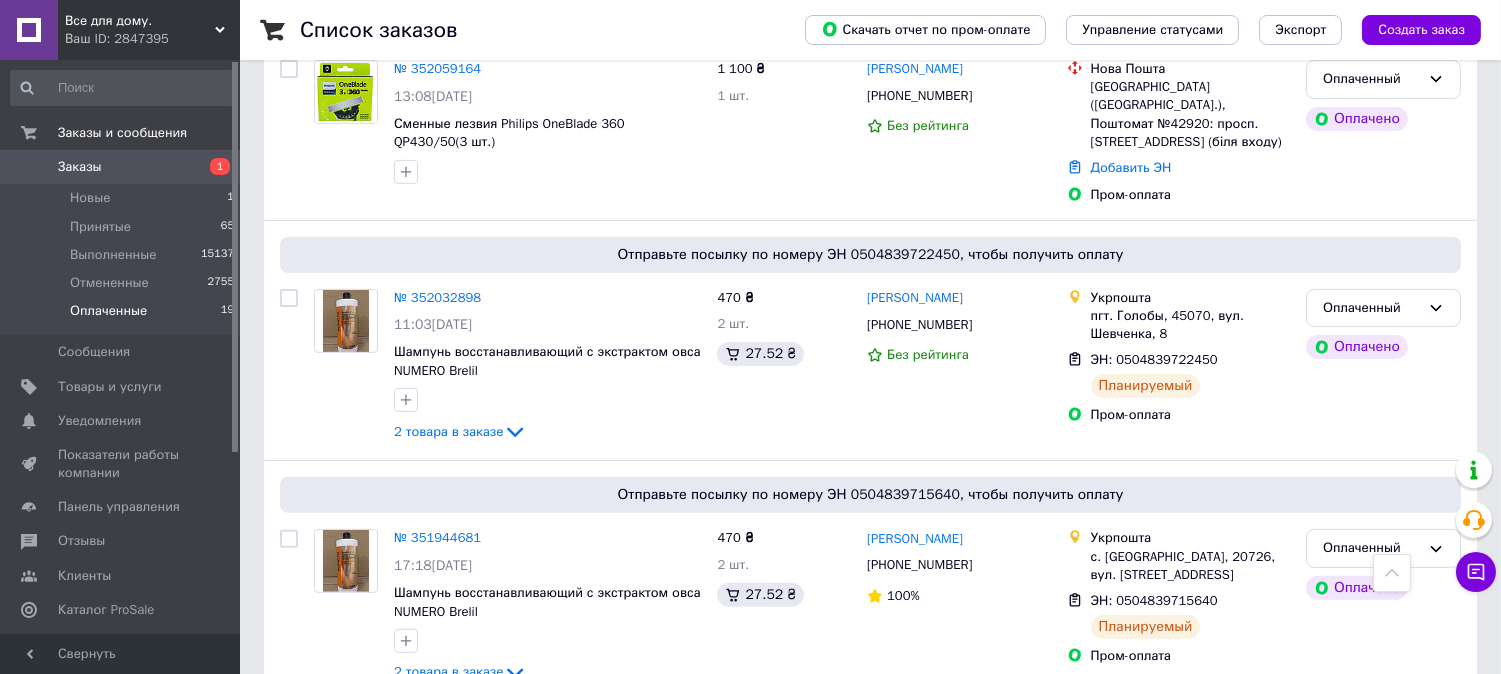 scroll, scrollTop: 1444, scrollLeft: 0, axis: vertical 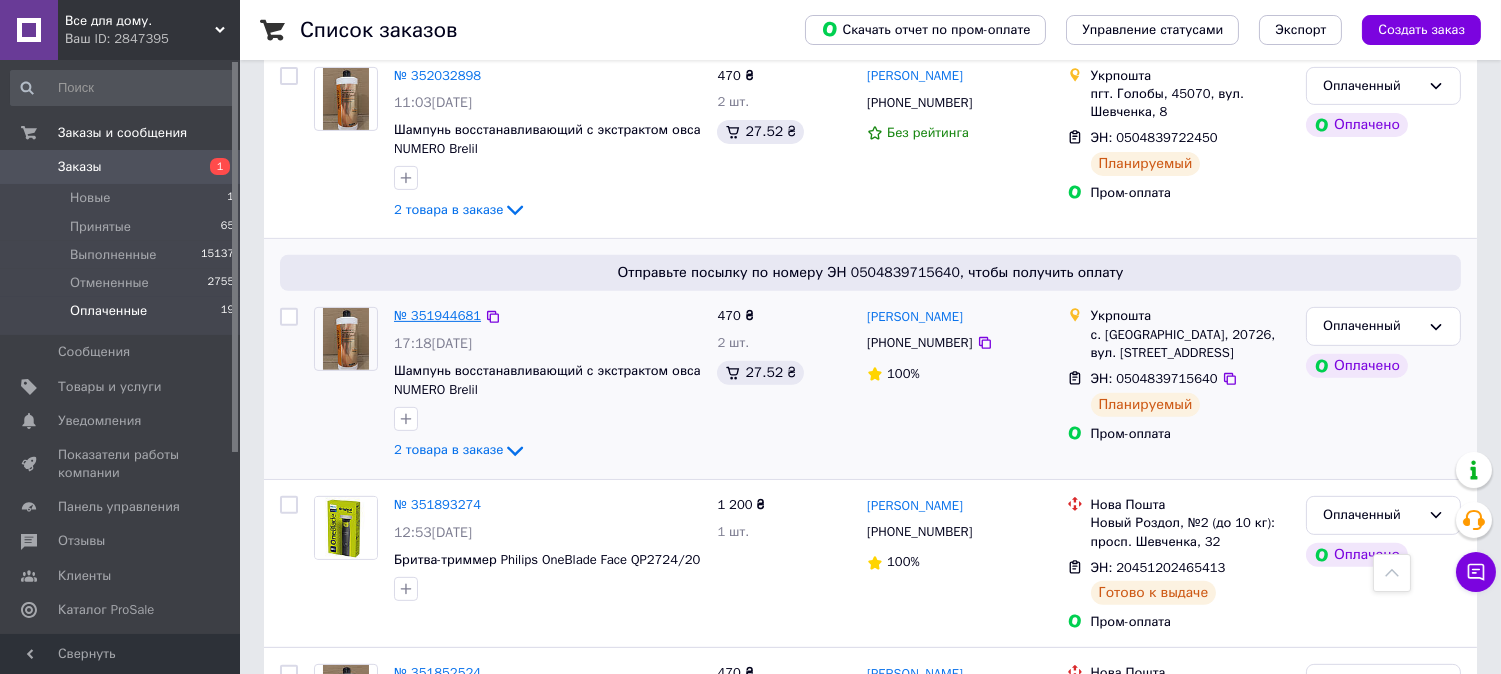 click on "№ 351944681" at bounding box center [437, 315] 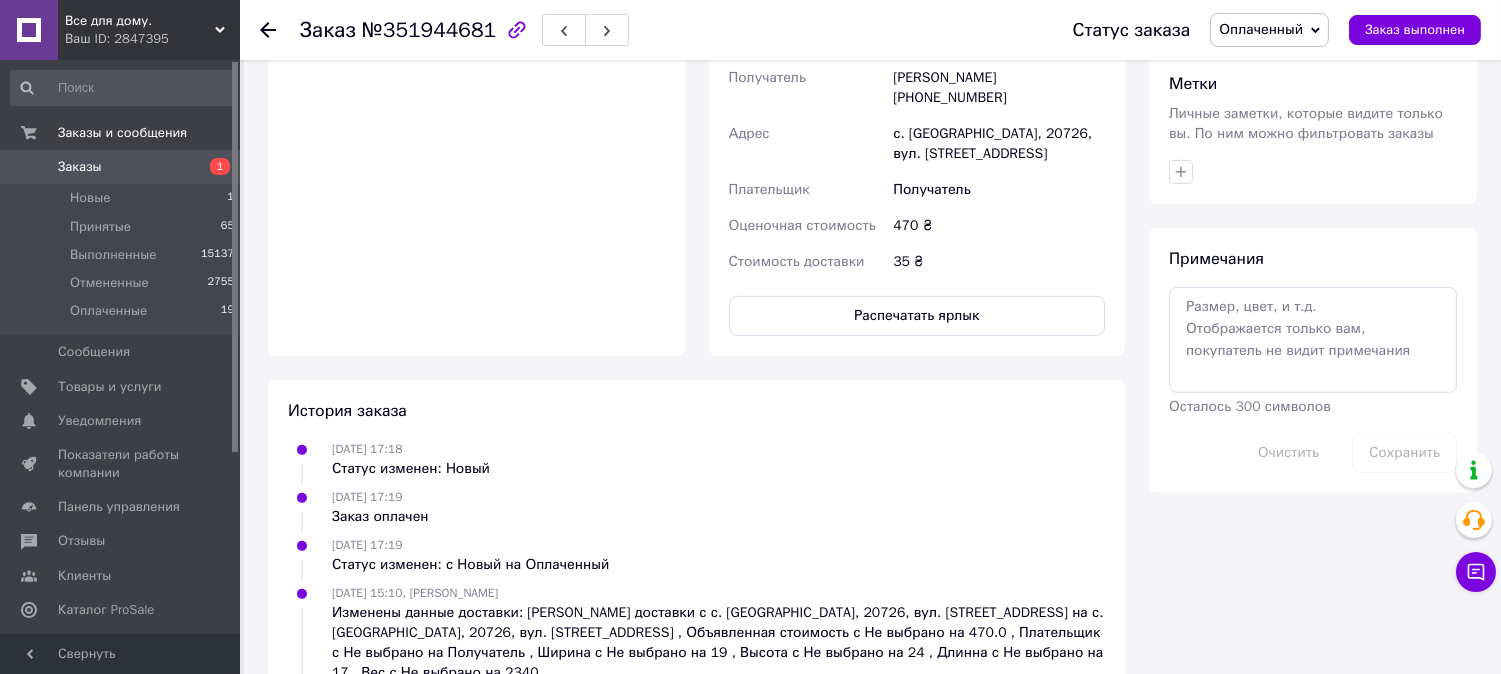 scroll, scrollTop: 1555, scrollLeft: 0, axis: vertical 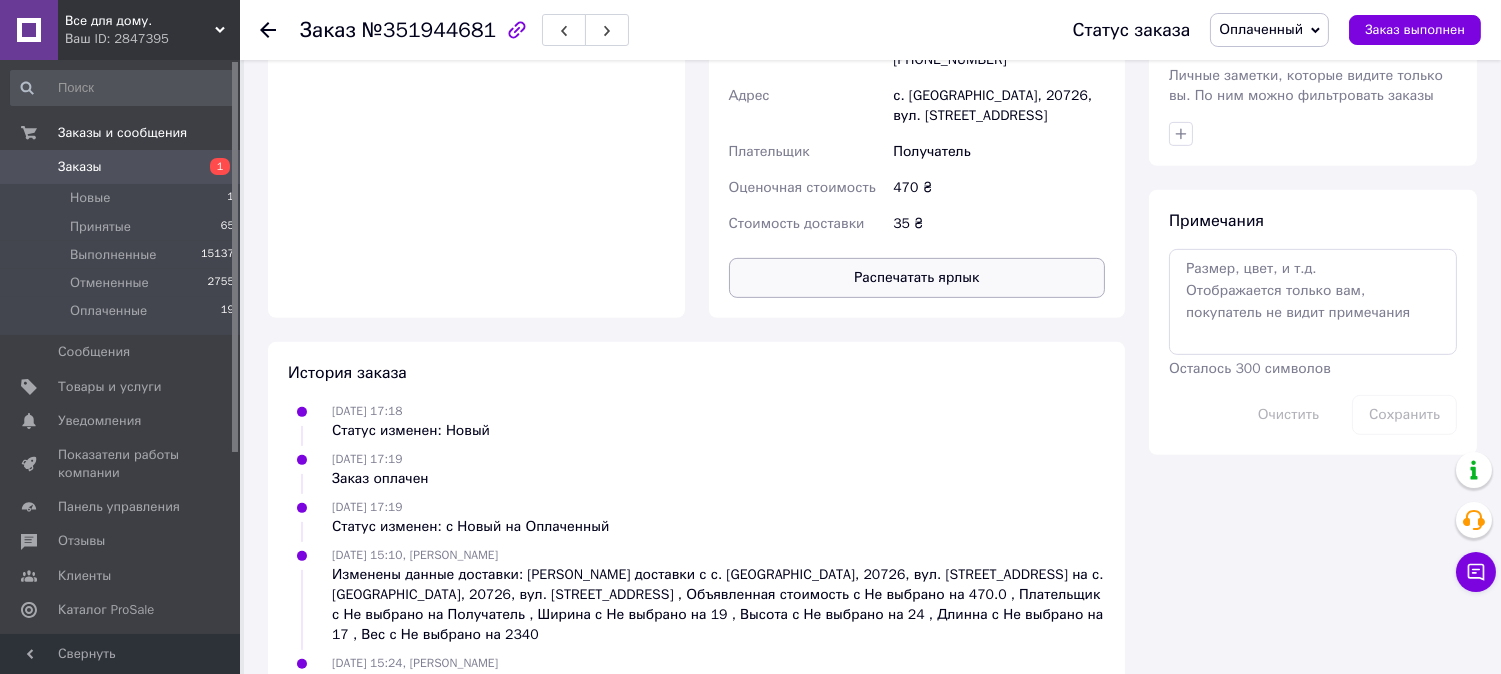 click on "Распечатать ярлык" at bounding box center (917, 278) 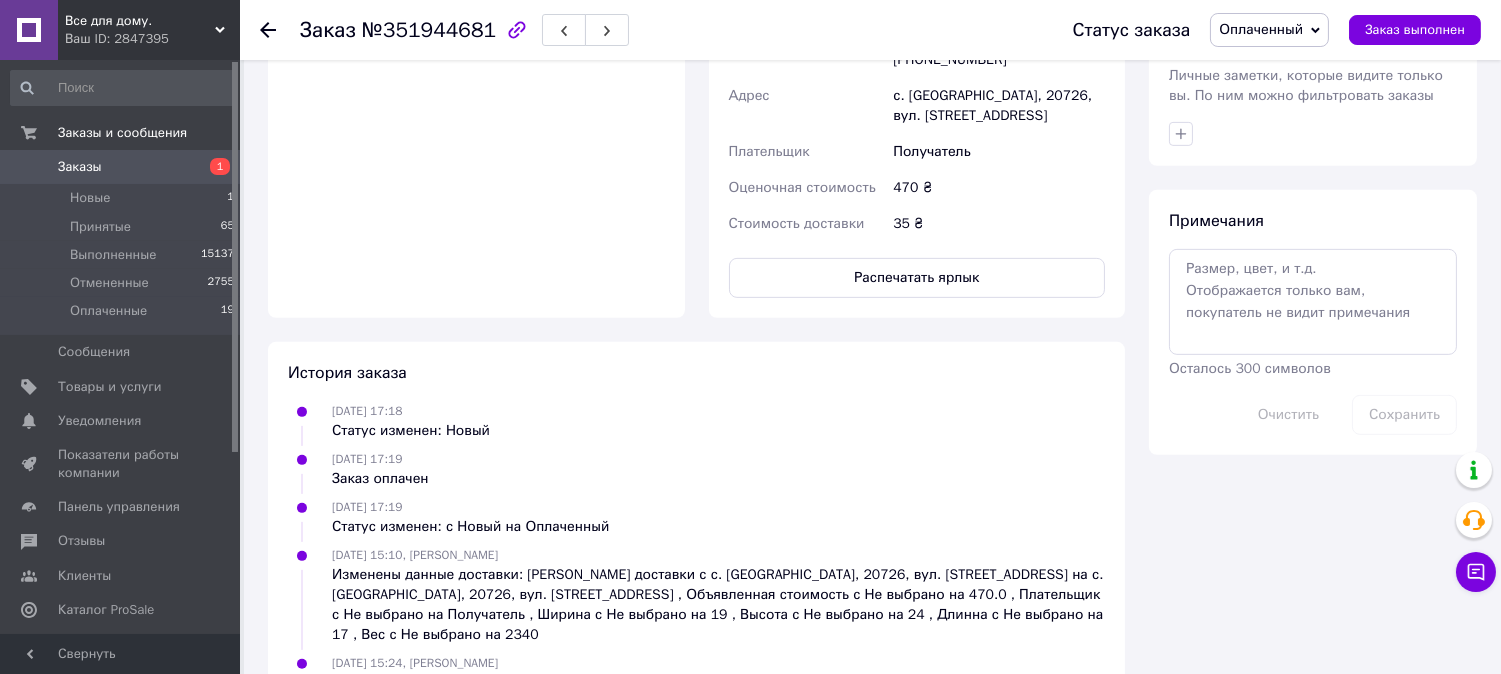 click 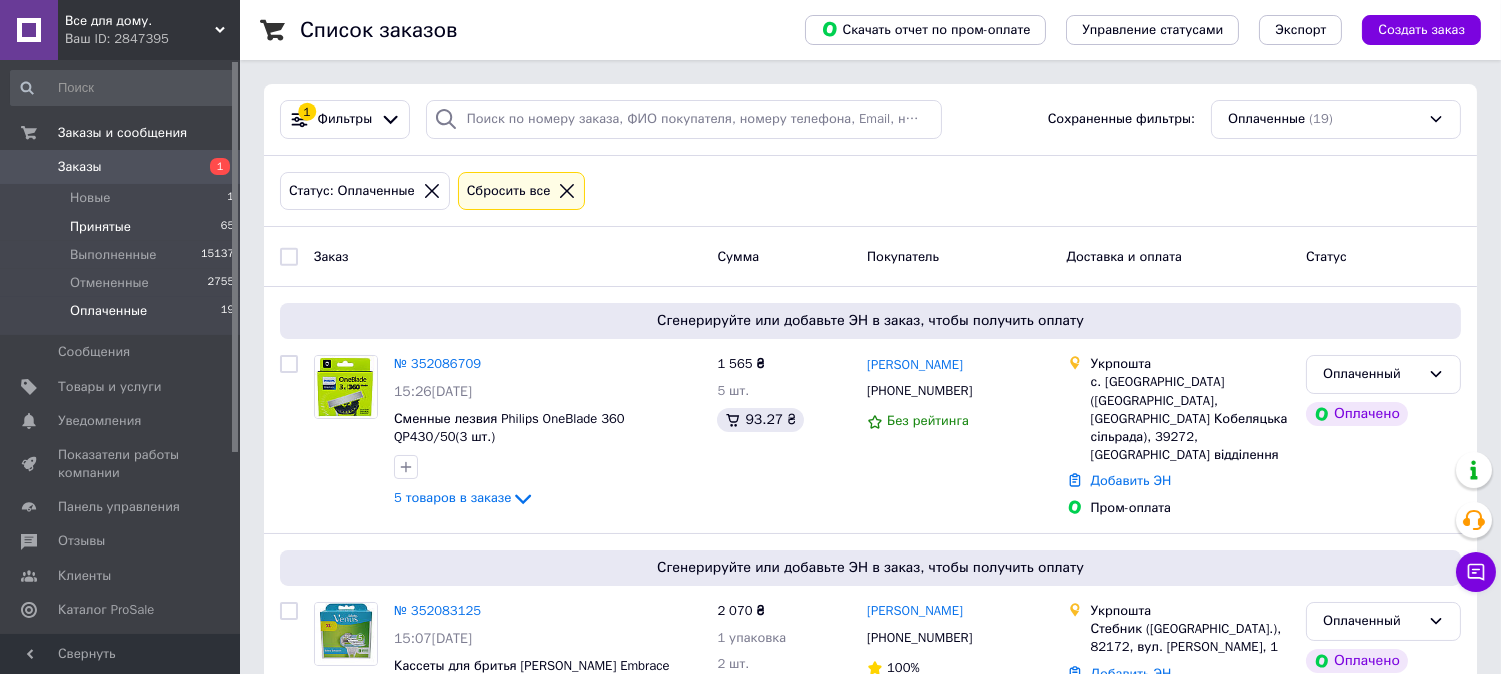 click on "Принятые" at bounding box center [100, 227] 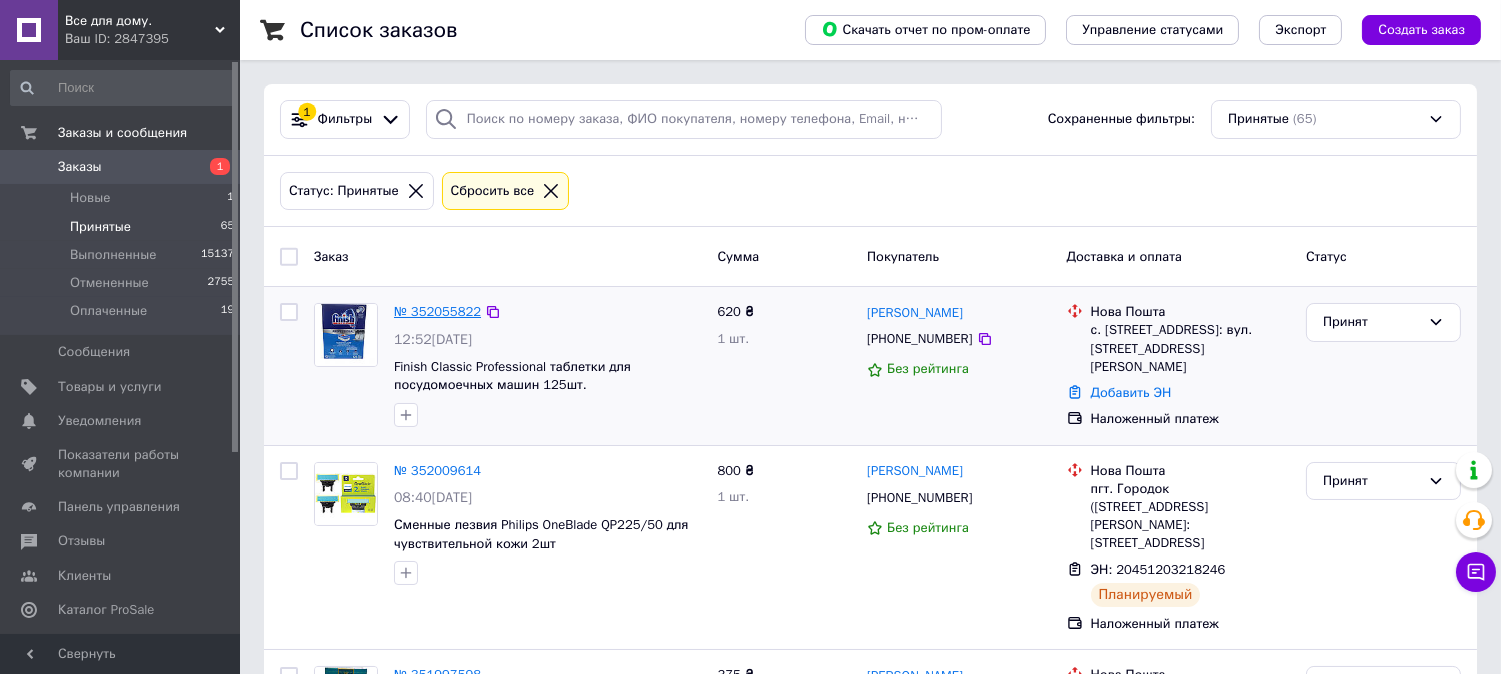 click on "№ 352055822" at bounding box center [437, 311] 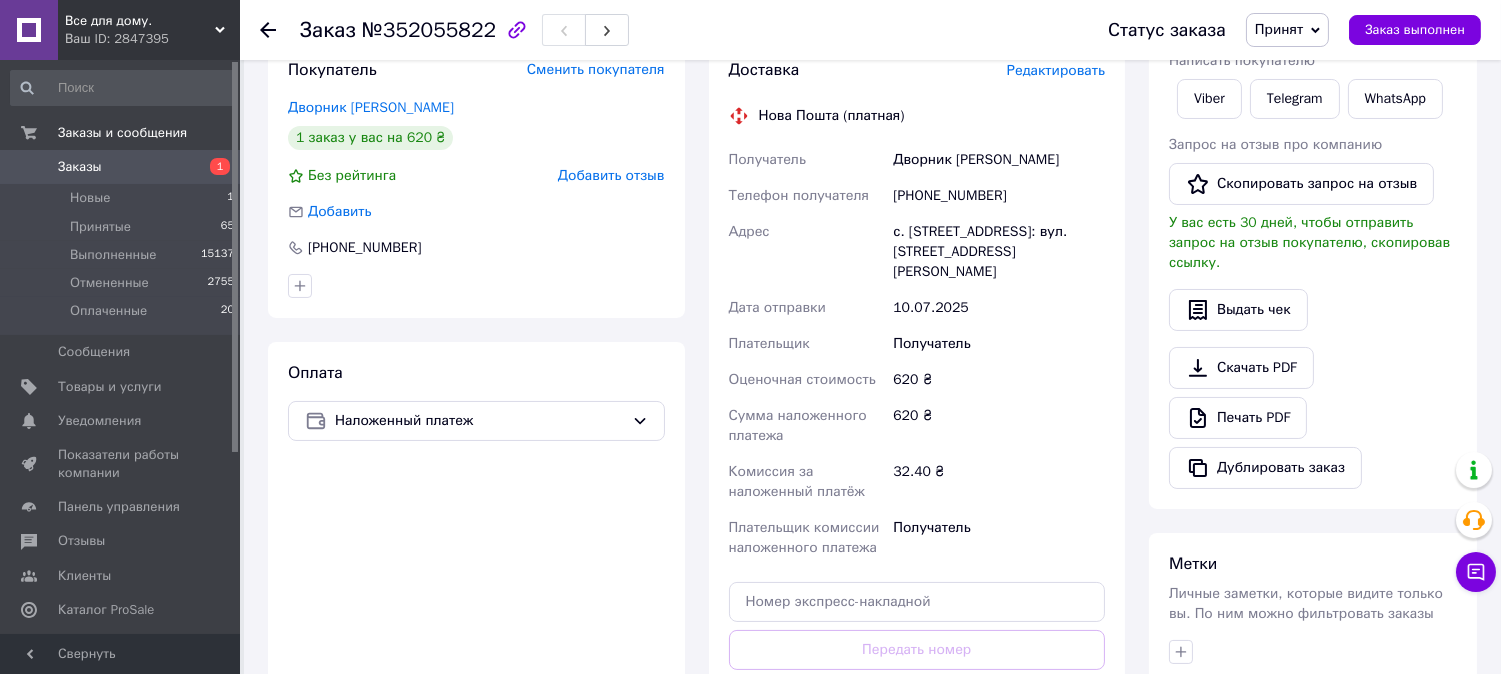 scroll, scrollTop: 444, scrollLeft: 0, axis: vertical 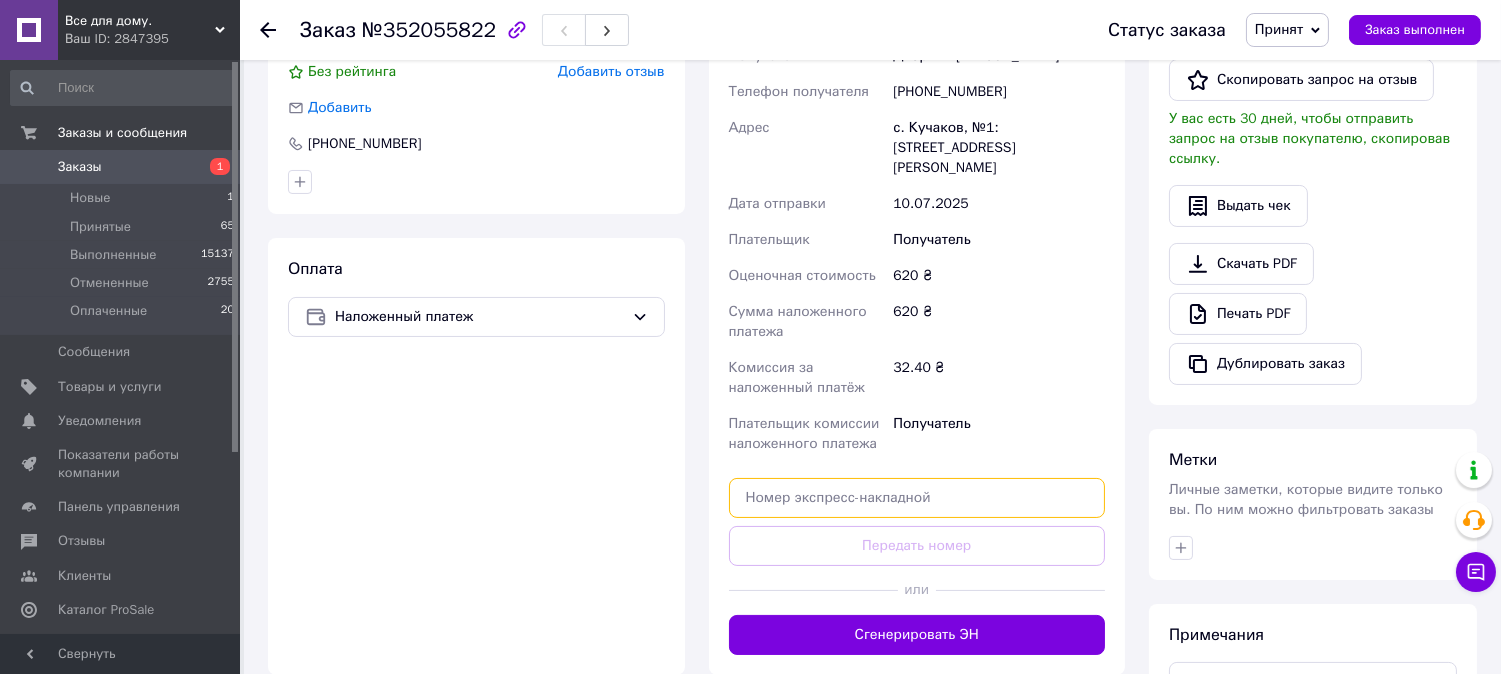 click at bounding box center (917, 498) 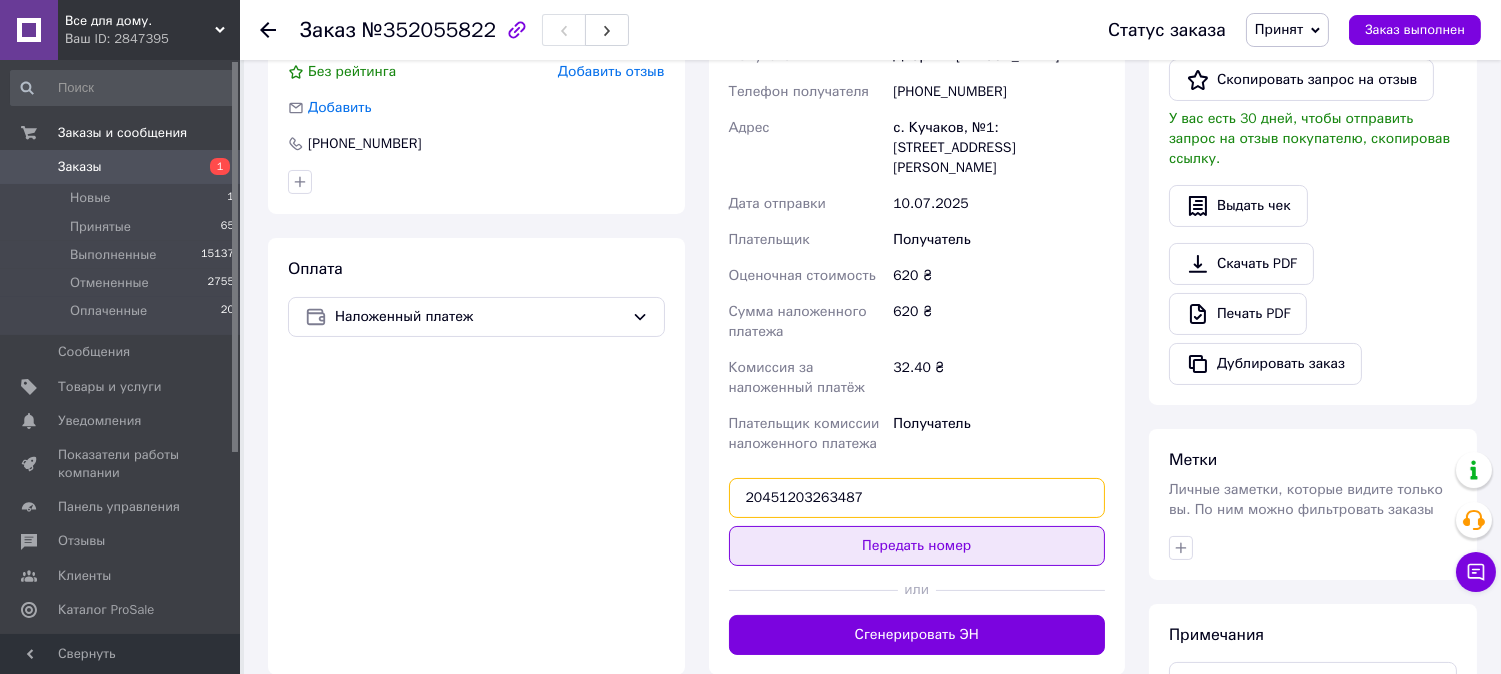 type on "20451203263487" 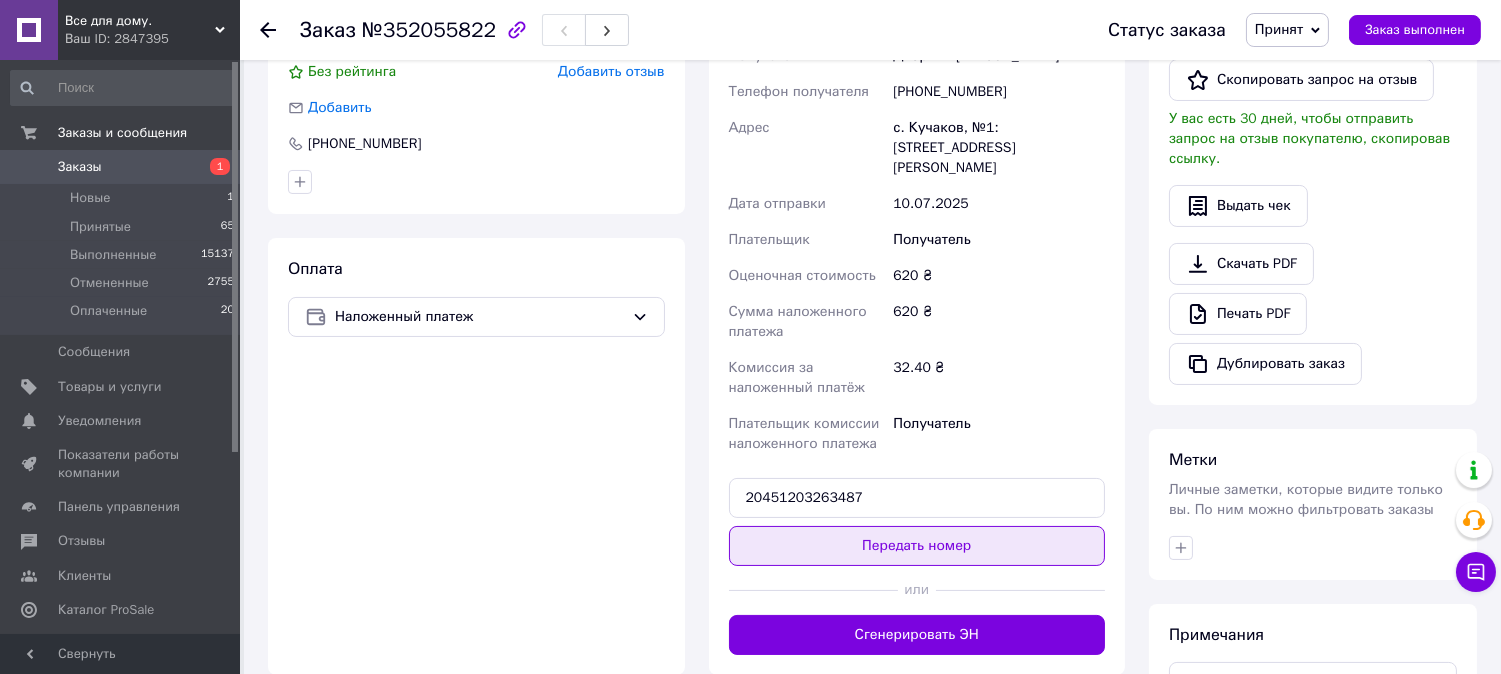 click on "Передать номер" at bounding box center (917, 546) 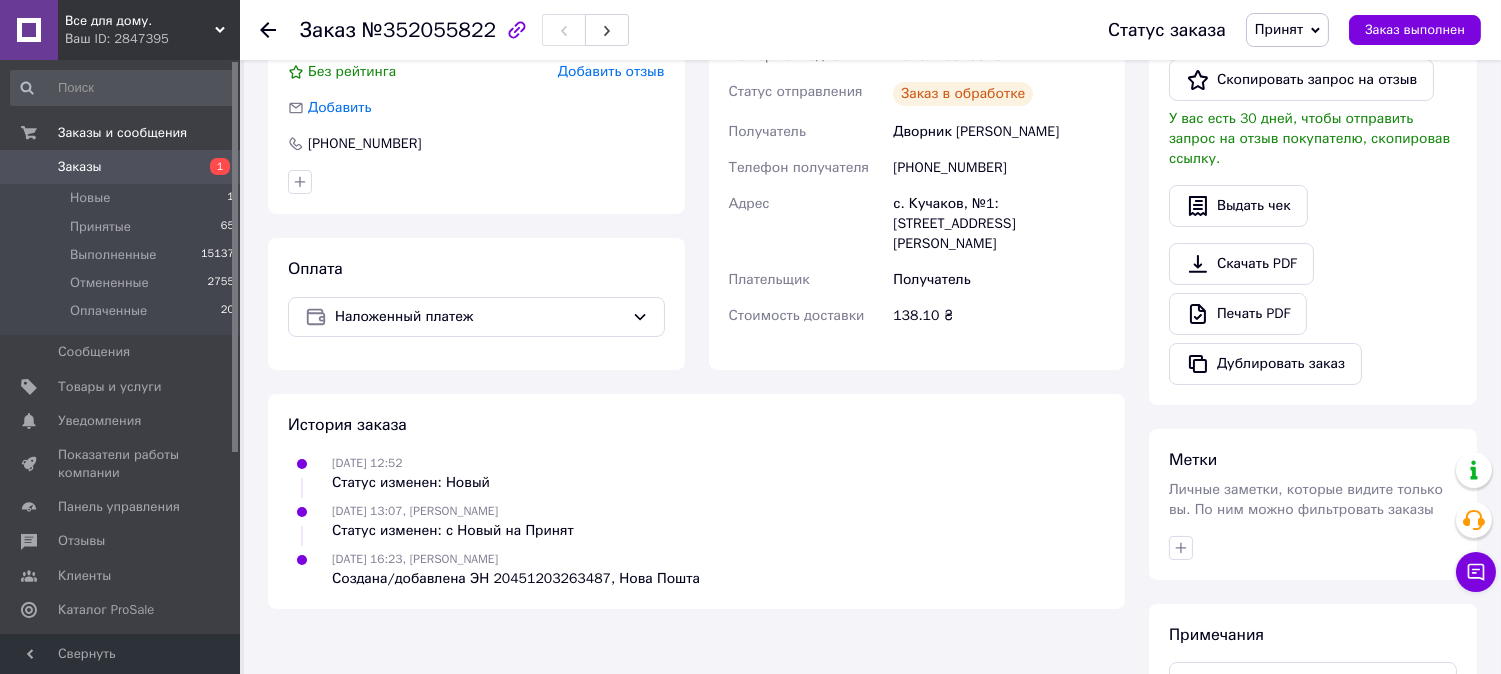 click 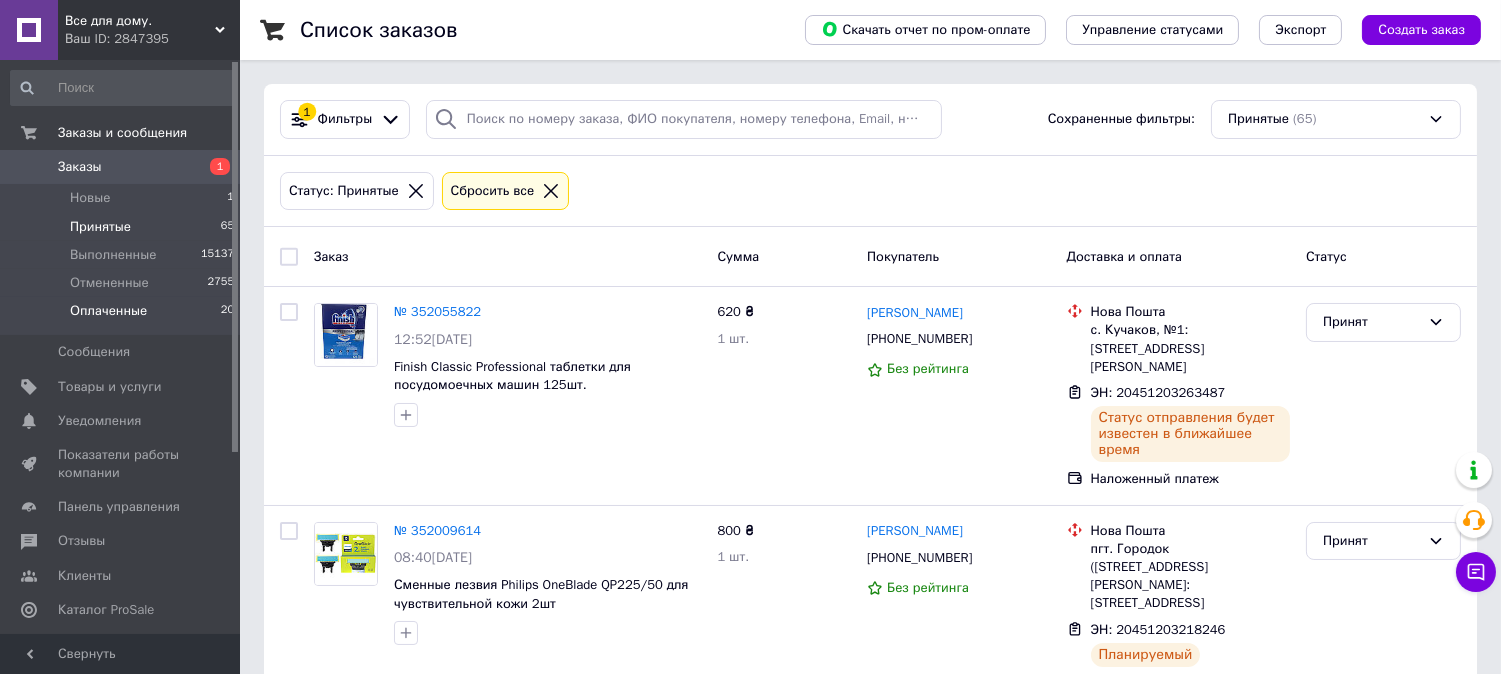 click on "Оплаченные" at bounding box center [108, 311] 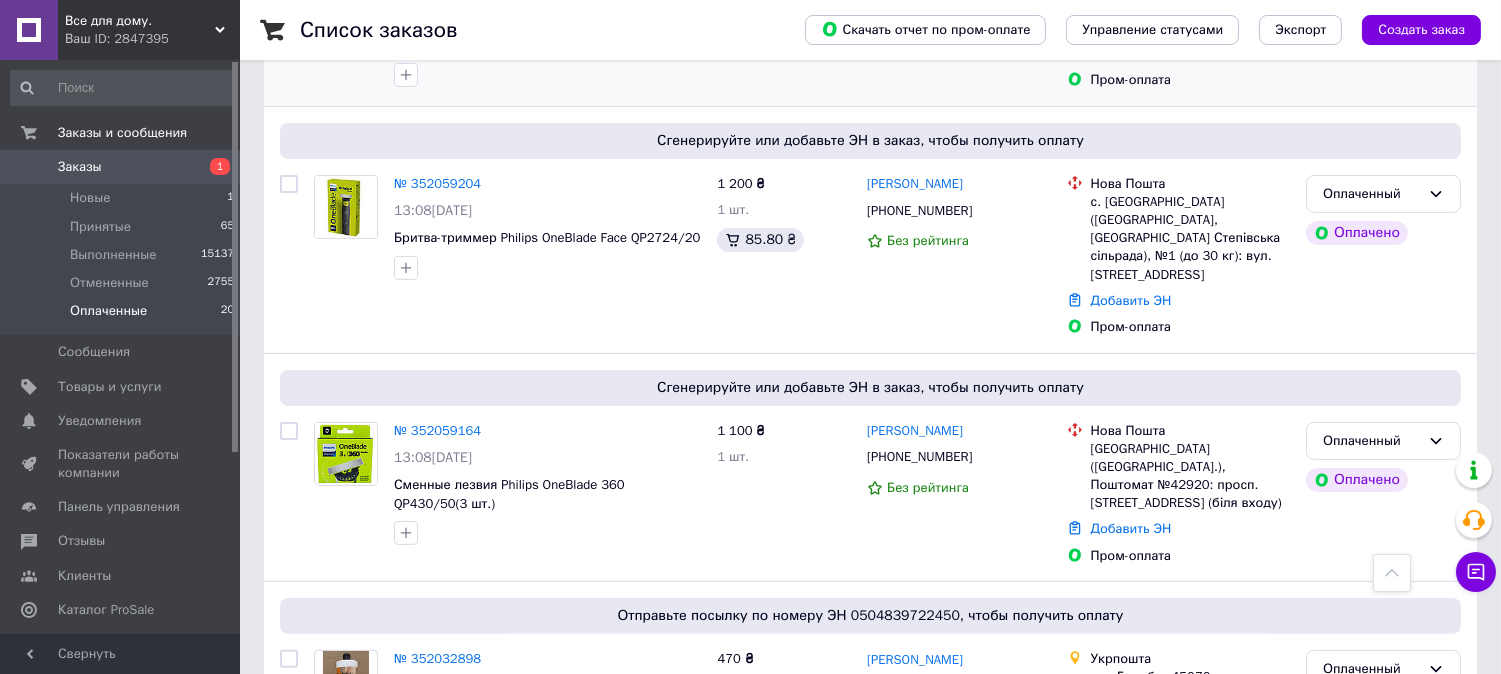 scroll, scrollTop: 1111, scrollLeft: 0, axis: vertical 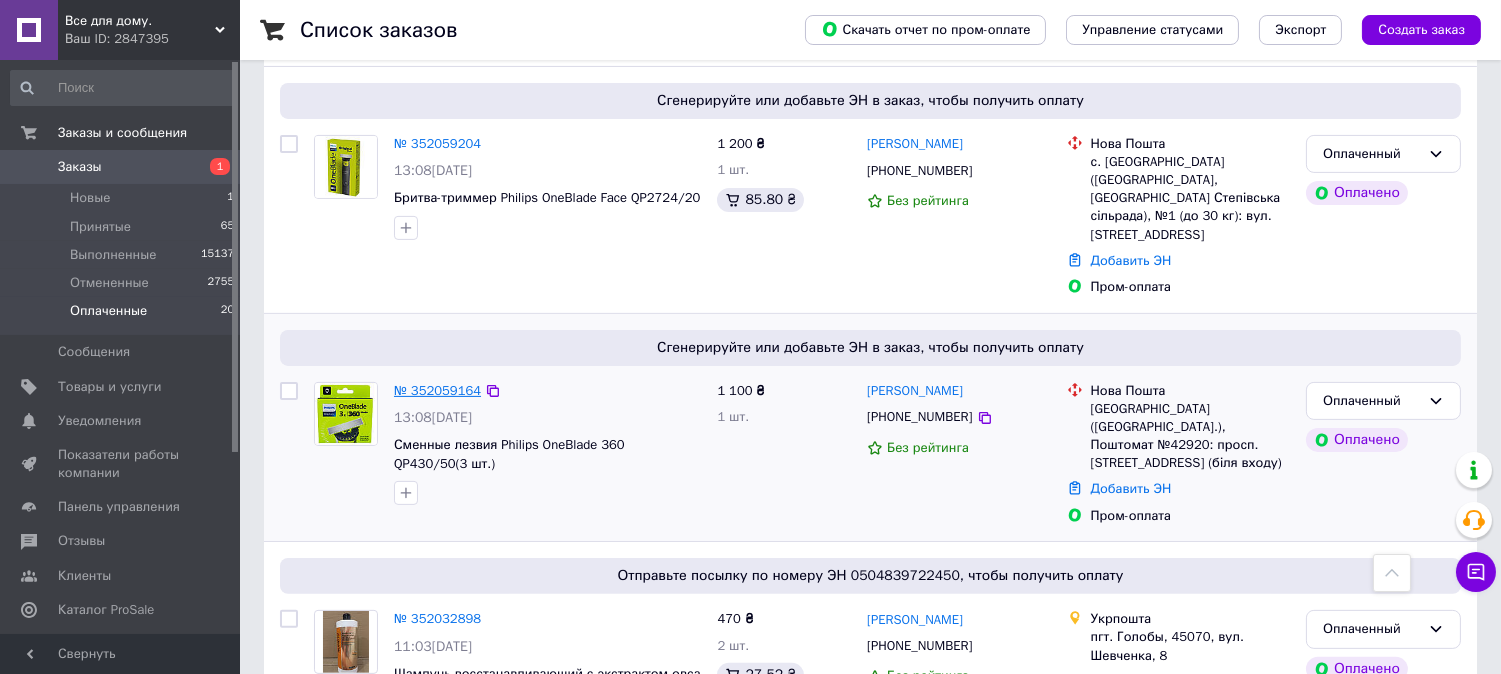click on "№ 352059164" at bounding box center (437, 390) 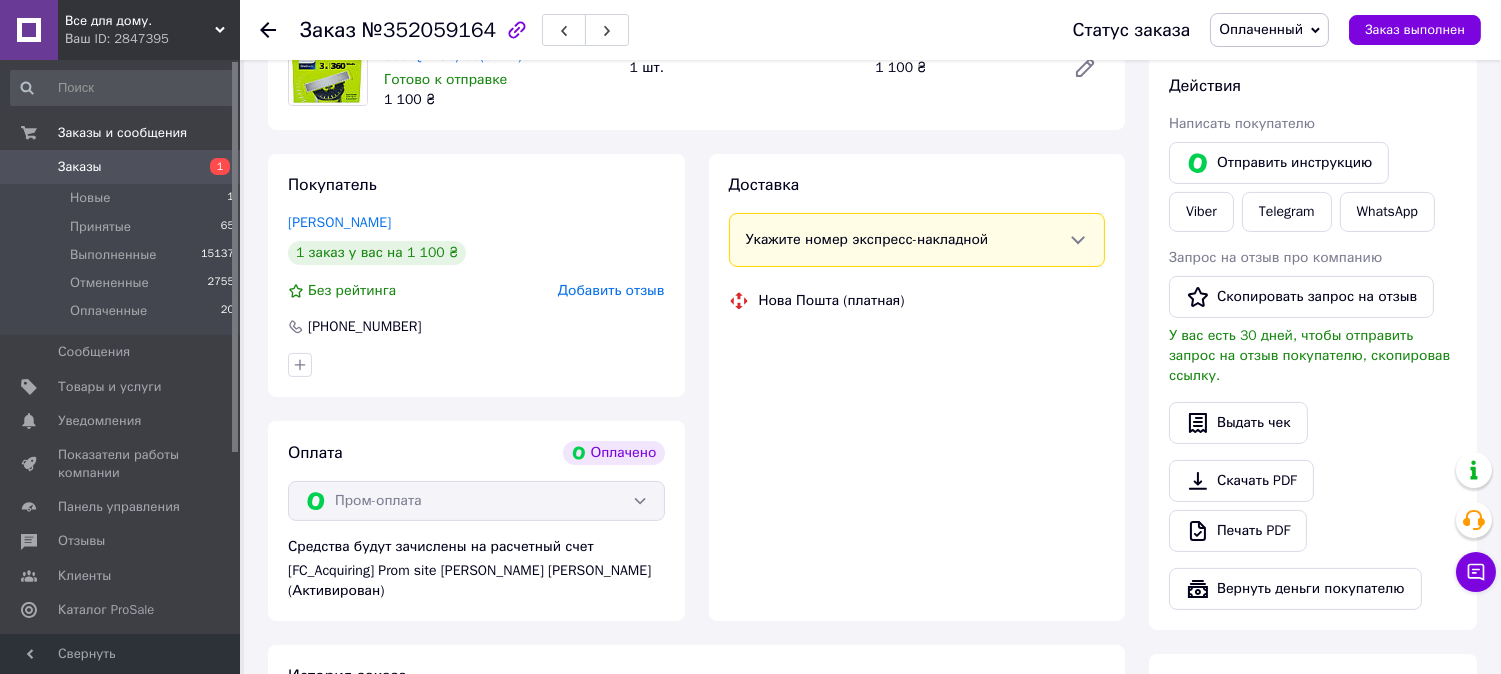 scroll, scrollTop: 1111, scrollLeft: 0, axis: vertical 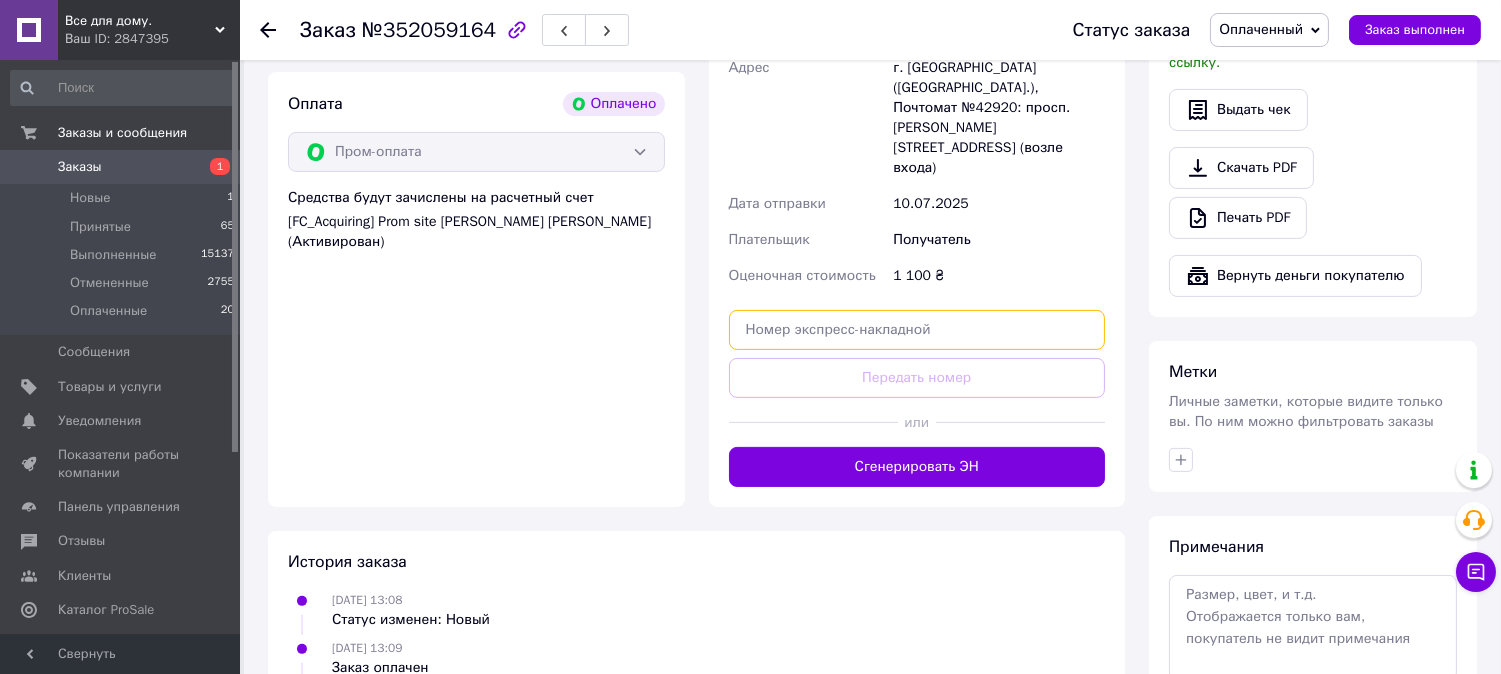 click at bounding box center [917, 330] 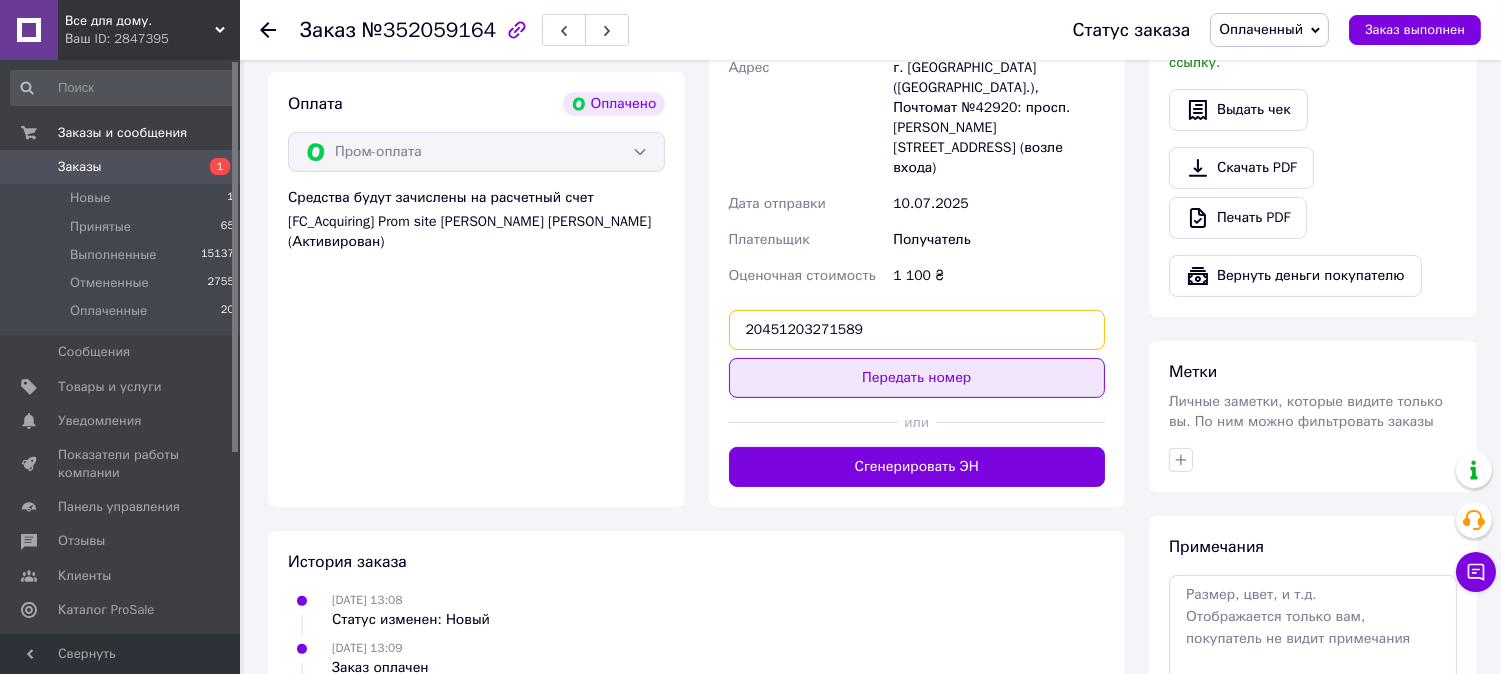 type on "20451203271589" 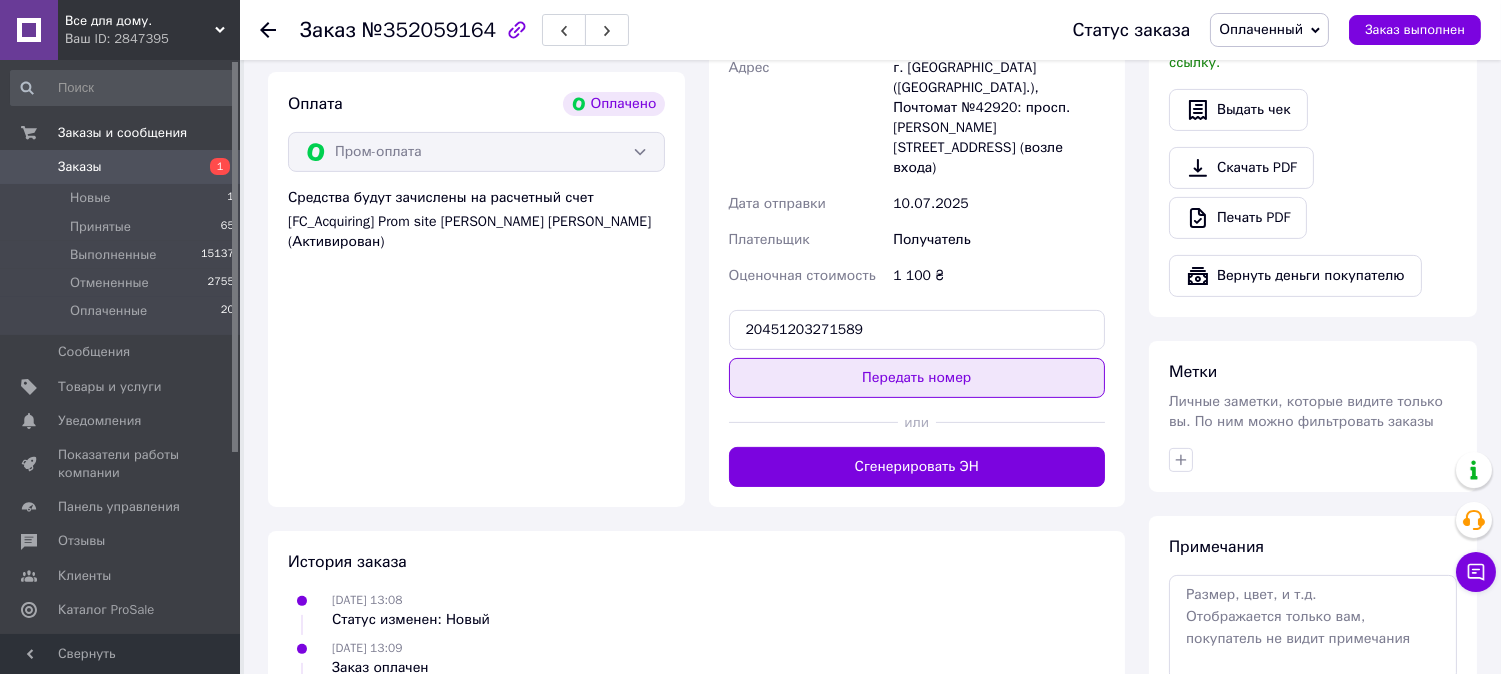 click on "Передать номер" at bounding box center [917, 378] 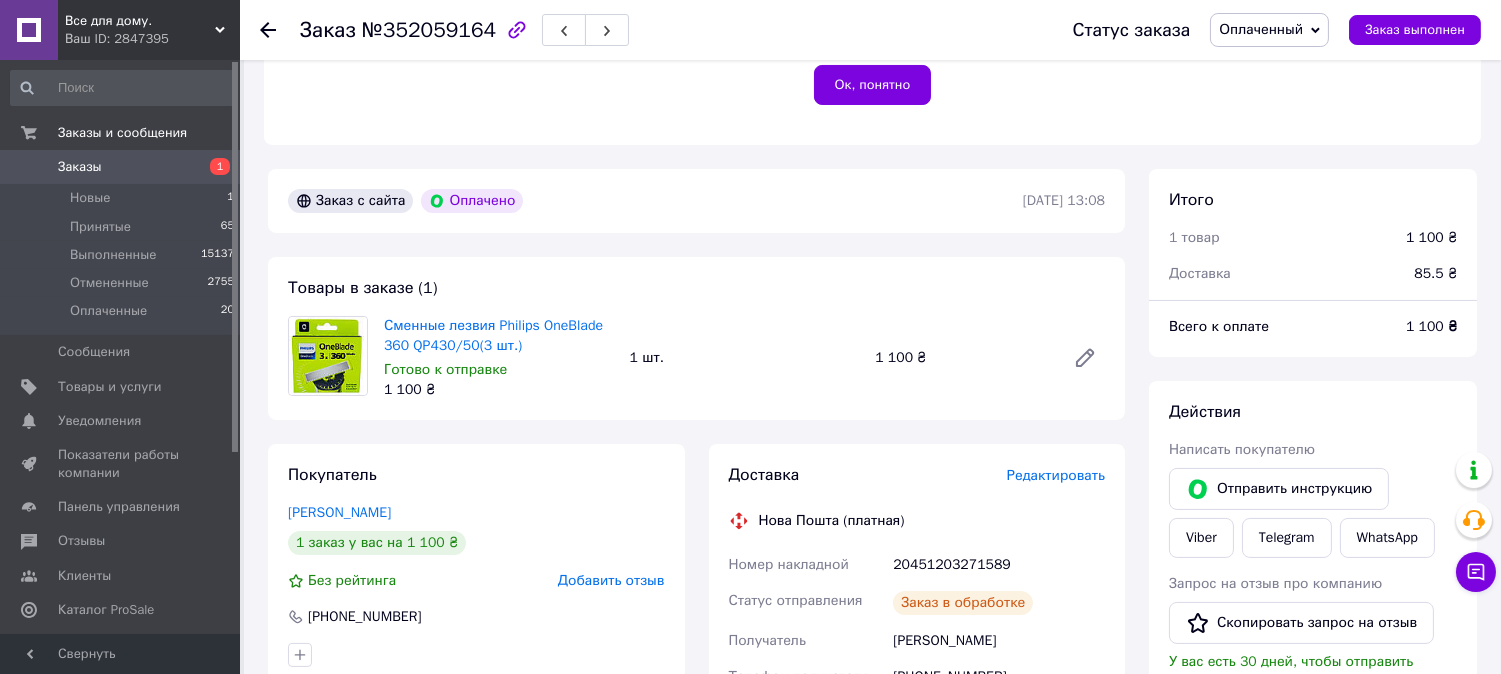 scroll, scrollTop: 444, scrollLeft: 0, axis: vertical 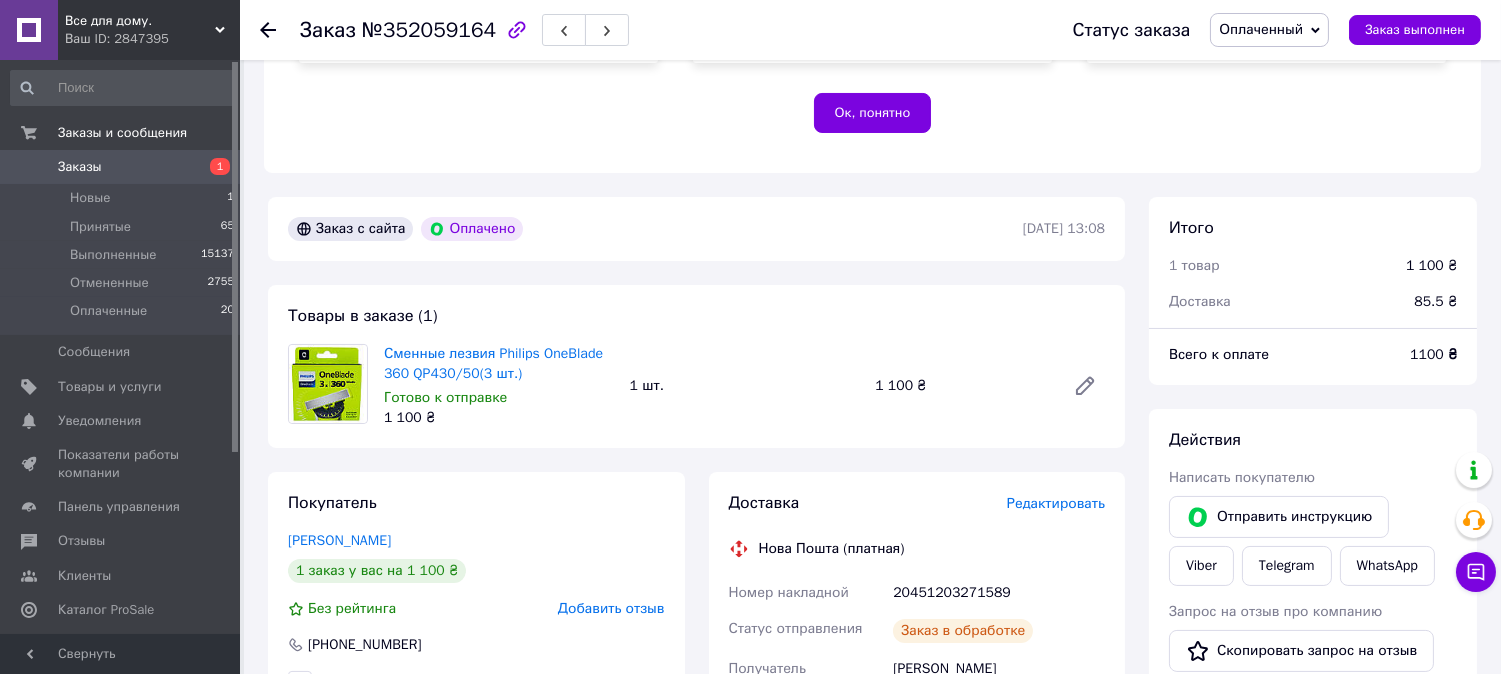click 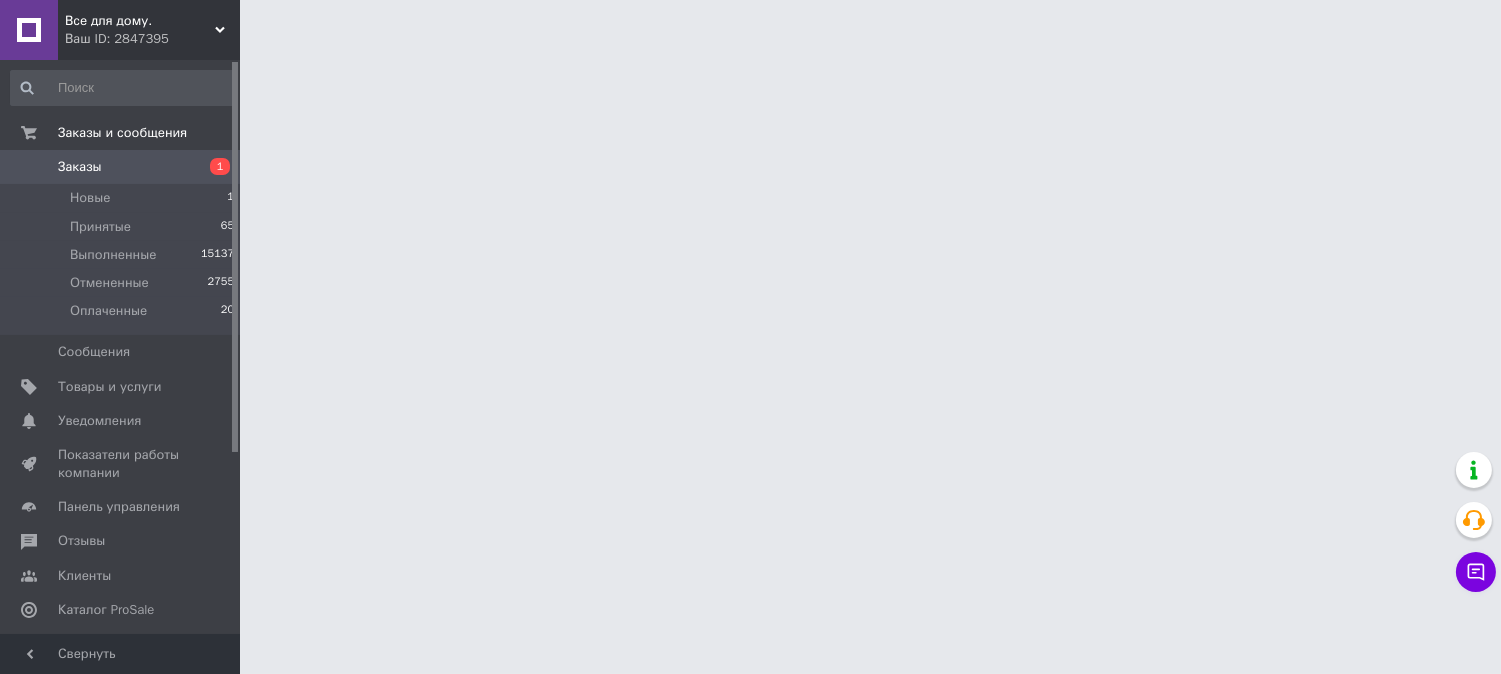 scroll, scrollTop: 0, scrollLeft: 0, axis: both 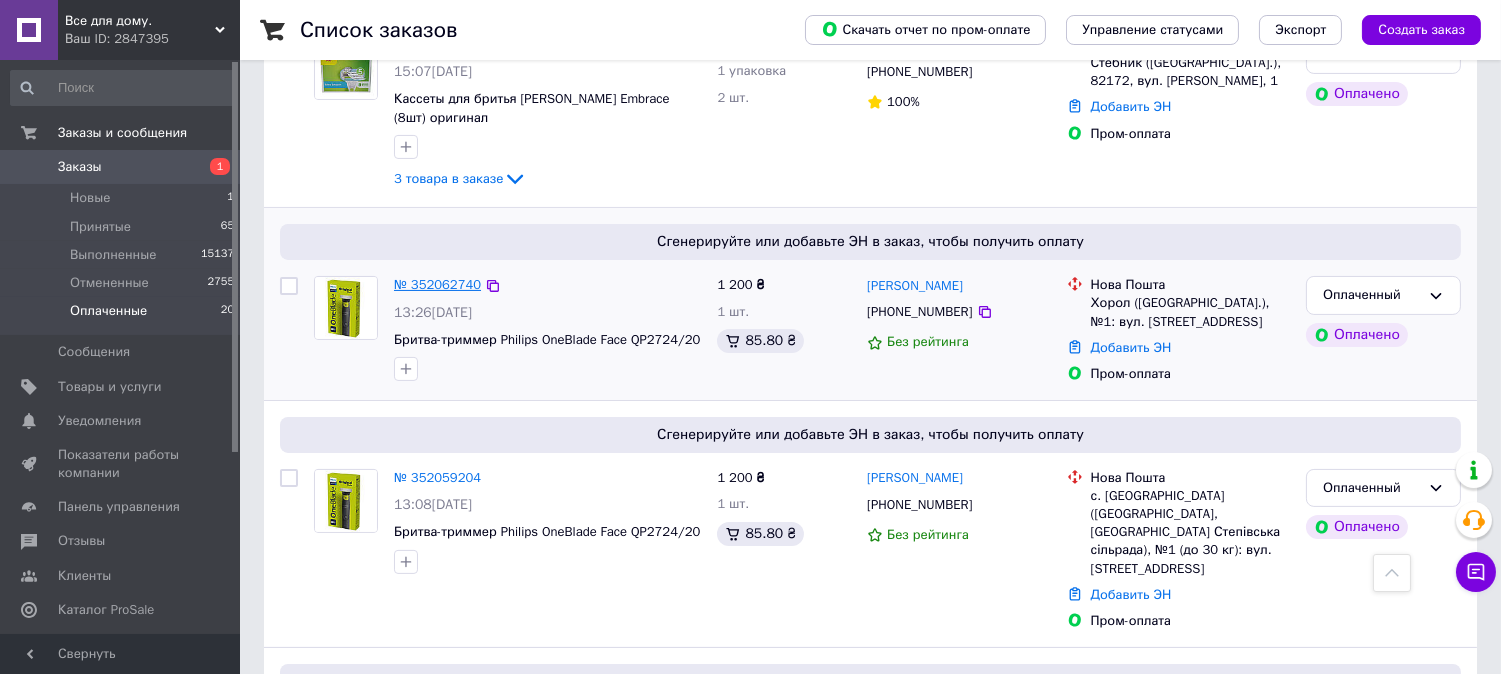 click on "№ 352062740" at bounding box center [437, 284] 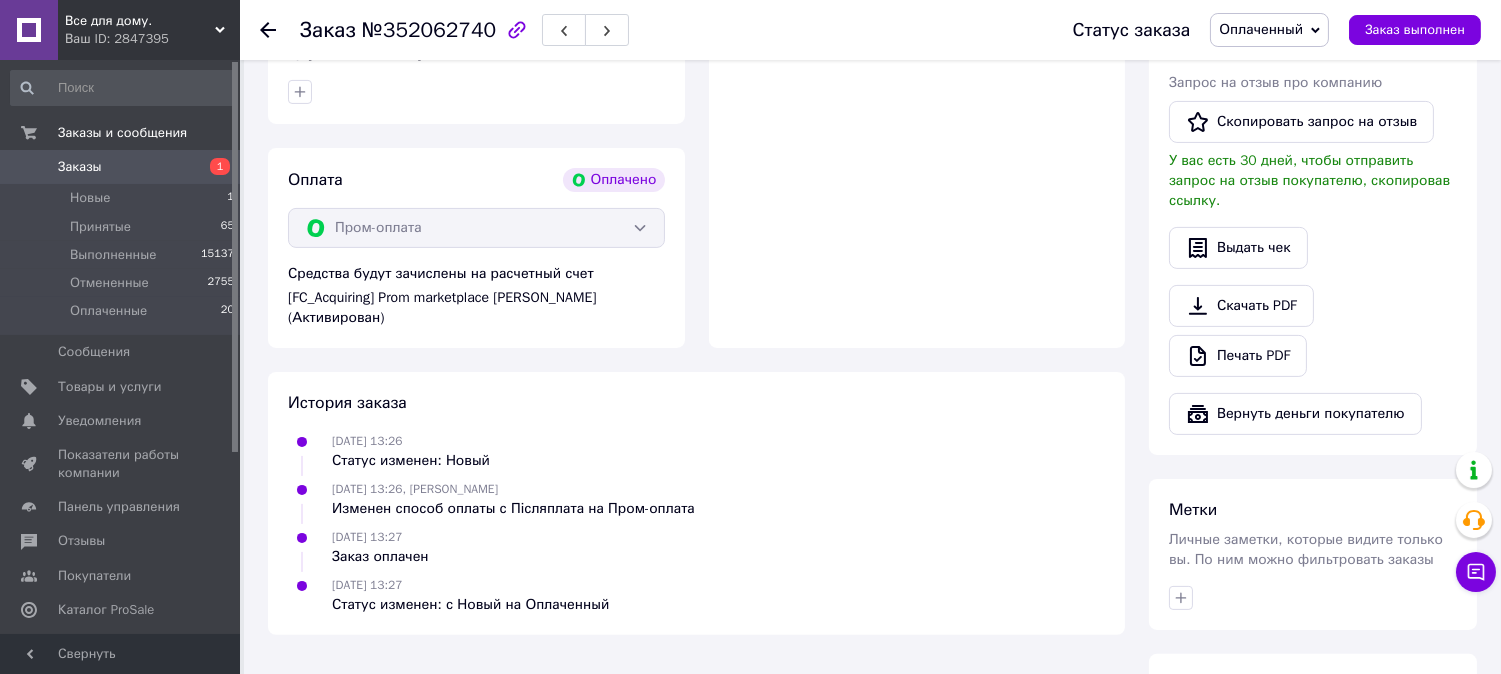 scroll, scrollTop: 1145, scrollLeft: 0, axis: vertical 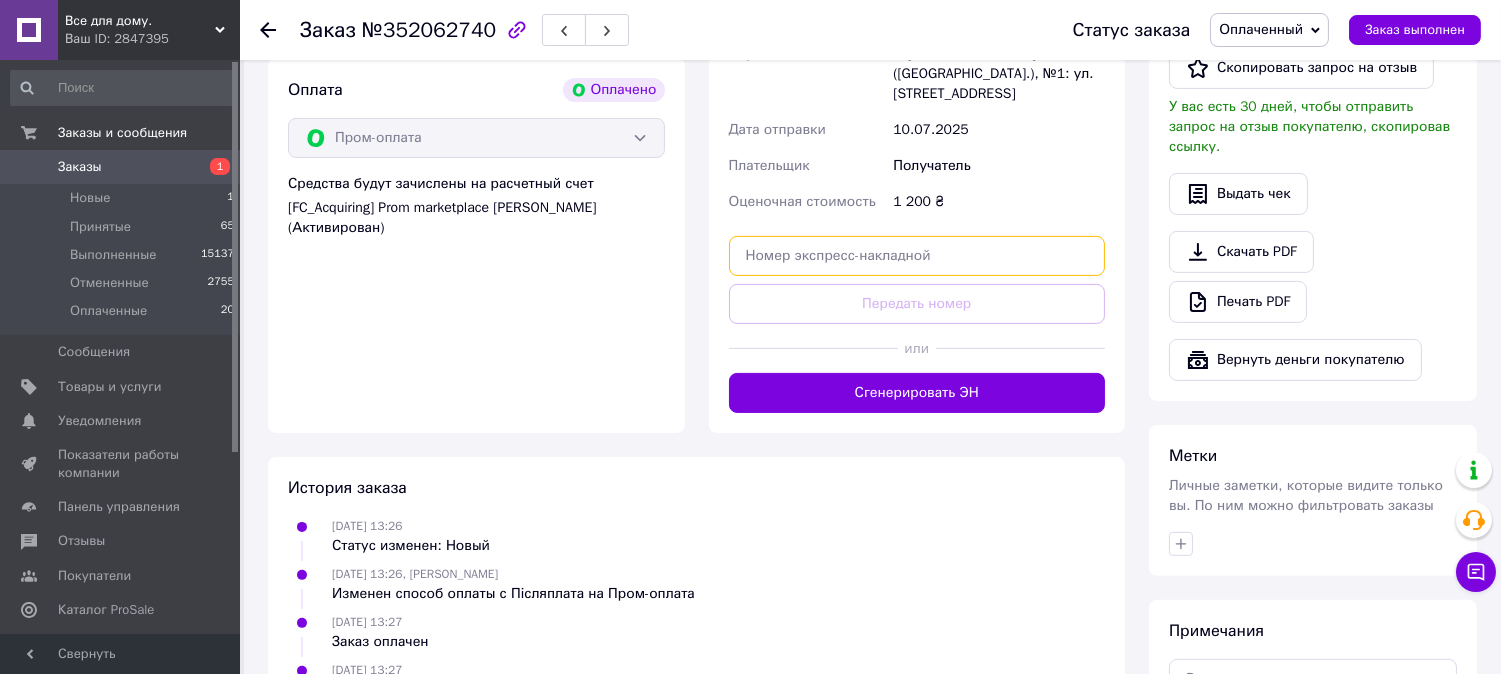 click at bounding box center [917, 256] 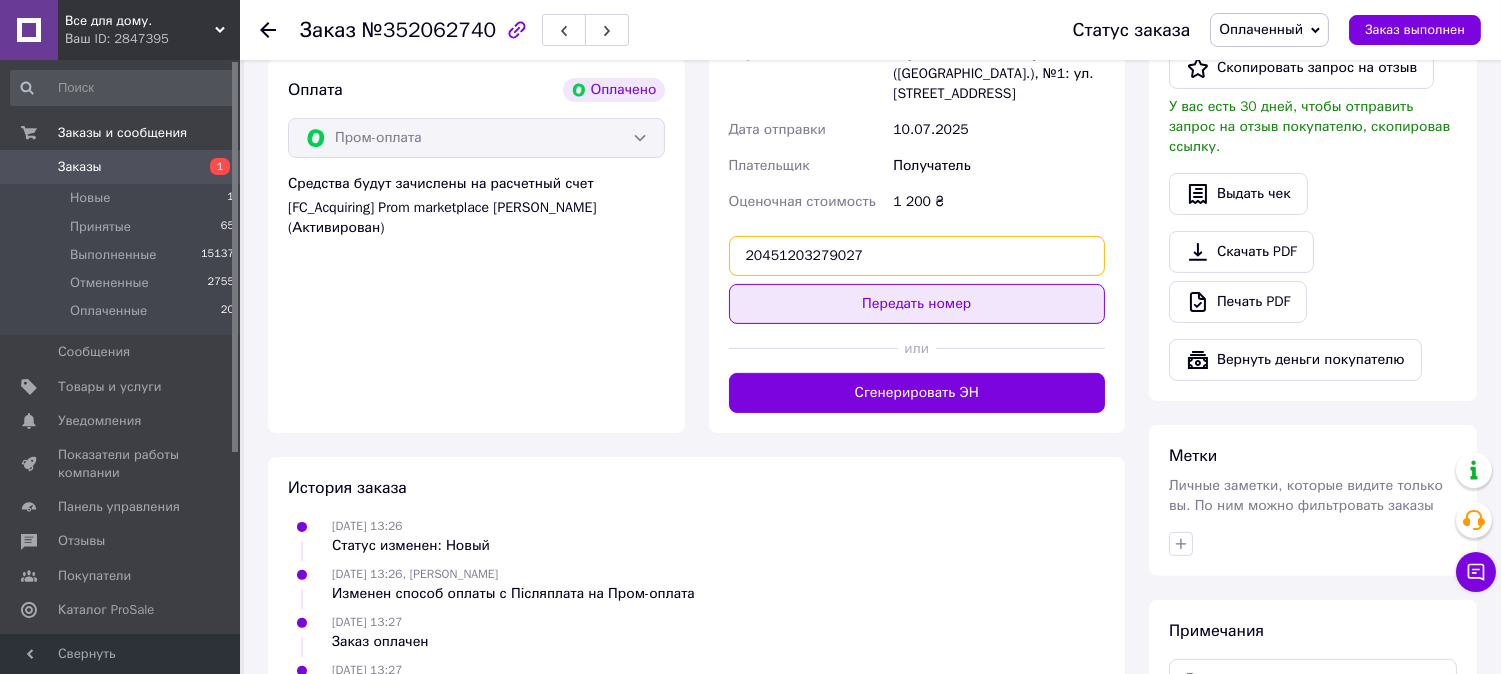 type on "20451203279027" 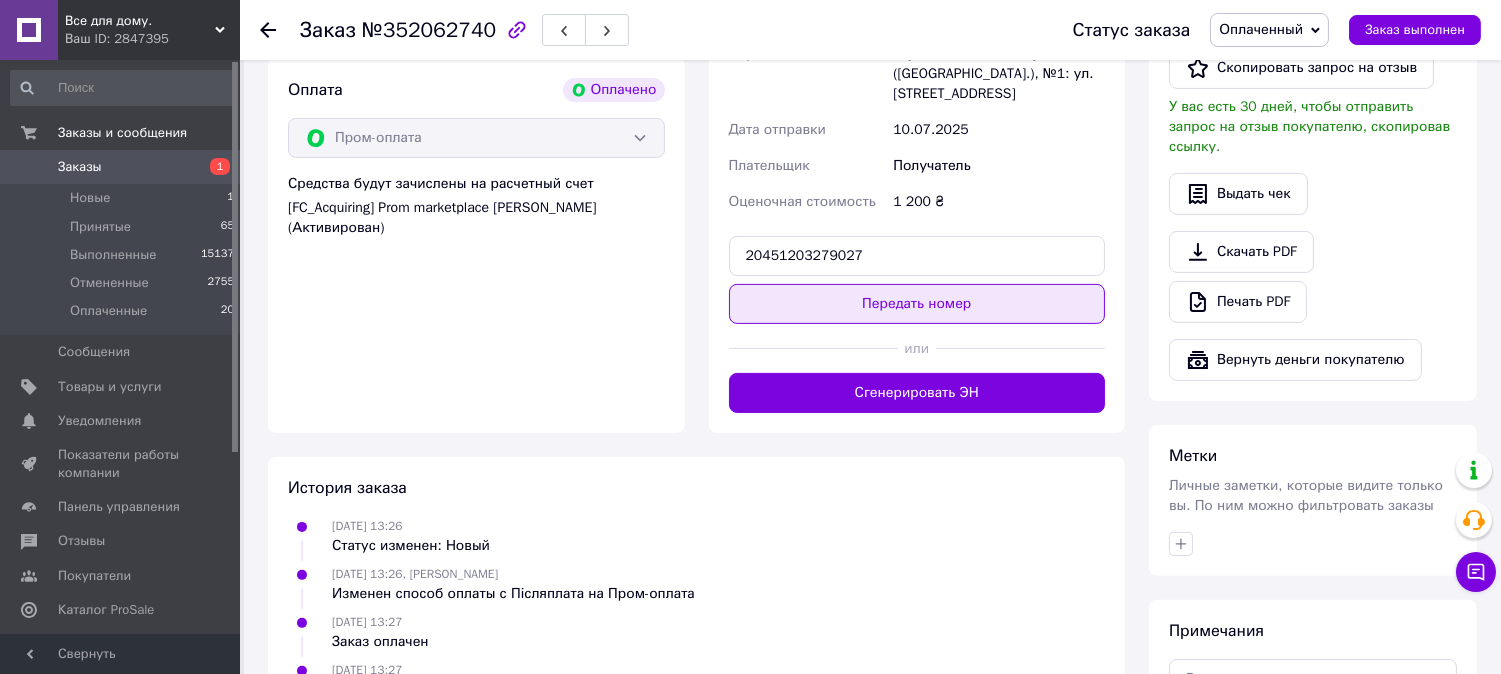 click on "Передать номер" at bounding box center [917, 304] 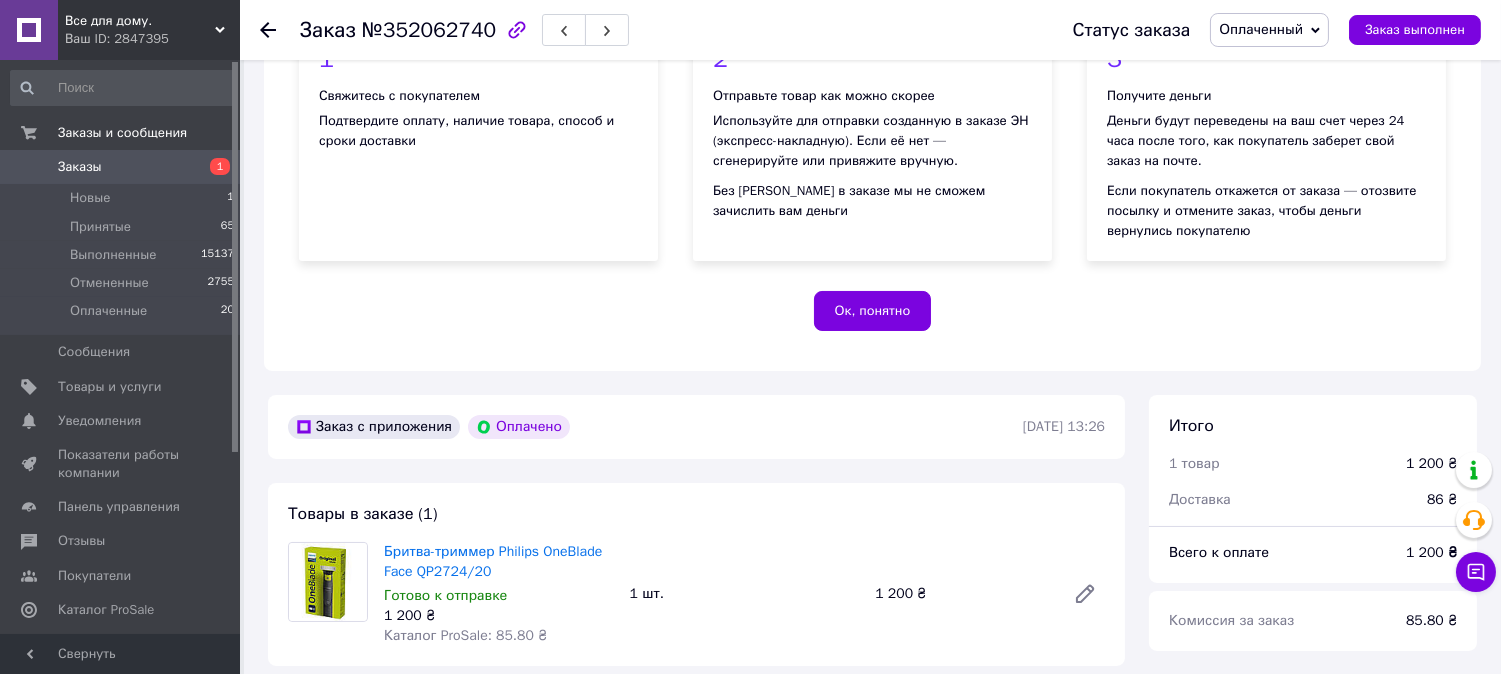 scroll, scrollTop: 0, scrollLeft: 0, axis: both 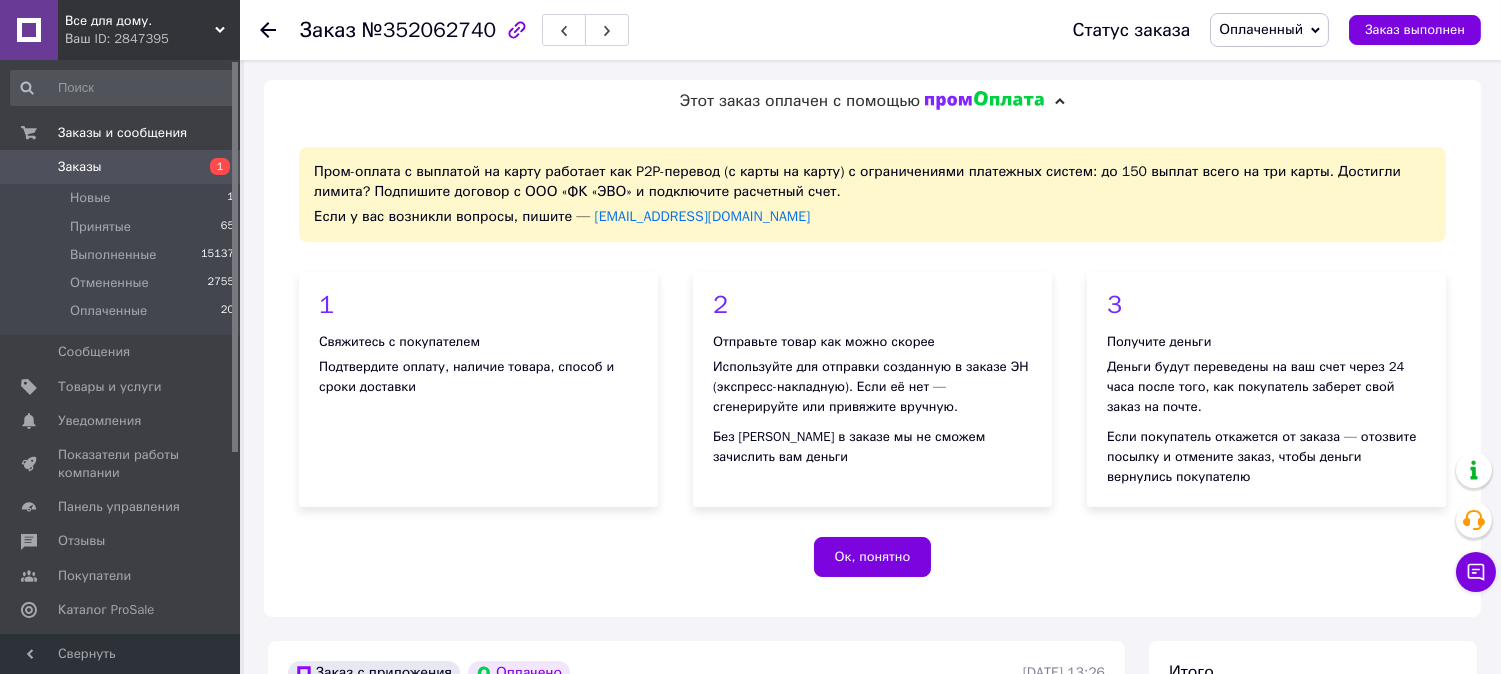 click 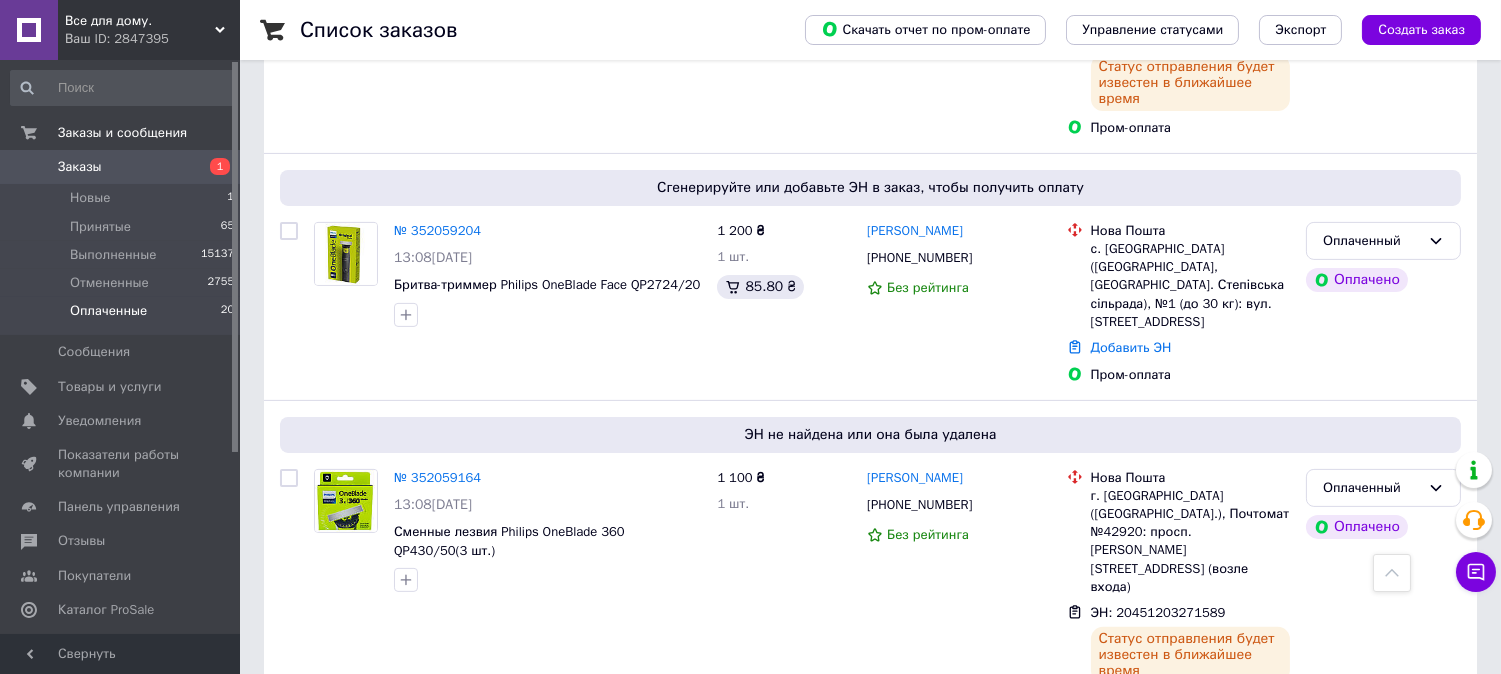 scroll, scrollTop: 1111, scrollLeft: 0, axis: vertical 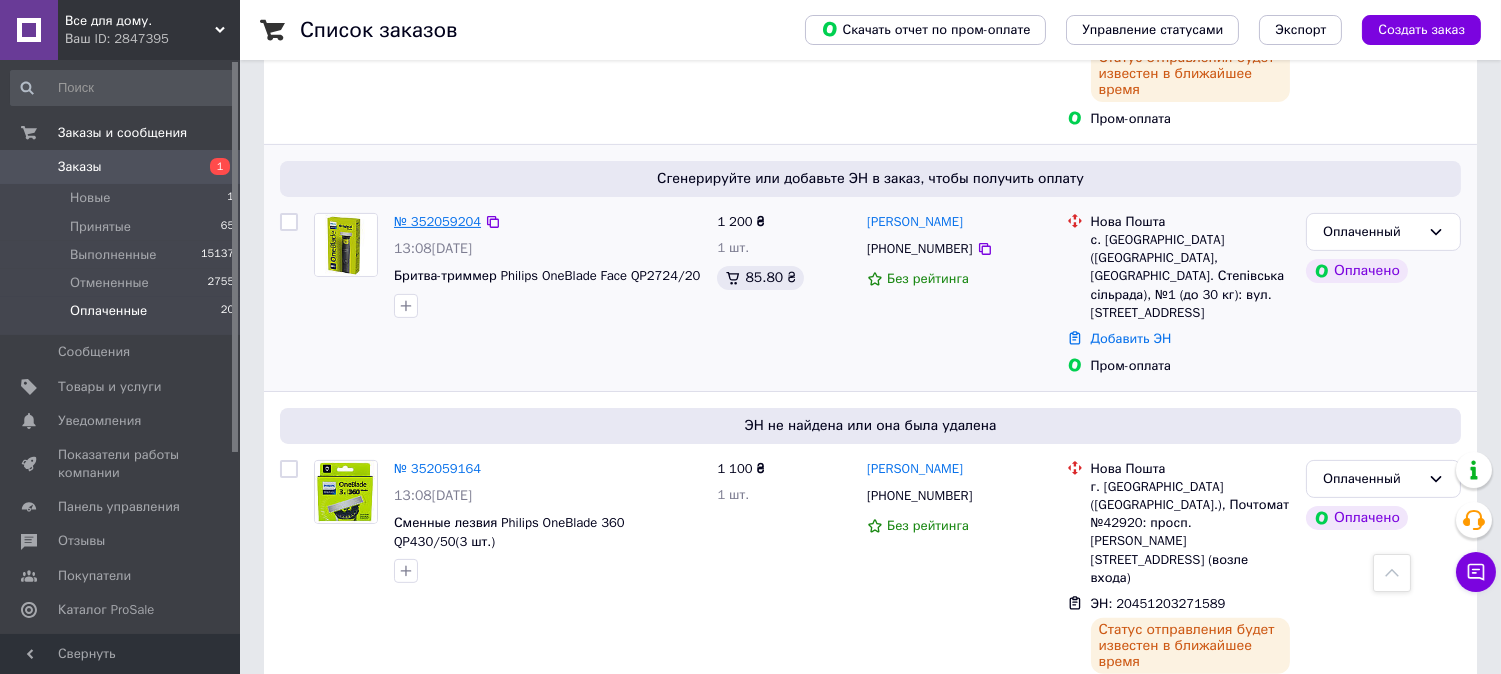 click on "№ 352059204" at bounding box center [437, 221] 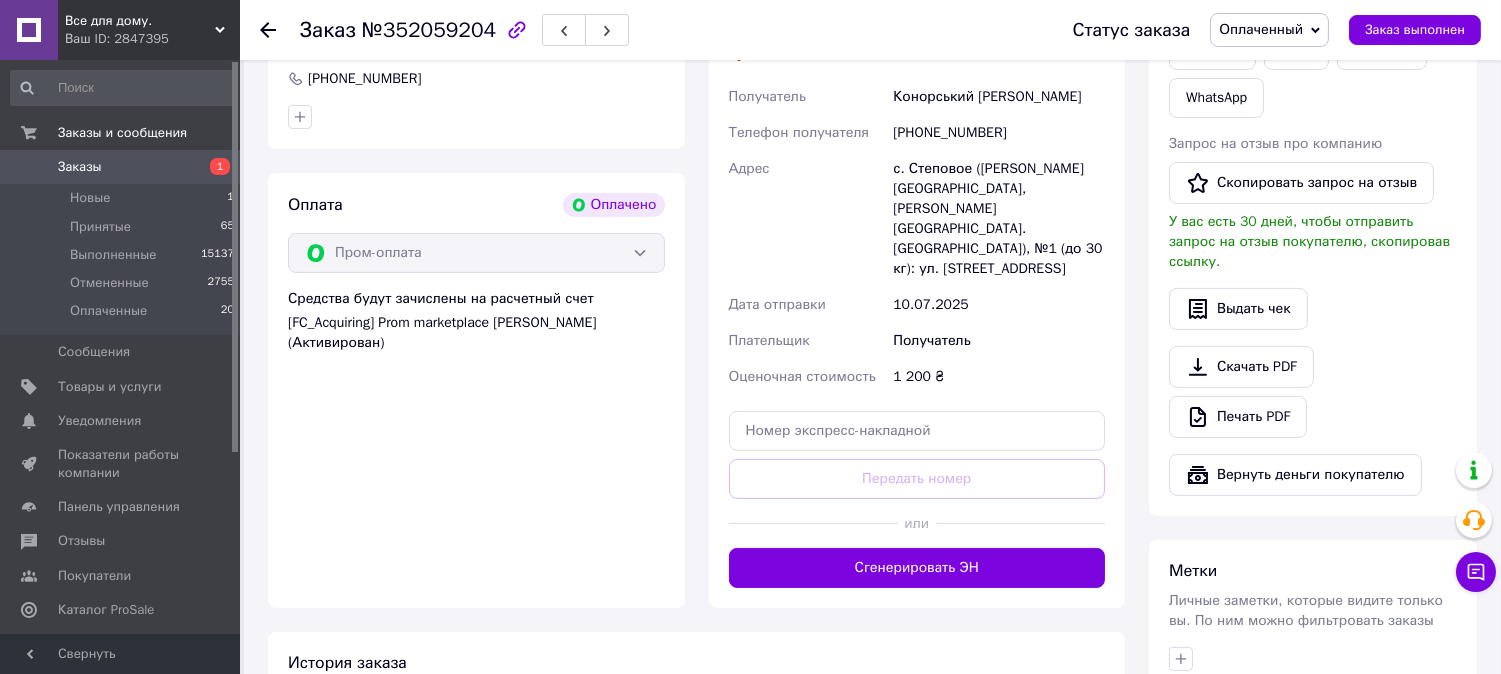 scroll, scrollTop: 1000, scrollLeft: 0, axis: vertical 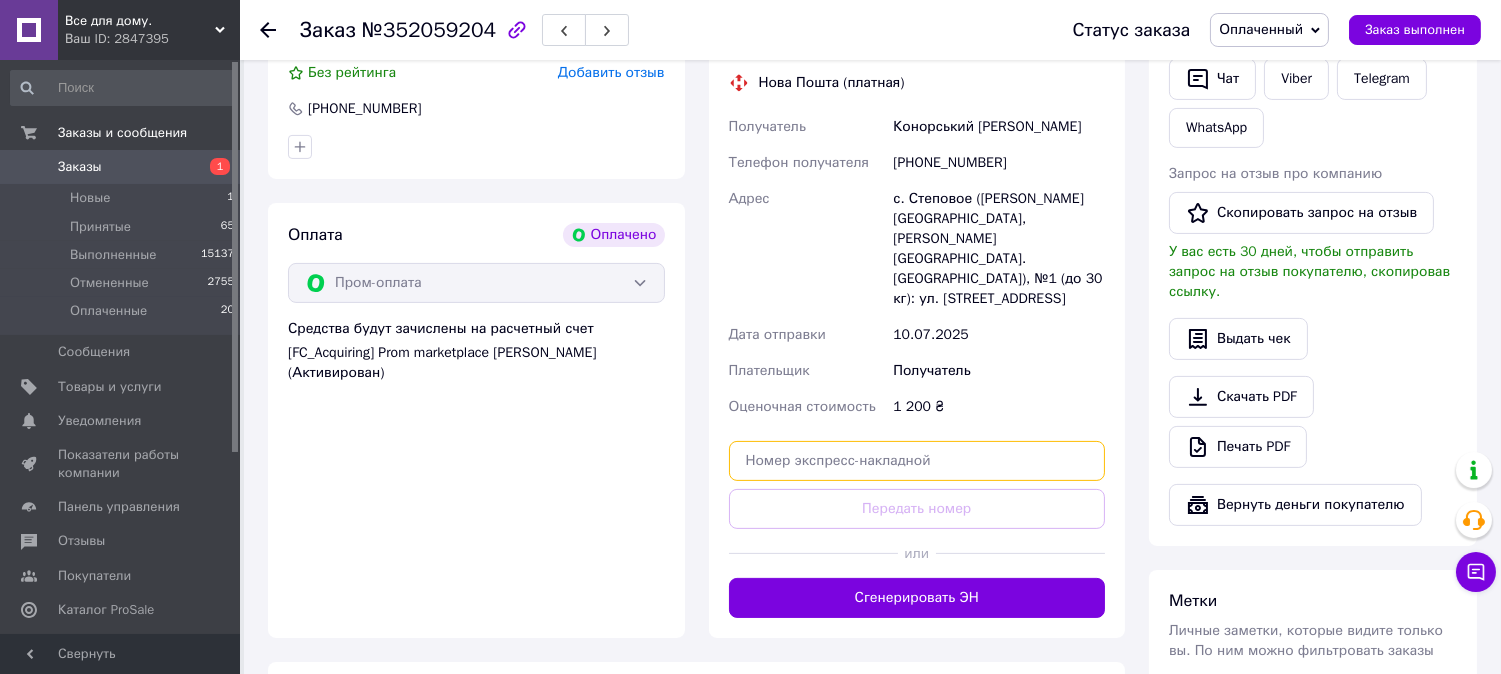 click at bounding box center [917, 461] 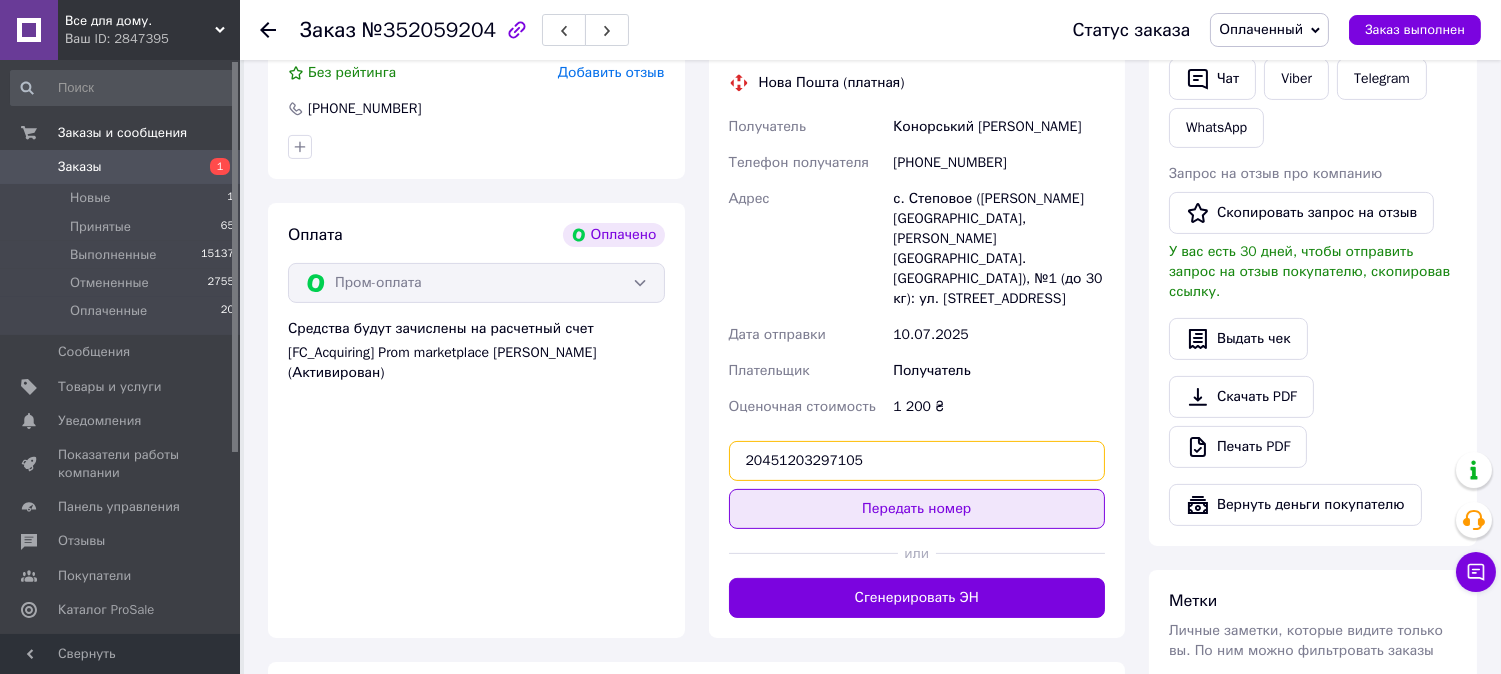 type on "20451203297105" 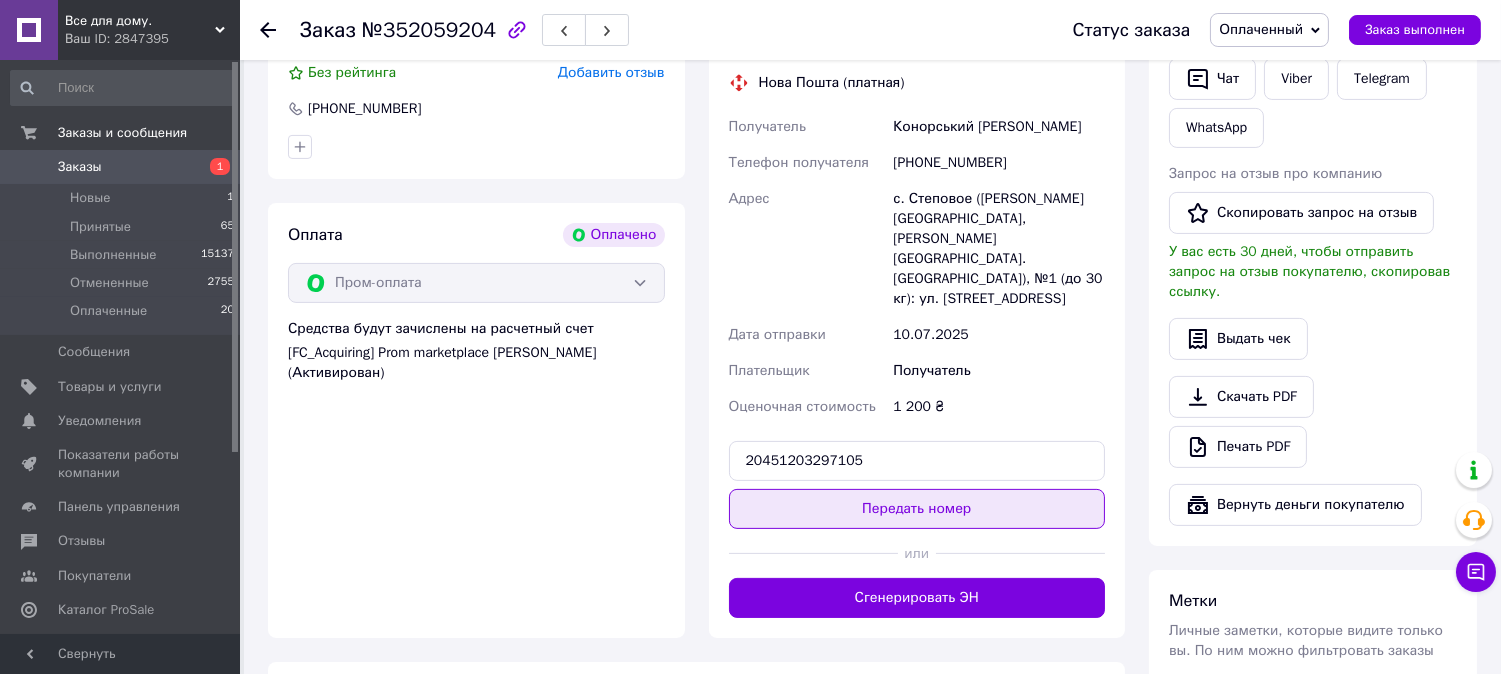 click on "Передать номер" at bounding box center (917, 509) 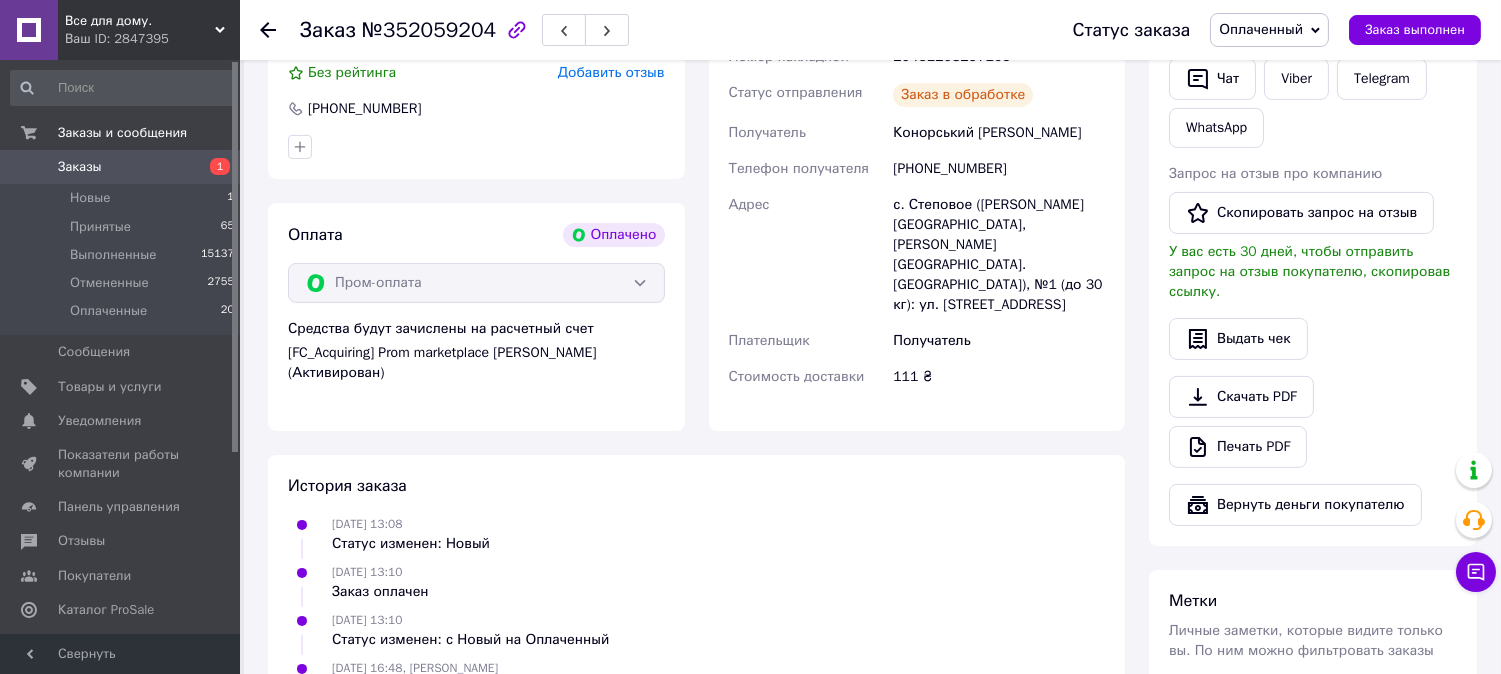 click 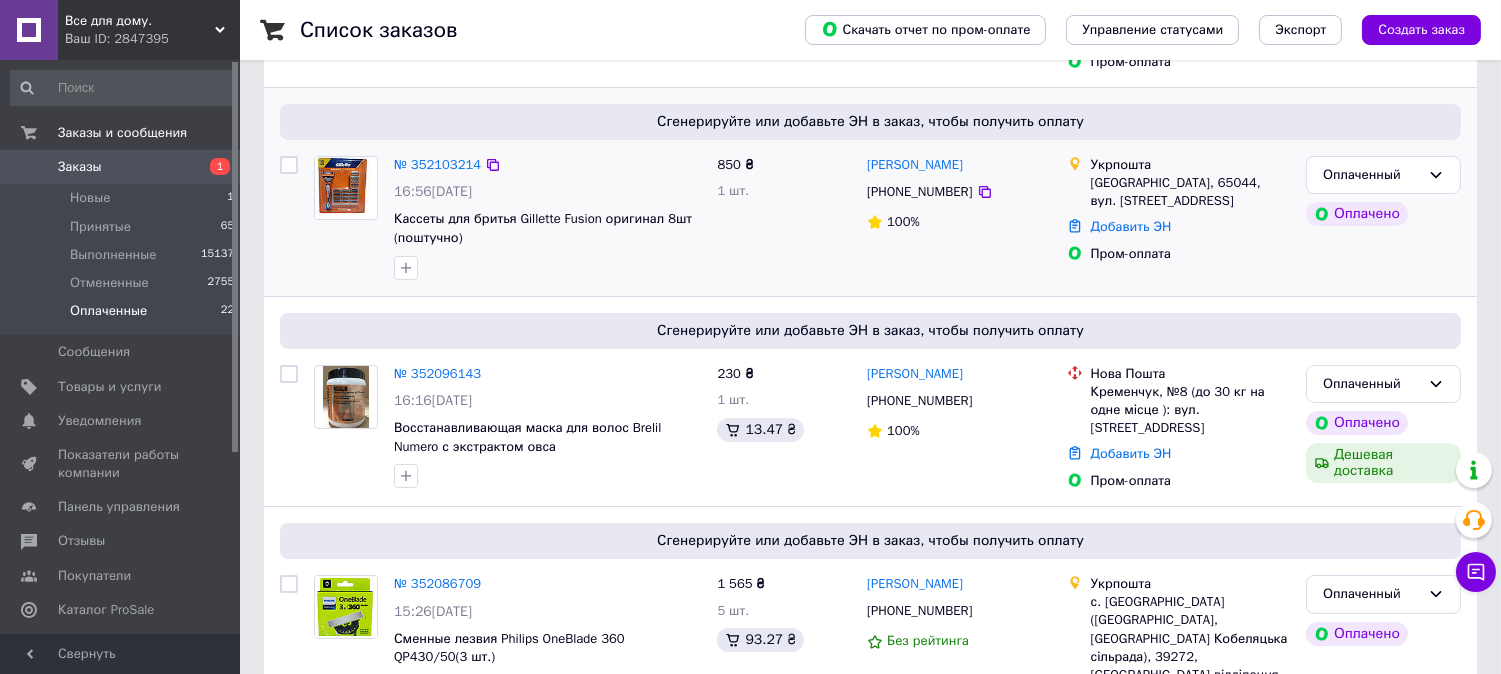 scroll, scrollTop: 444, scrollLeft: 0, axis: vertical 